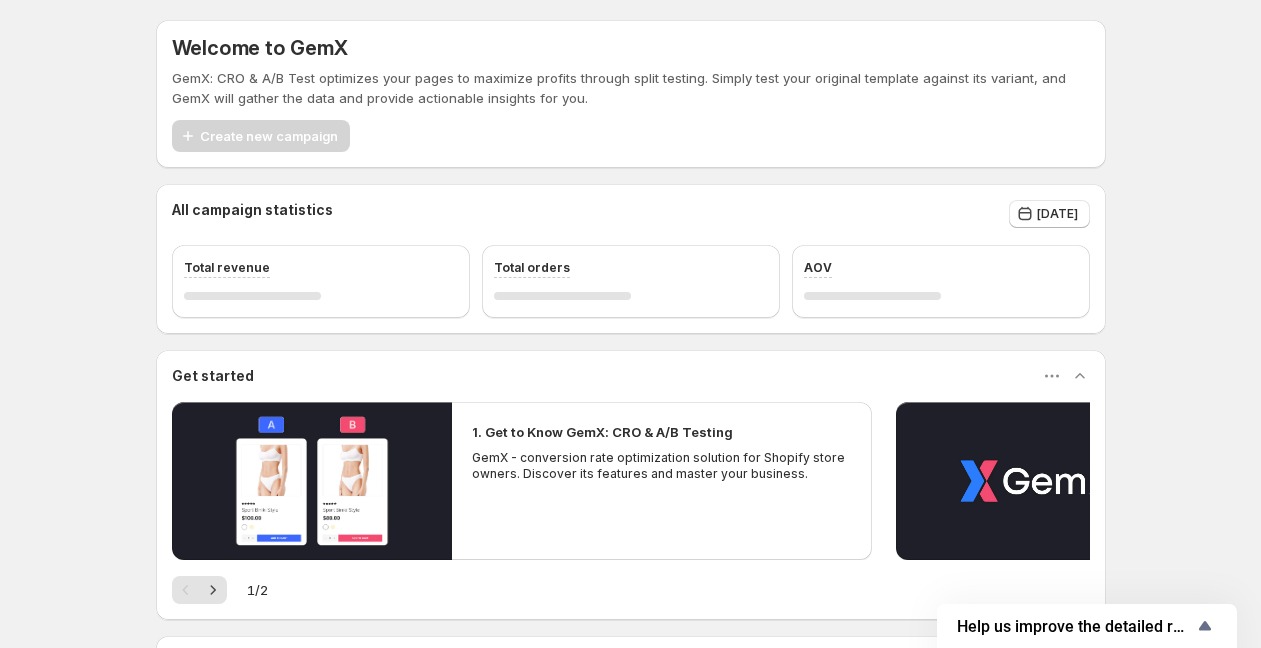 scroll, scrollTop: 0, scrollLeft: 0, axis: both 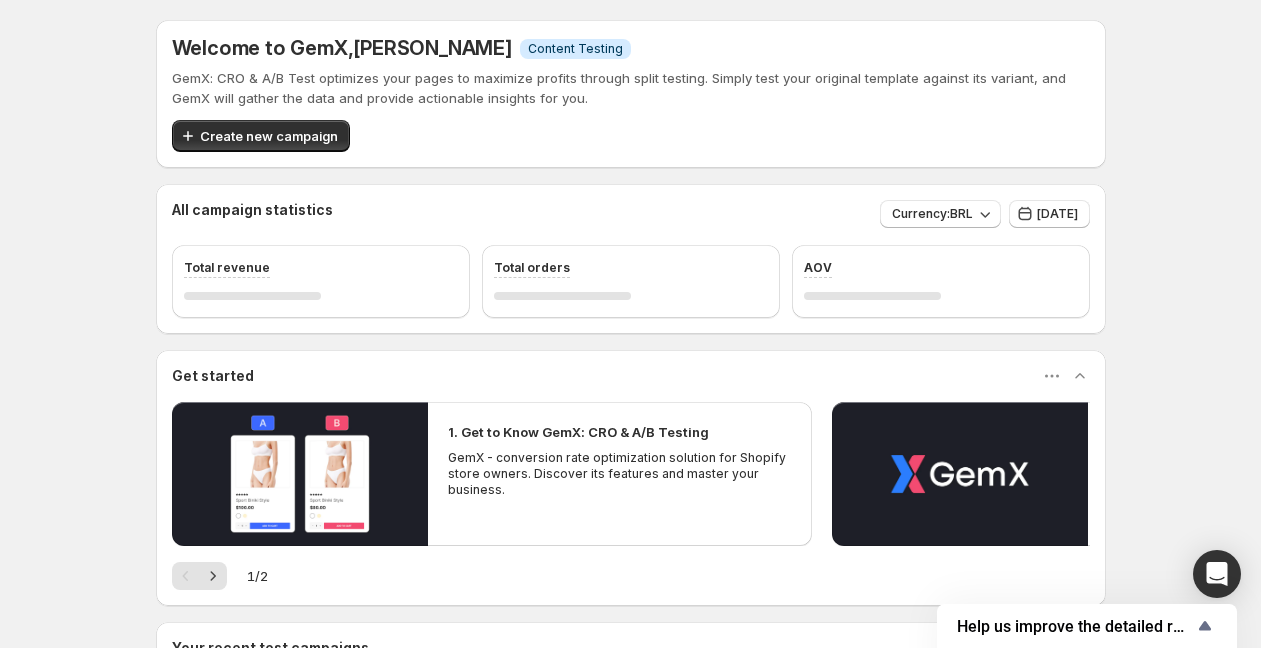 click on "Welcome to GemX ,  [PERSON_NAME] Info Content Testing GemX: CRO & A/B Test optimizes your pages to maximize profits through split testing.
Simply test your original template against its variant, and GemX will gather the data
and provide actionable insights for you. Create new campaign All campaign statistics Currency:  BRL [DATE] Total revenue Total orders AOV Get started 1. Get to Know GemX: CRO & A/B Testing GemX - conversion rate optimization solution for Shopify store owners. Discover its features and master your business. 2. Explore GemX: CRO & A/B Testing Use Cases Explore GemX: CRO & A/B testing Use Cases to boost conversion rates and drive growth. 1 / 2 Your recent test campaigns Template campaigns More views Template campaigns More views Test template - [DATE] 15:44:09 Conversion Revenue Visitor Started date Status Action A Choose template B Choose template - - - - - - - Warning Complete Draft Support Live chat Feature request Home Campaigns Plans" at bounding box center (630, 578) 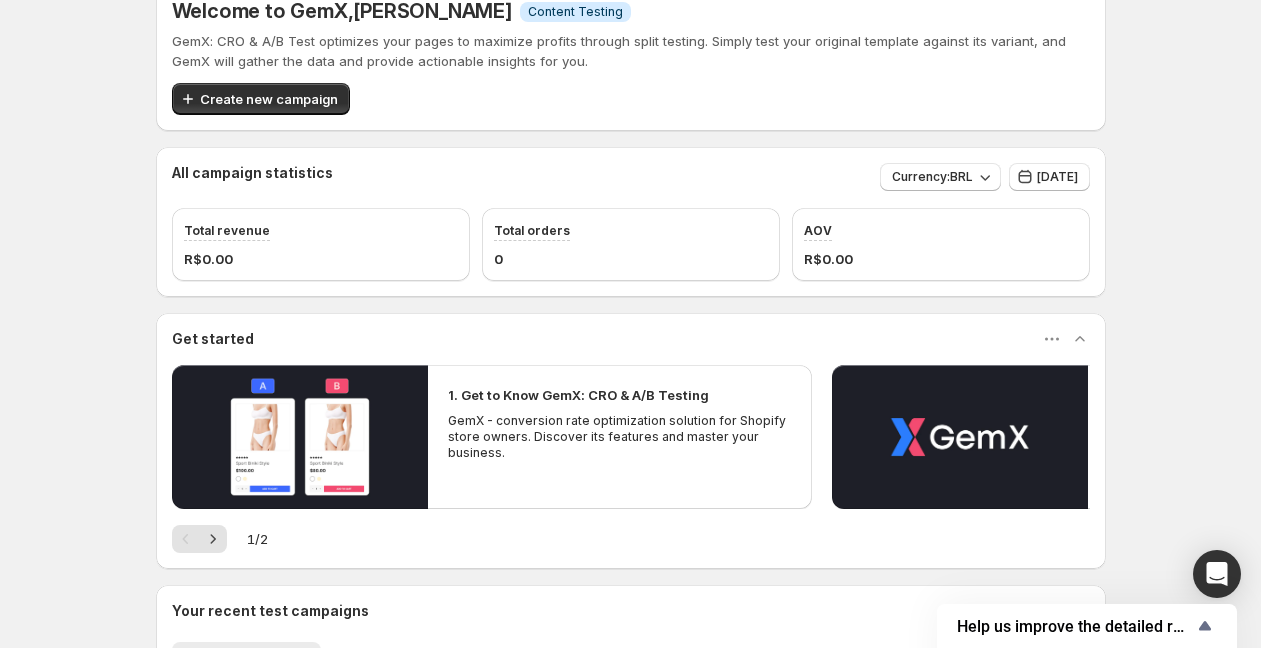 scroll, scrollTop: 29, scrollLeft: 0, axis: vertical 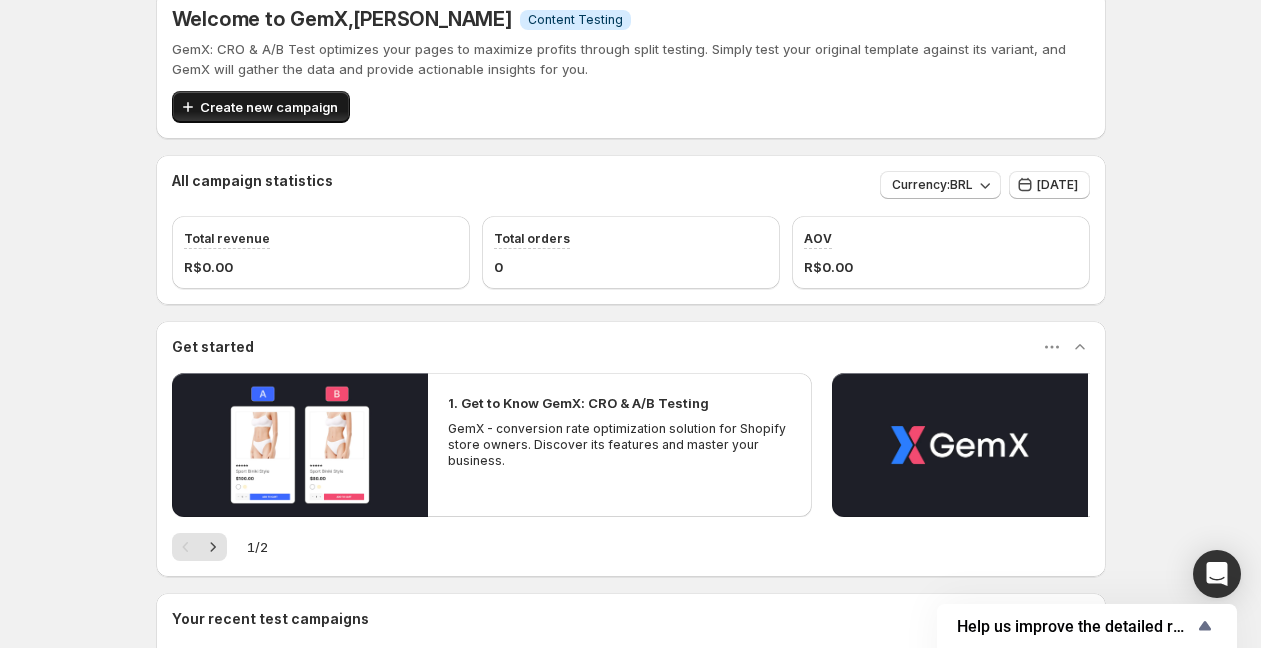 click on "Create new campaign" at bounding box center [261, 107] 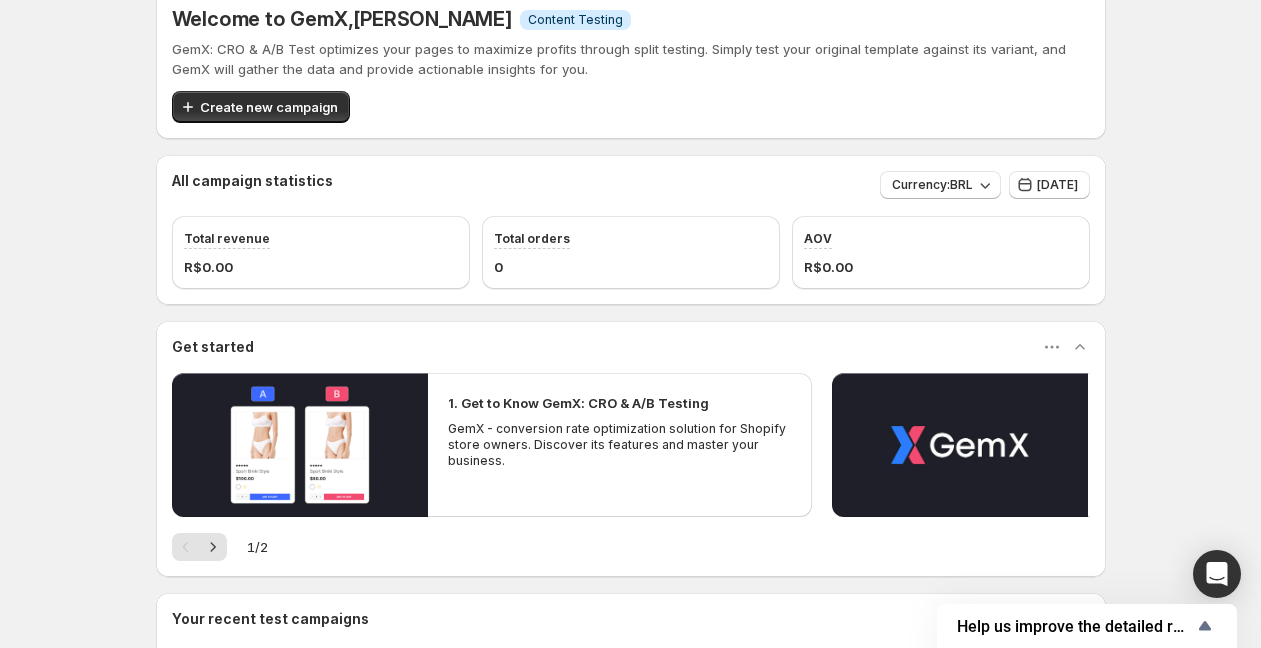 scroll, scrollTop: 0, scrollLeft: 0, axis: both 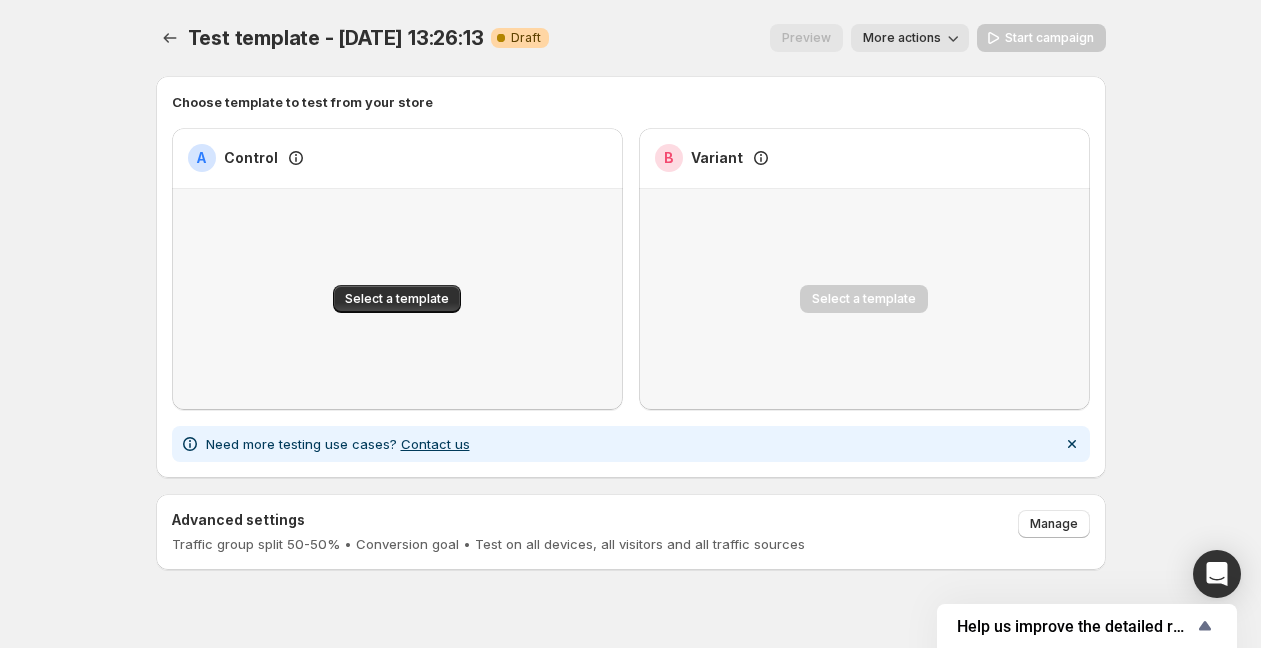click on "Select a template" at bounding box center (397, 299) 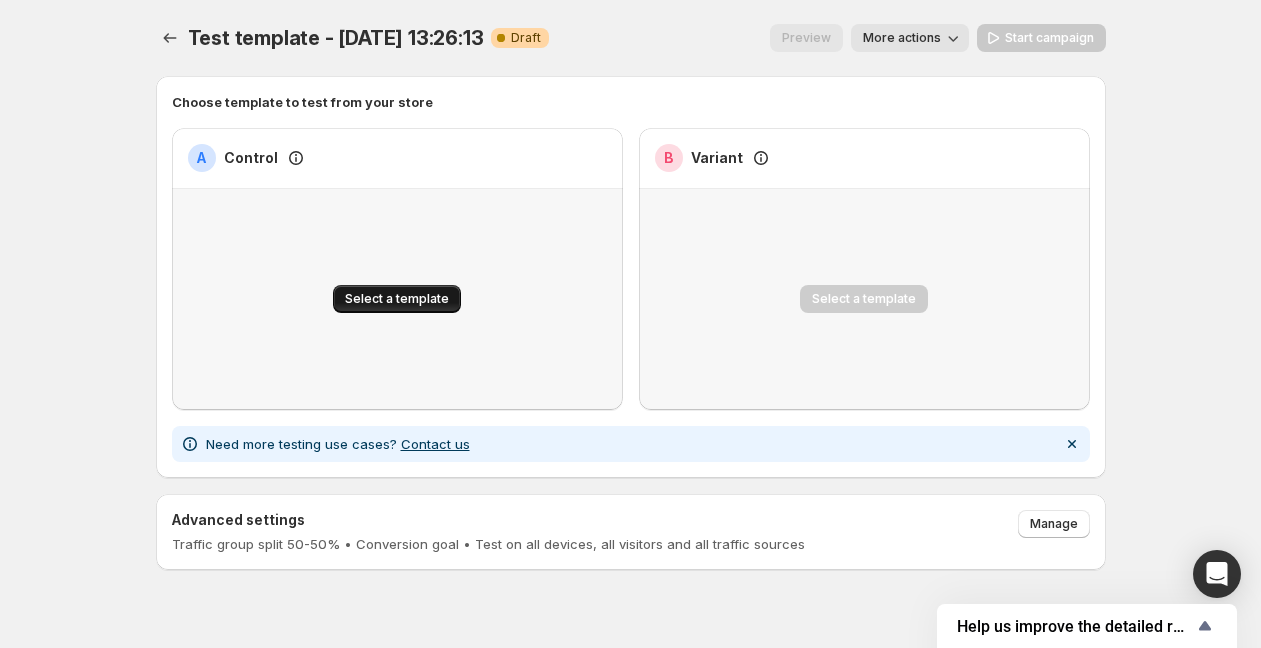 click on "Select a template" at bounding box center (397, 299) 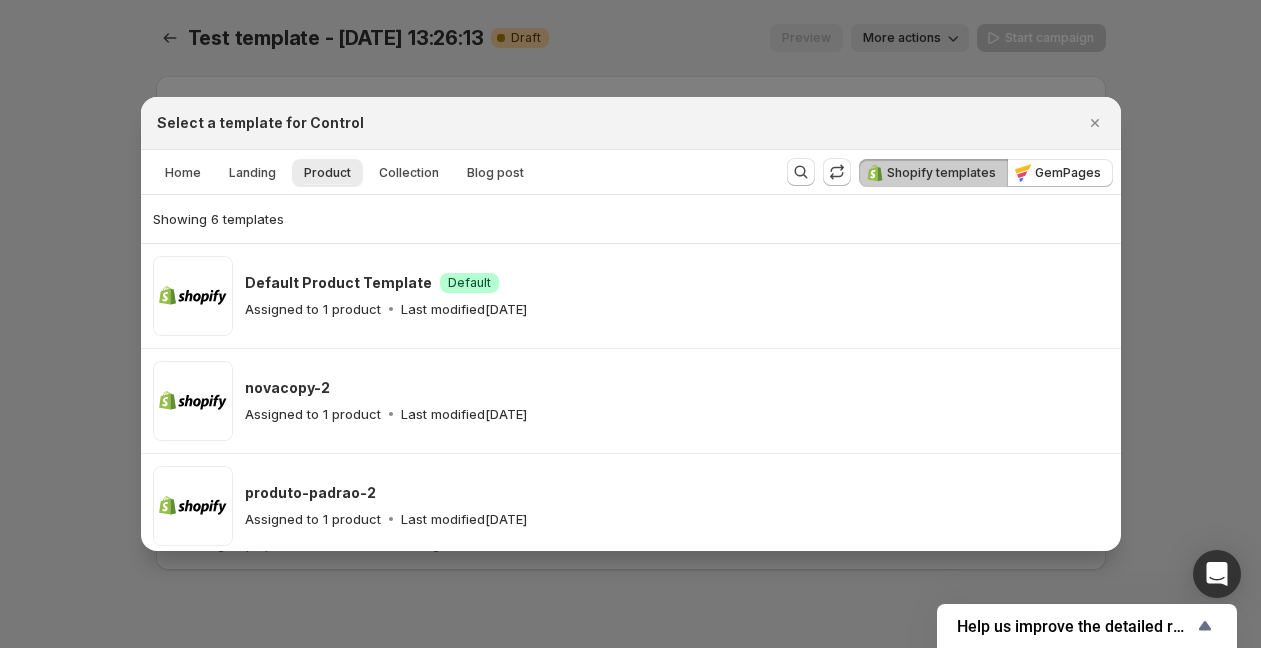 scroll, scrollTop: 4, scrollLeft: 0, axis: vertical 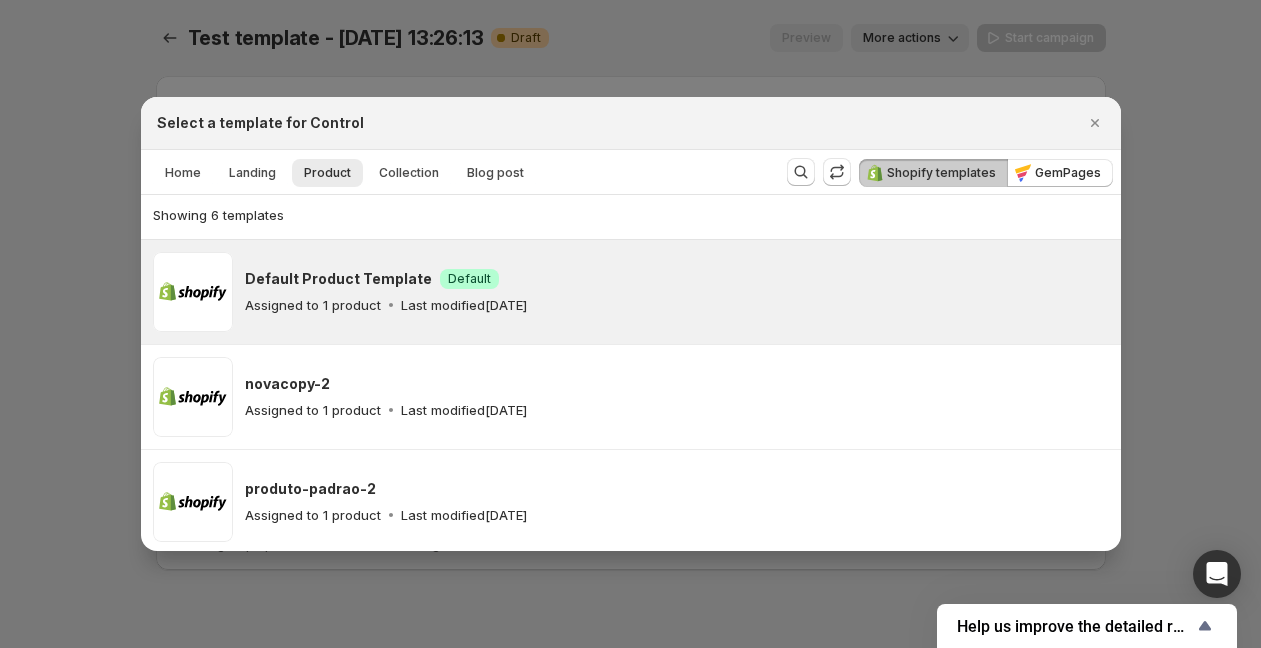 click on "Default Product Template Success Default" at bounding box center (677, 279) 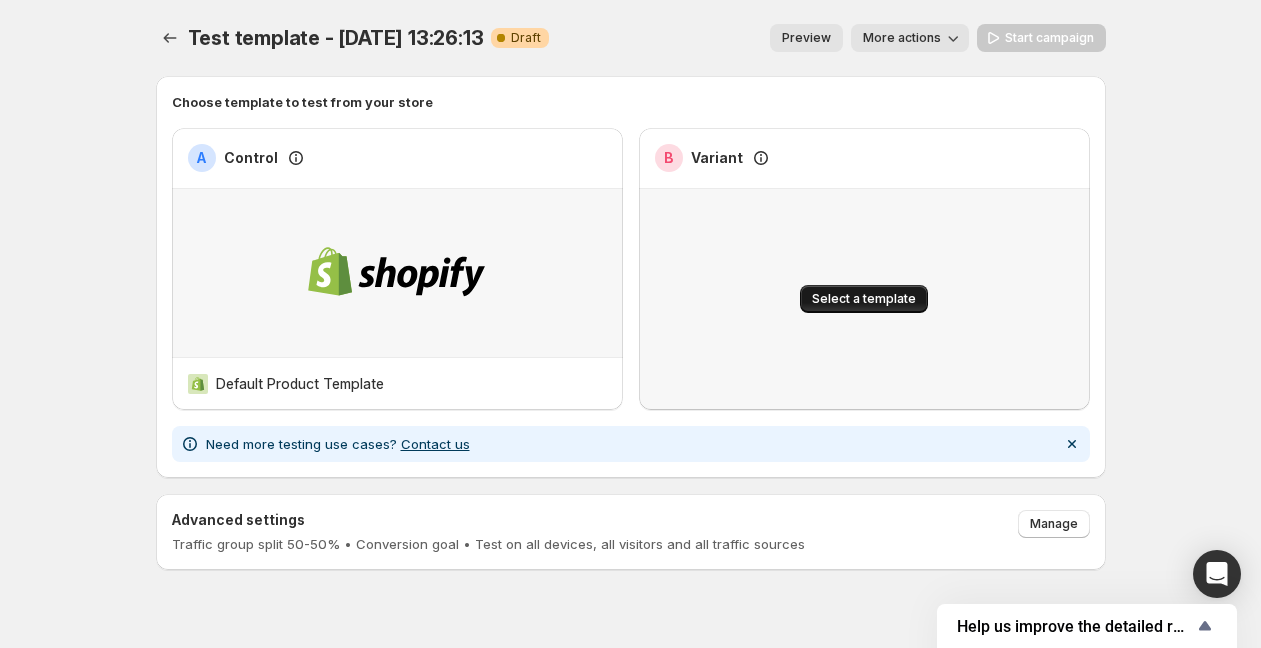 click on "Select a template" at bounding box center (864, 299) 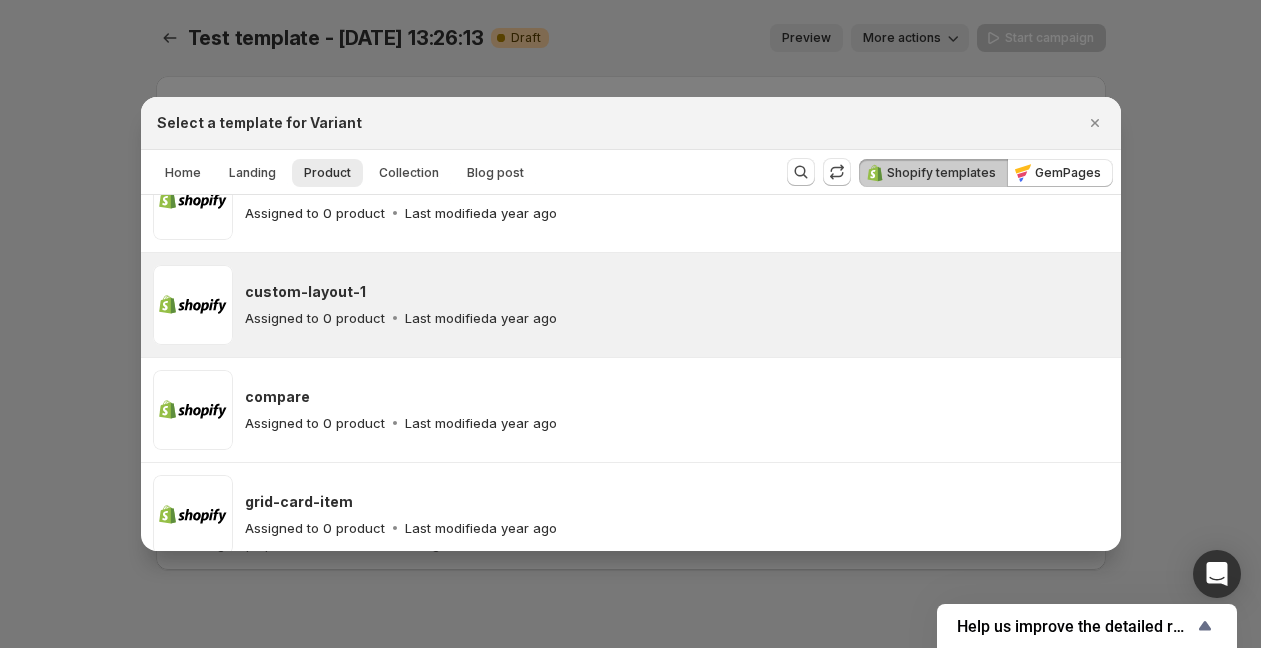 scroll, scrollTop: 1365, scrollLeft: 0, axis: vertical 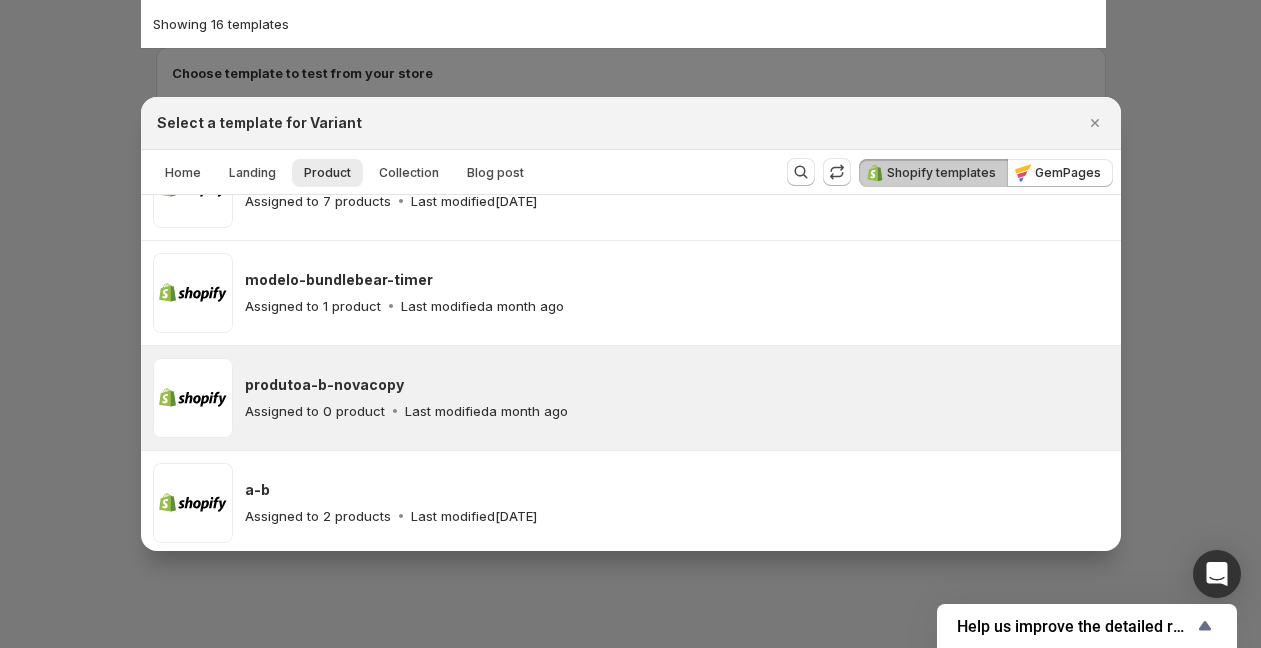 click on "produtoa-b-novacopy" at bounding box center (677, 385) 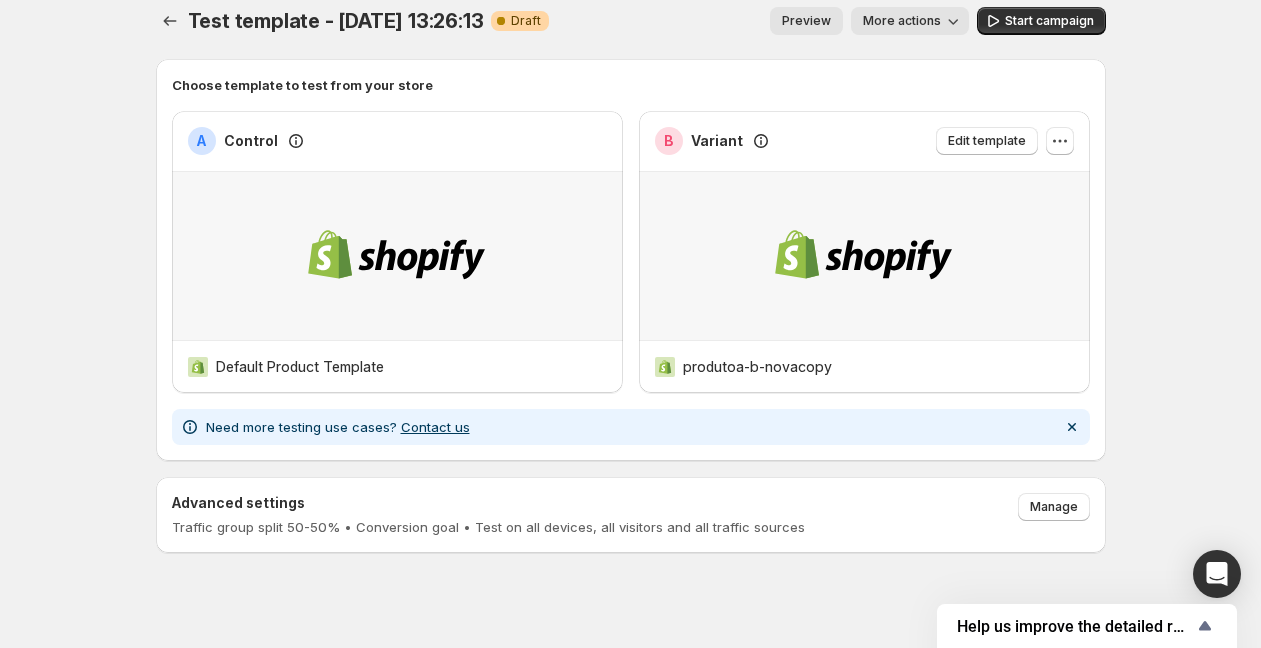 scroll, scrollTop: 0, scrollLeft: 0, axis: both 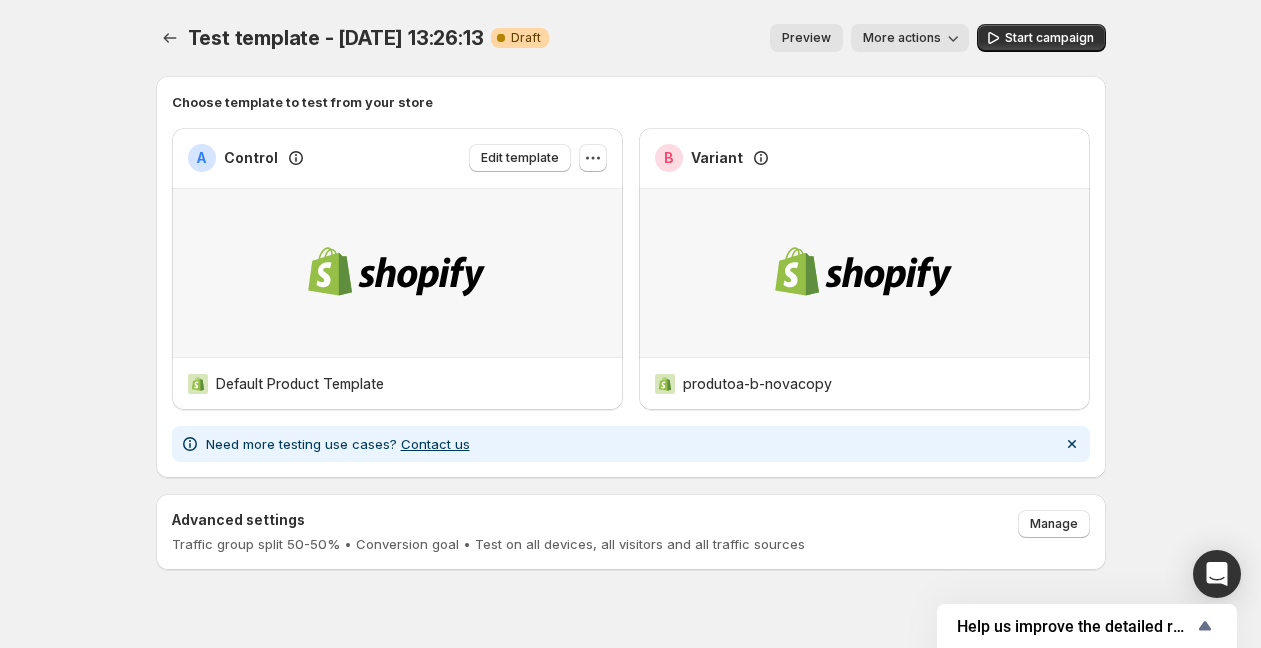 click at bounding box center [397, 273] 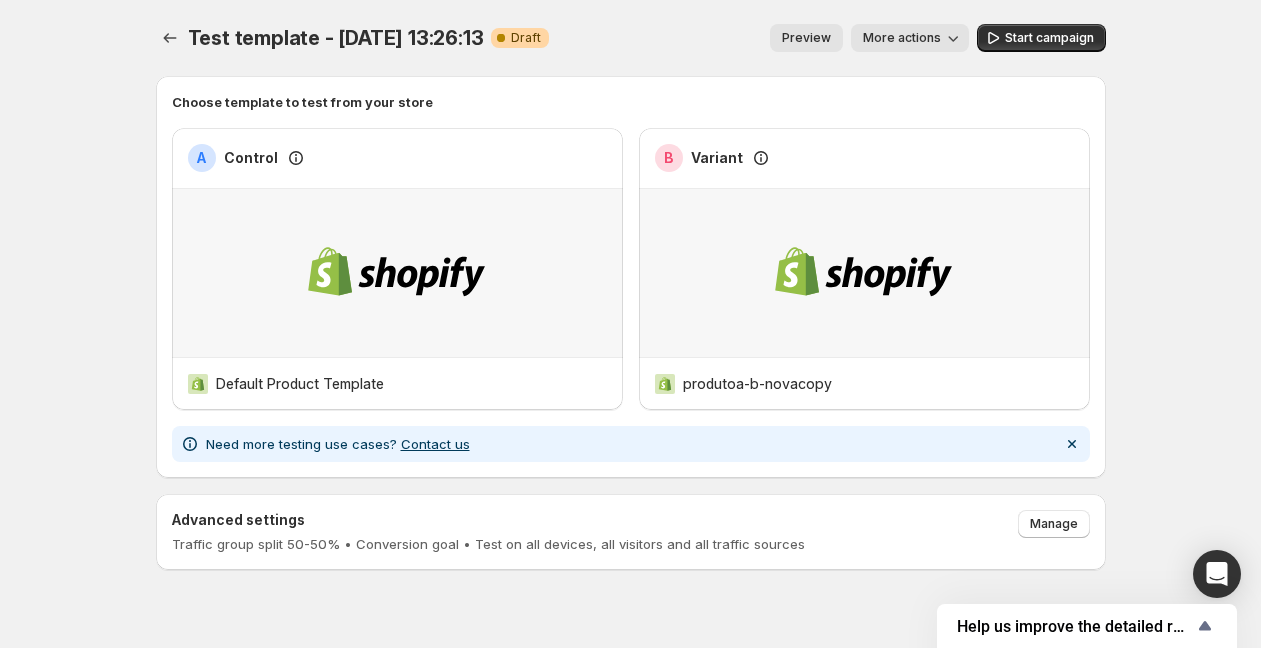 click on "Preview" at bounding box center [806, 38] 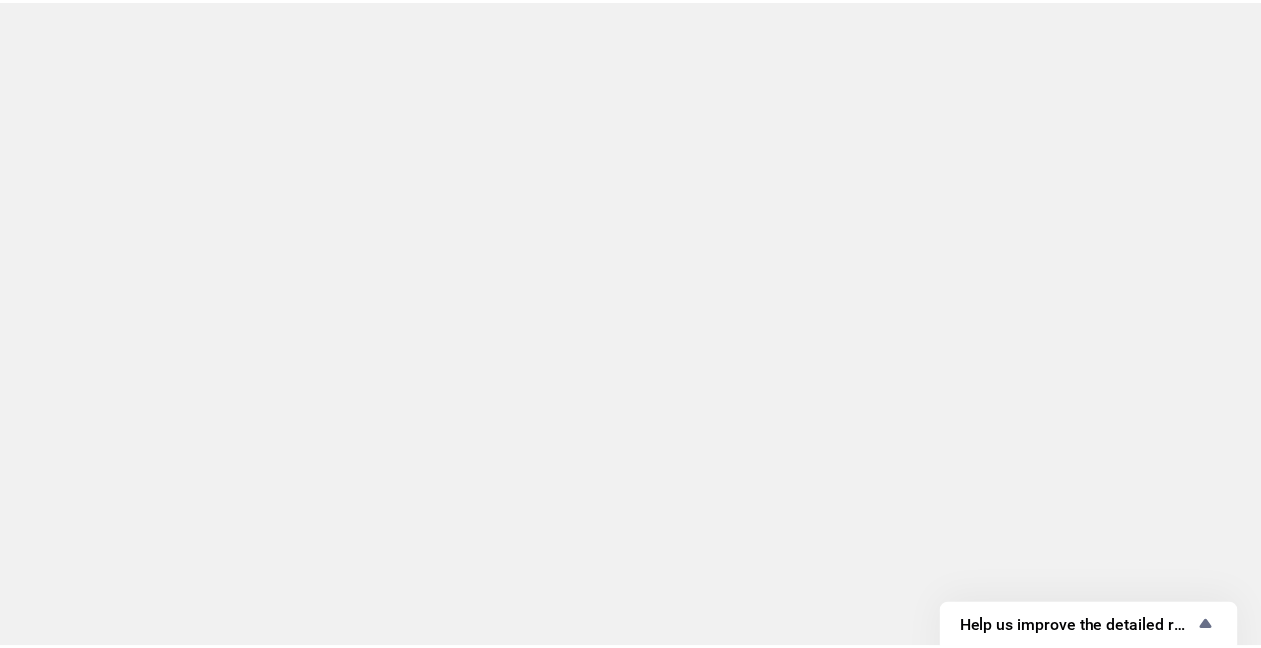 scroll, scrollTop: 0, scrollLeft: 0, axis: both 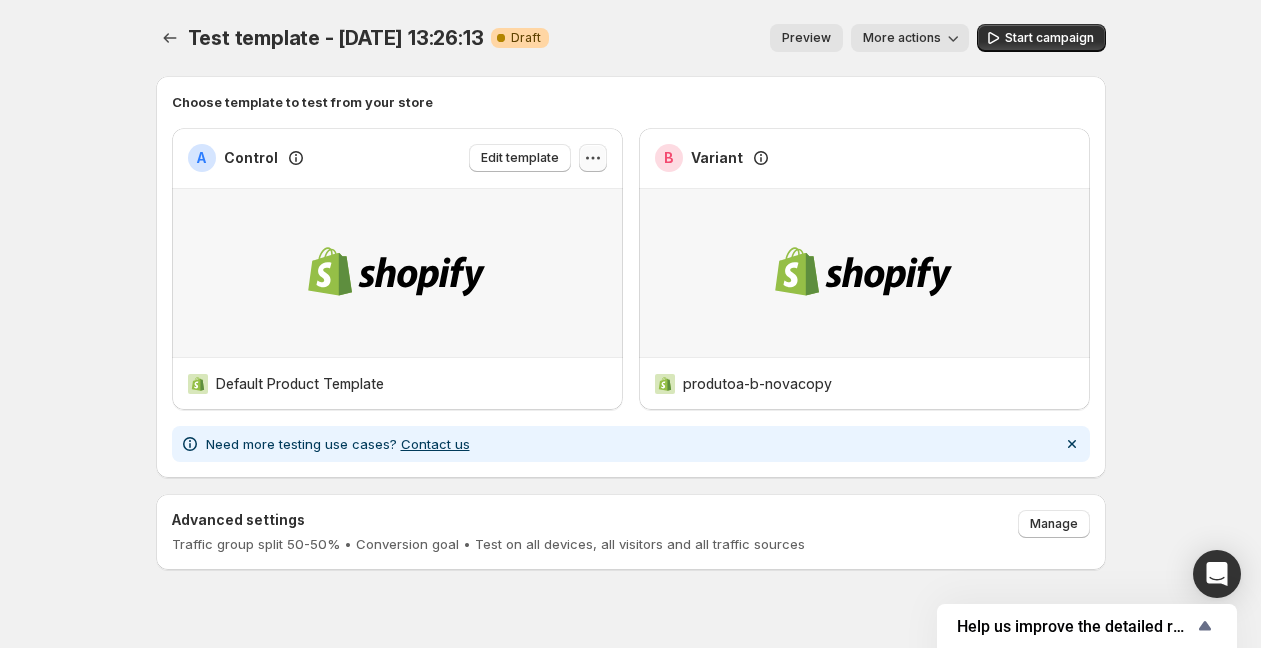 click 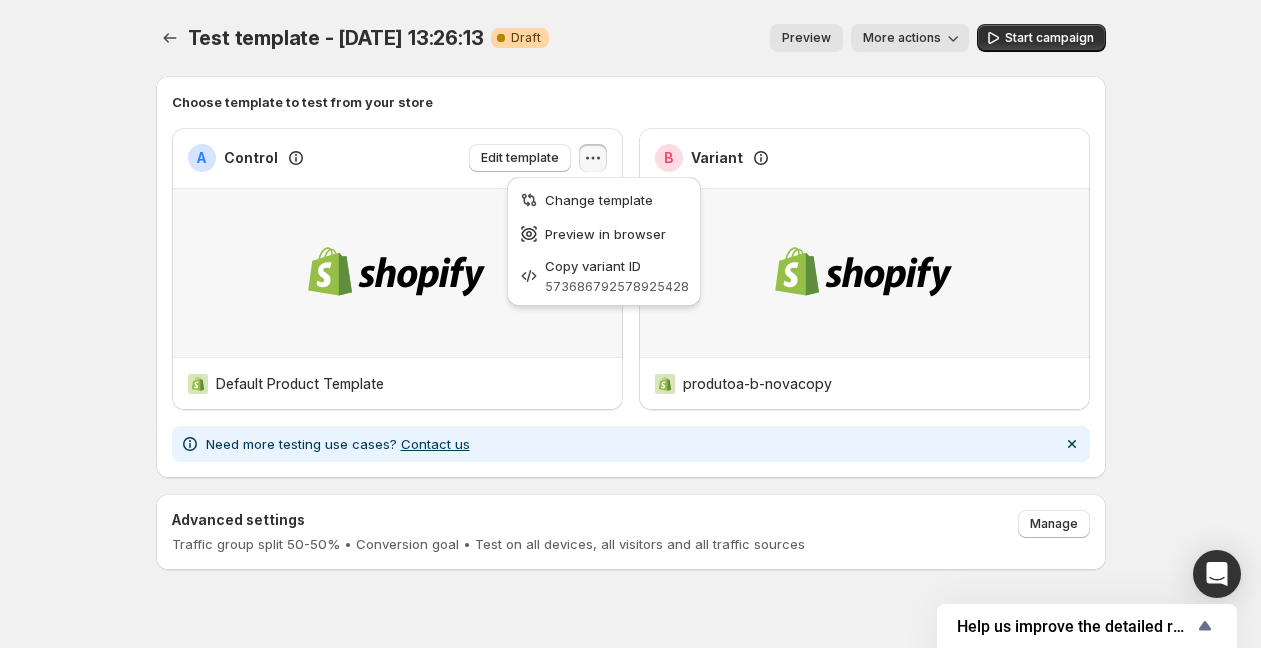 click on "Choose template to test from your store A Control Edit template Default Product Template B Variant produtoa-b-novacopy Need more testing use cases?   Contact us" at bounding box center [631, 277] 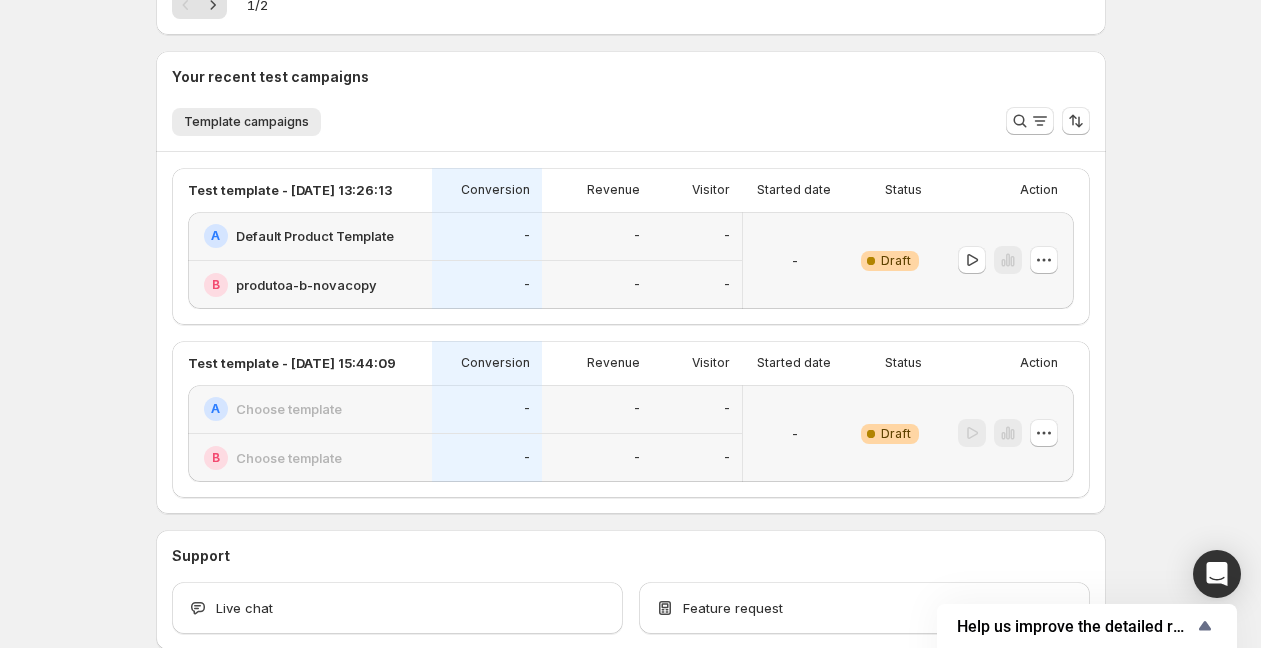 scroll, scrollTop: 574, scrollLeft: 0, axis: vertical 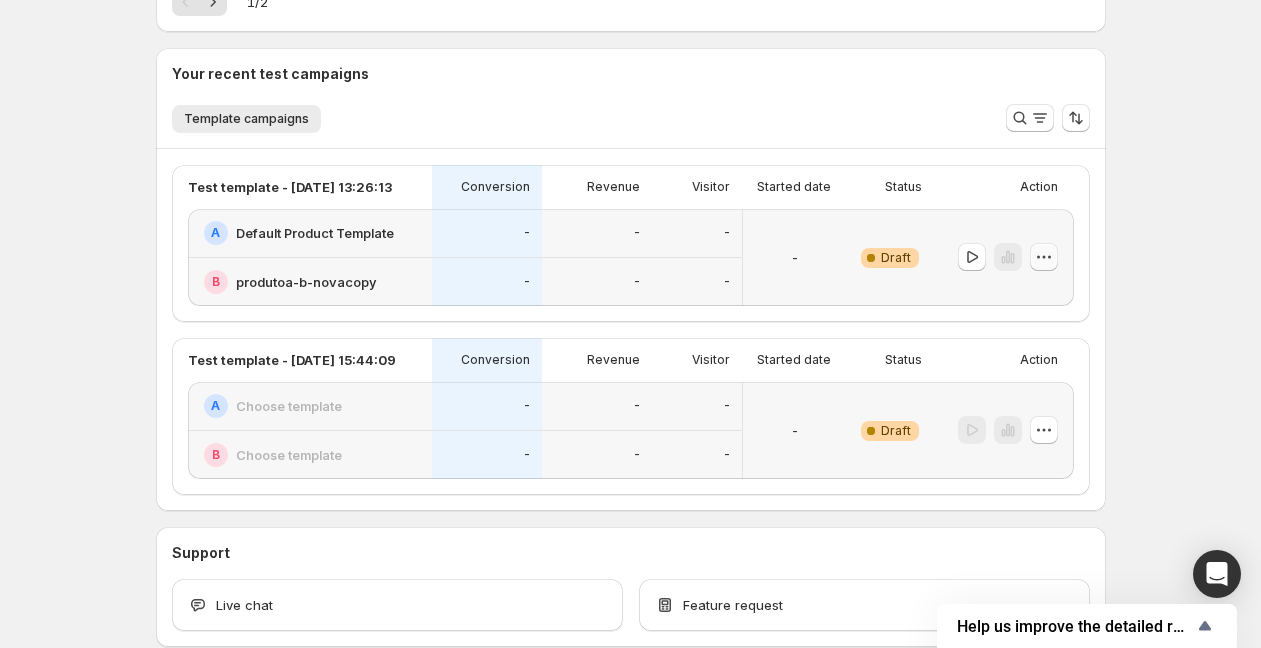 click 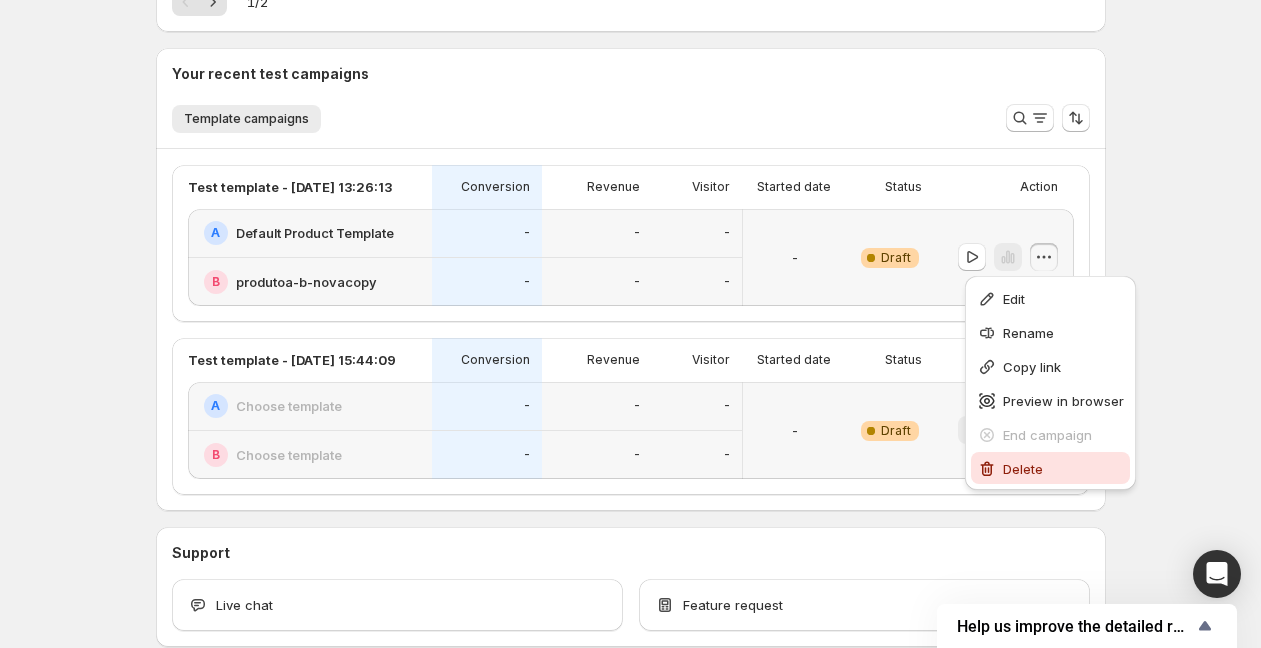 click on "Delete" at bounding box center (1023, 469) 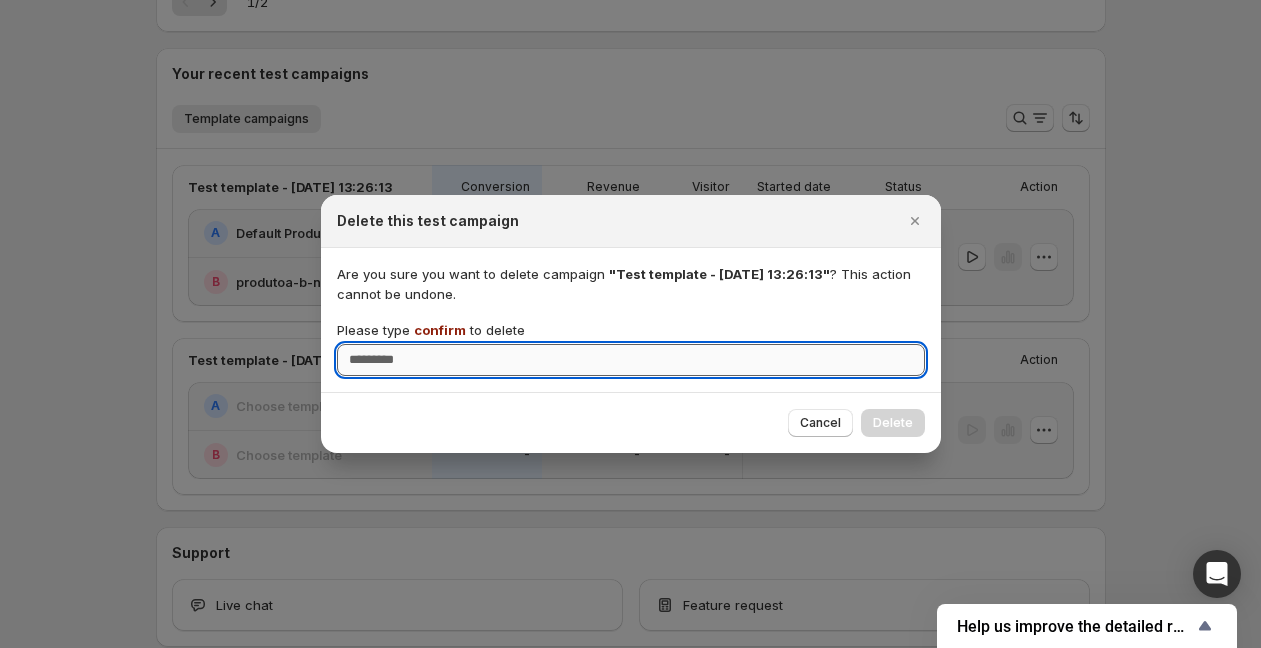 click on "Please type   confirm   to delete" at bounding box center (631, 360) 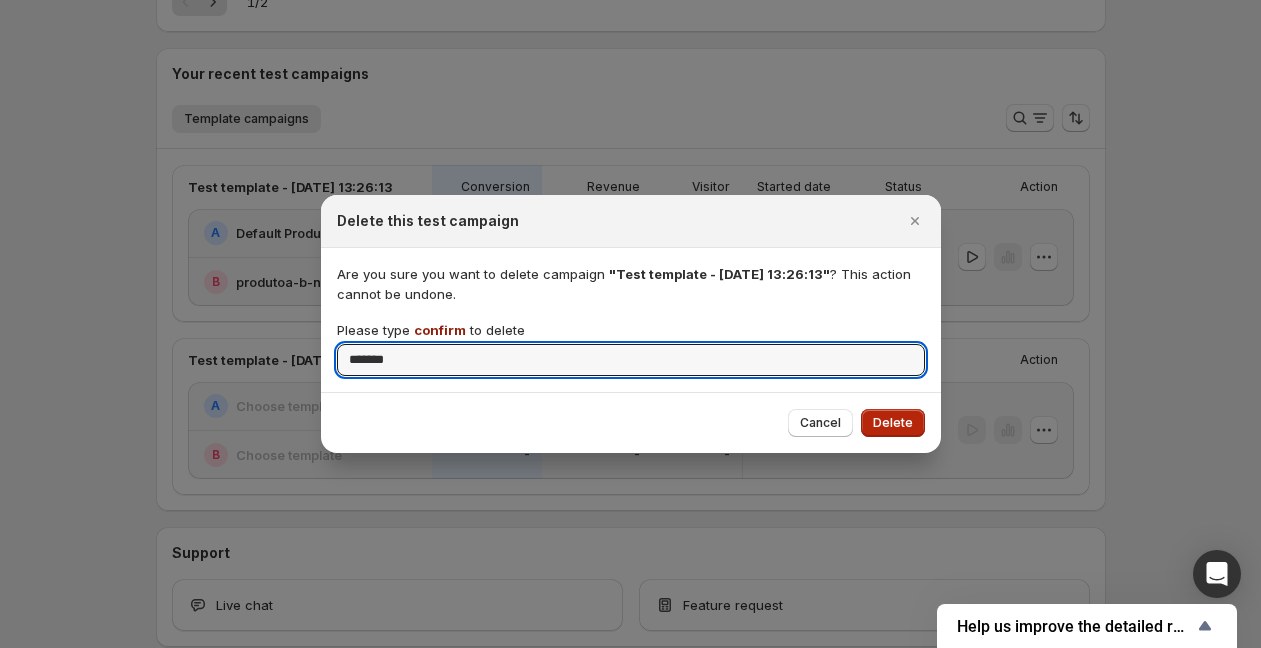 type on "*******" 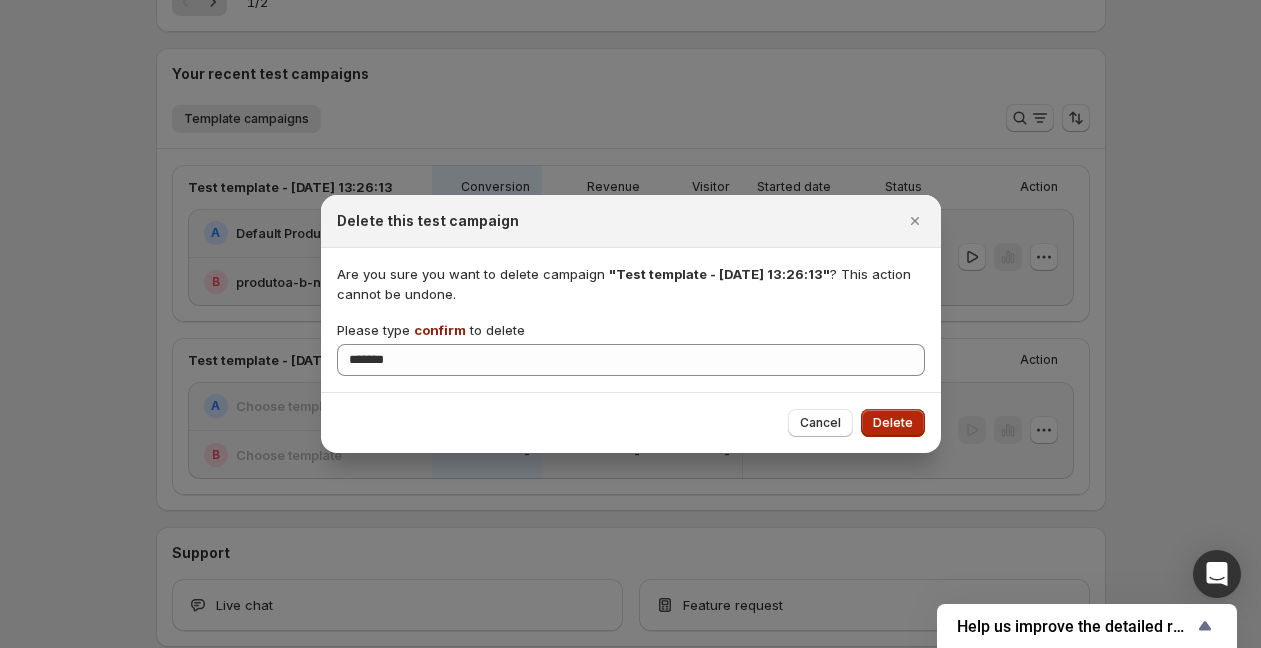 click on "Delete" at bounding box center [893, 423] 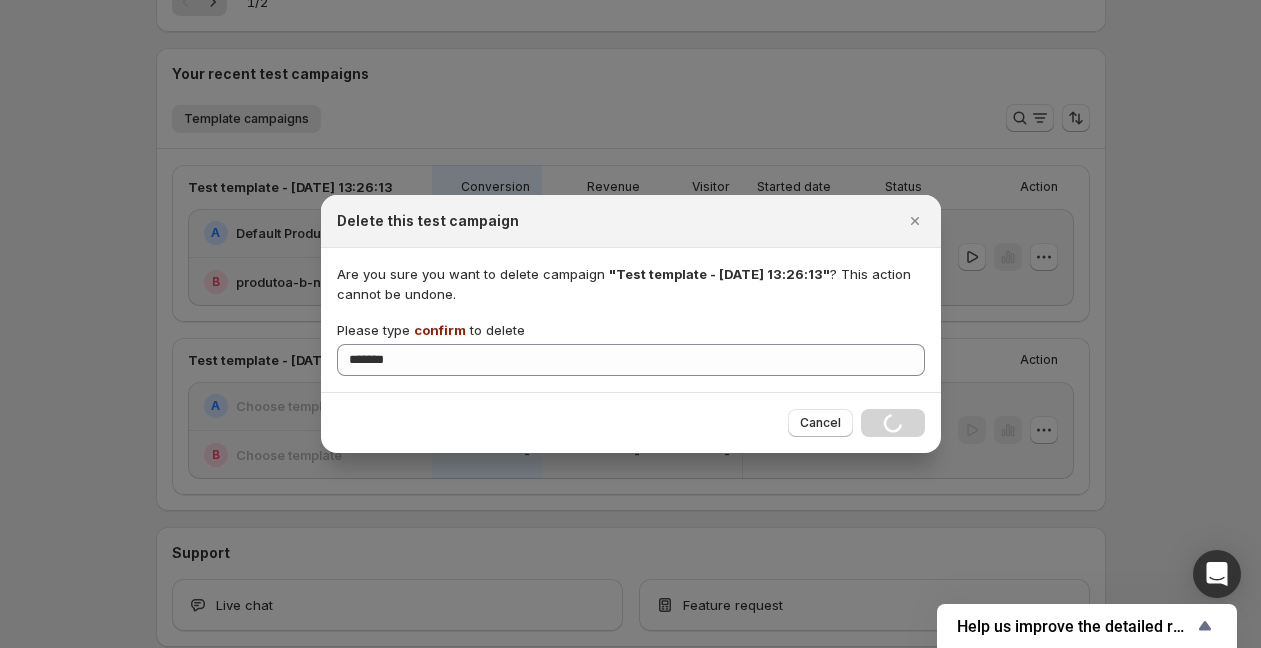 scroll, scrollTop: 508, scrollLeft: 0, axis: vertical 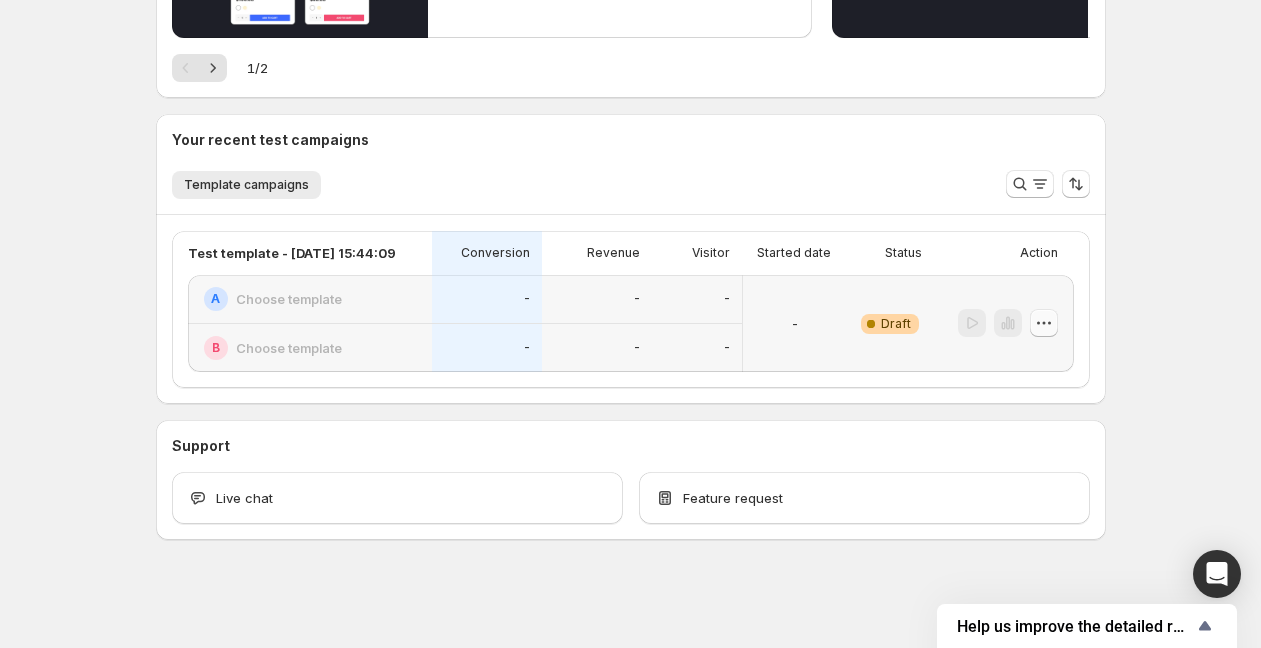 click 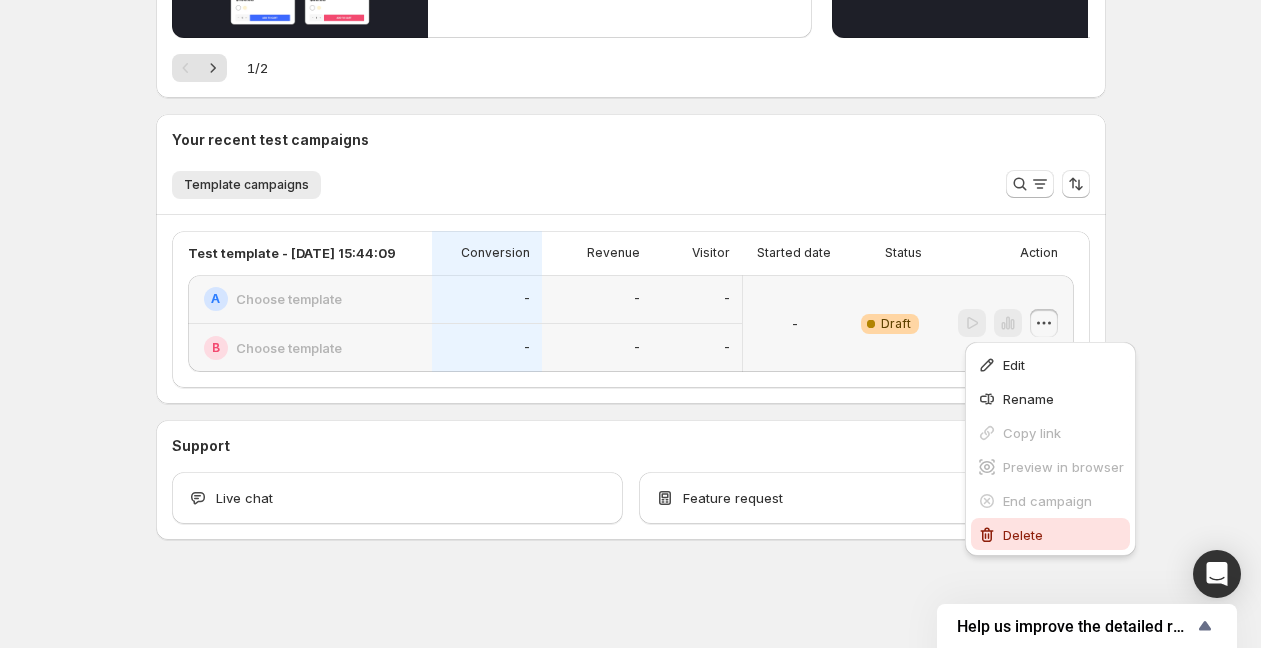 click on "Delete" at bounding box center [1063, 535] 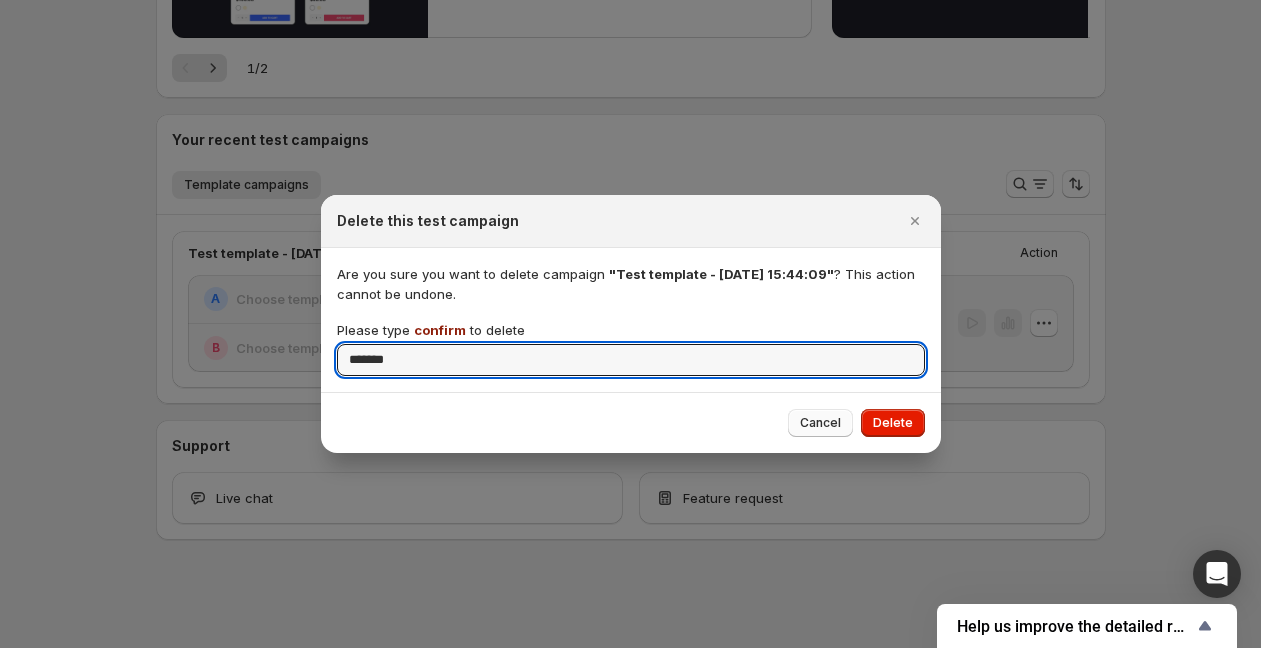 type on "*******" 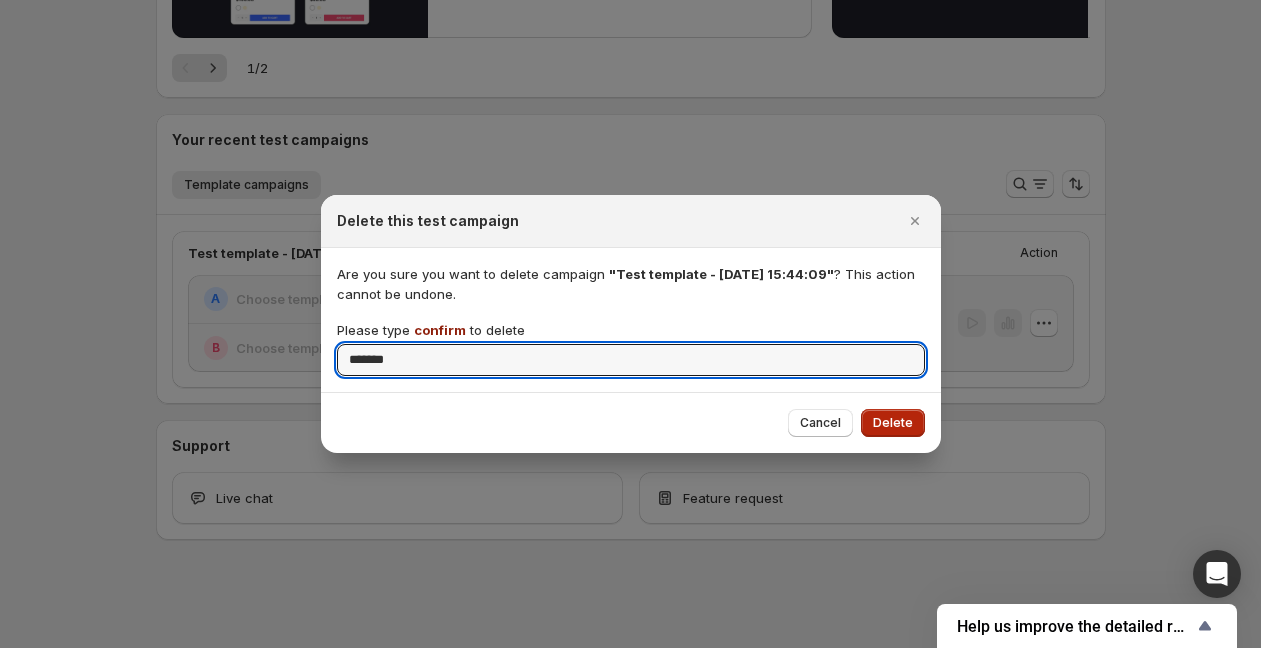 click on "Delete" at bounding box center (893, 423) 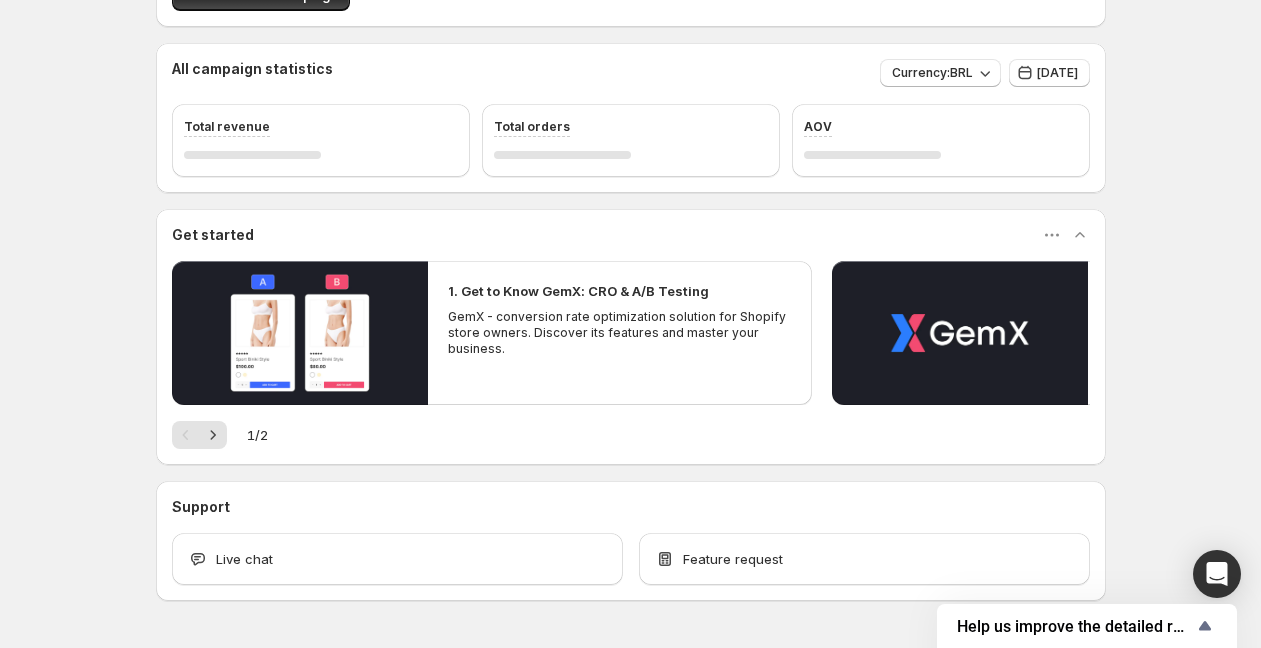 scroll, scrollTop: 0, scrollLeft: 0, axis: both 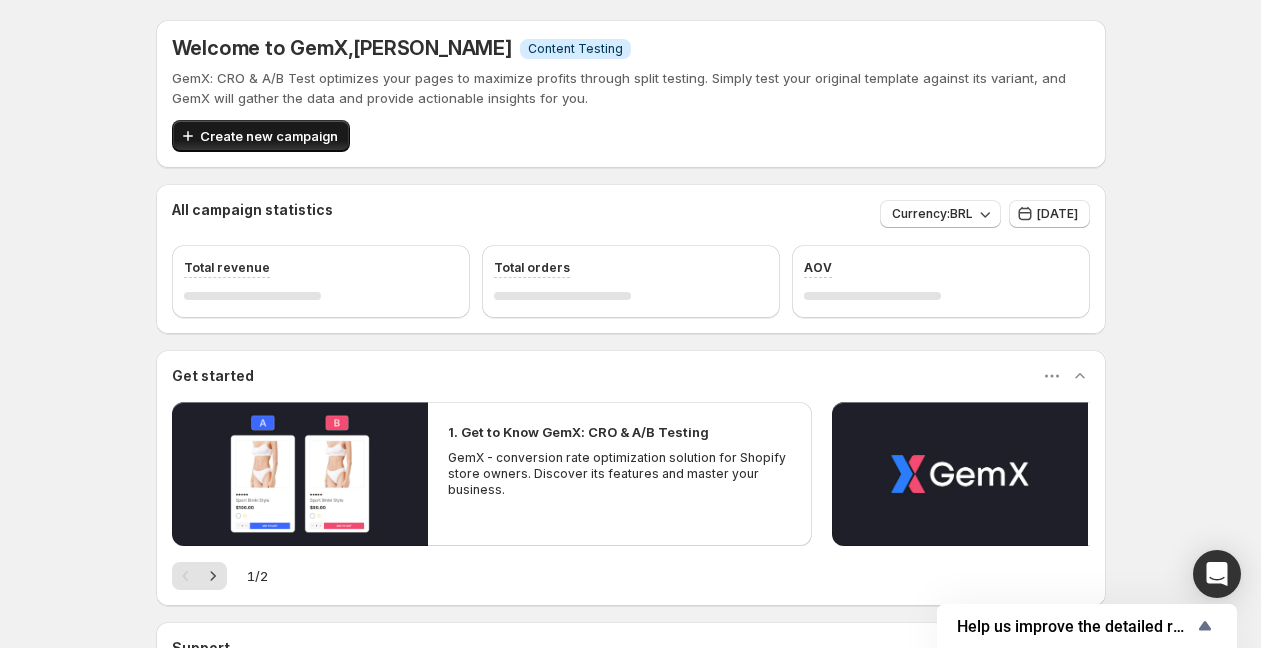 click on "Create new campaign" at bounding box center [261, 136] 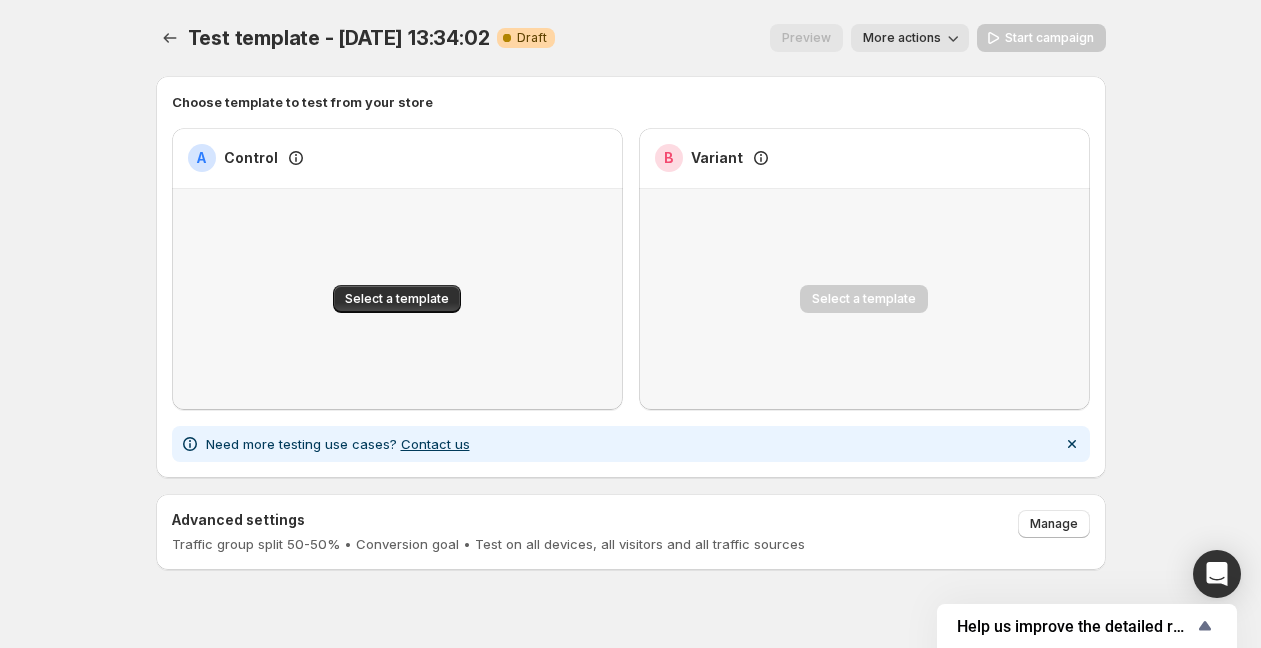 click on "Select a template" at bounding box center (397, 299) 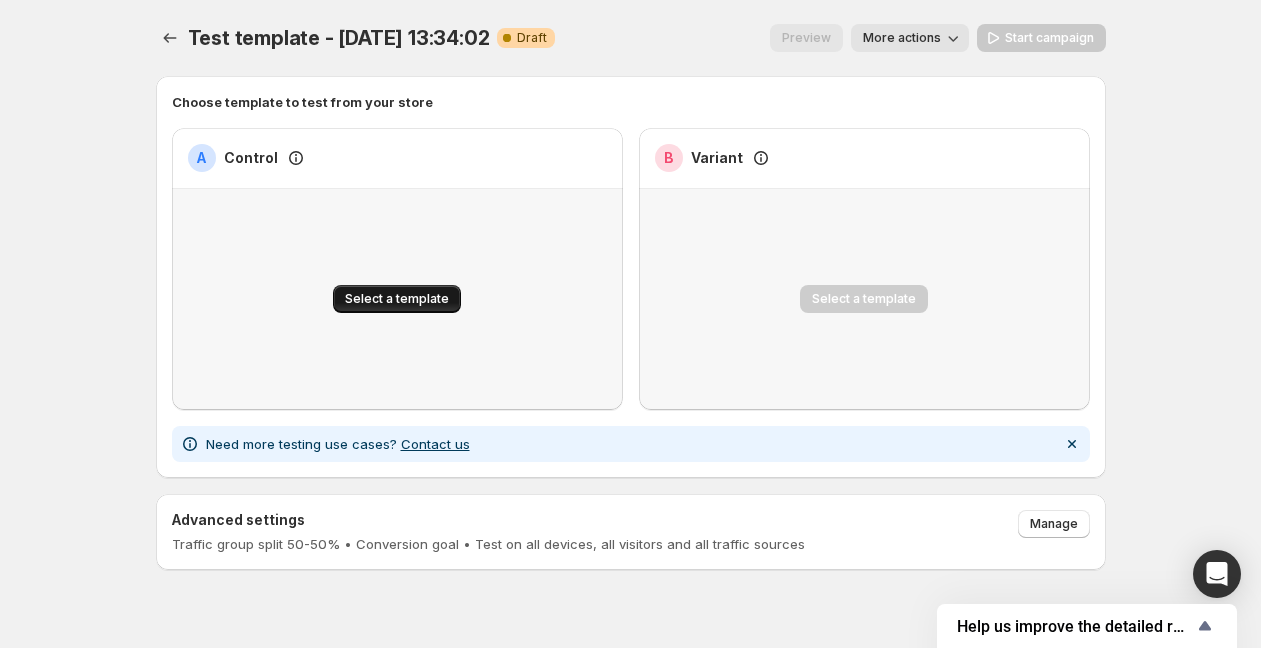 click on "Select a template" at bounding box center (397, 299) 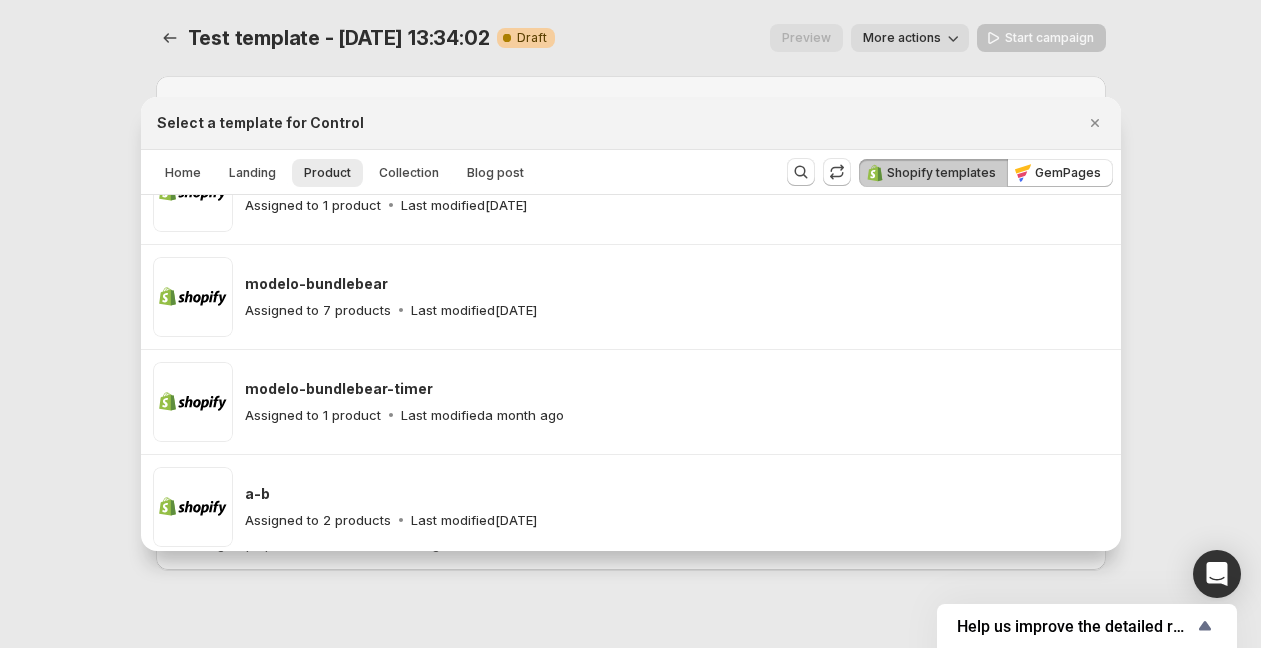 scroll, scrollTop: 320, scrollLeft: 0, axis: vertical 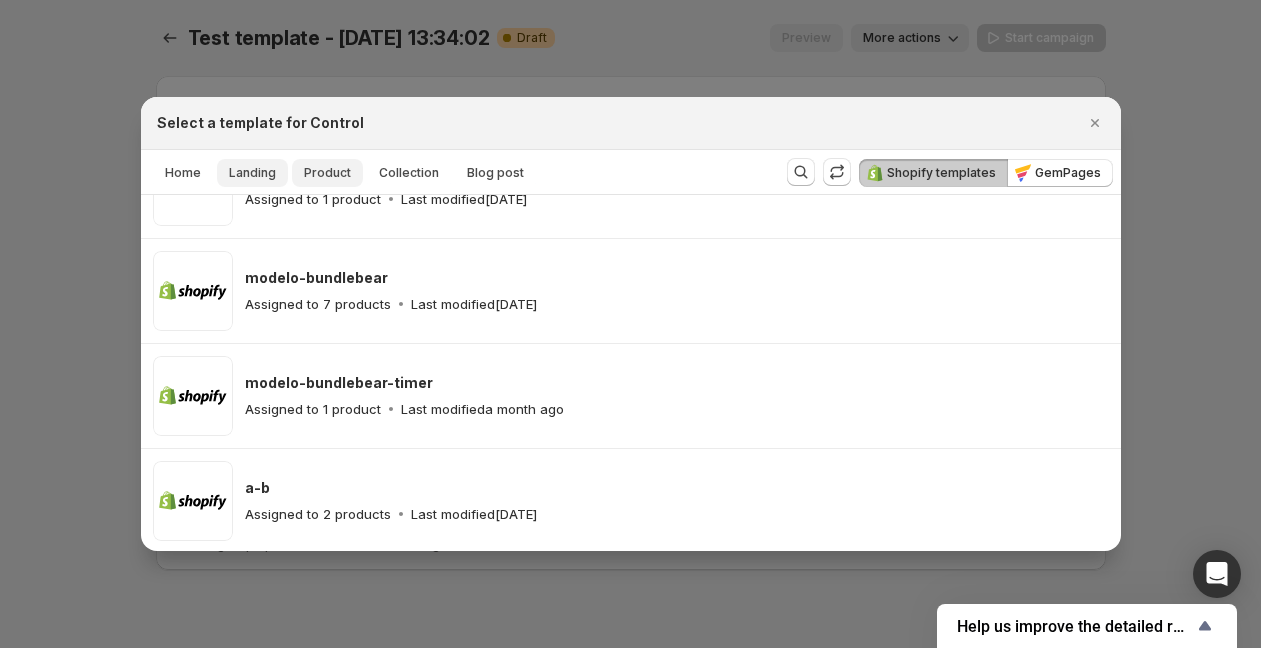 click on "Landing" at bounding box center [252, 173] 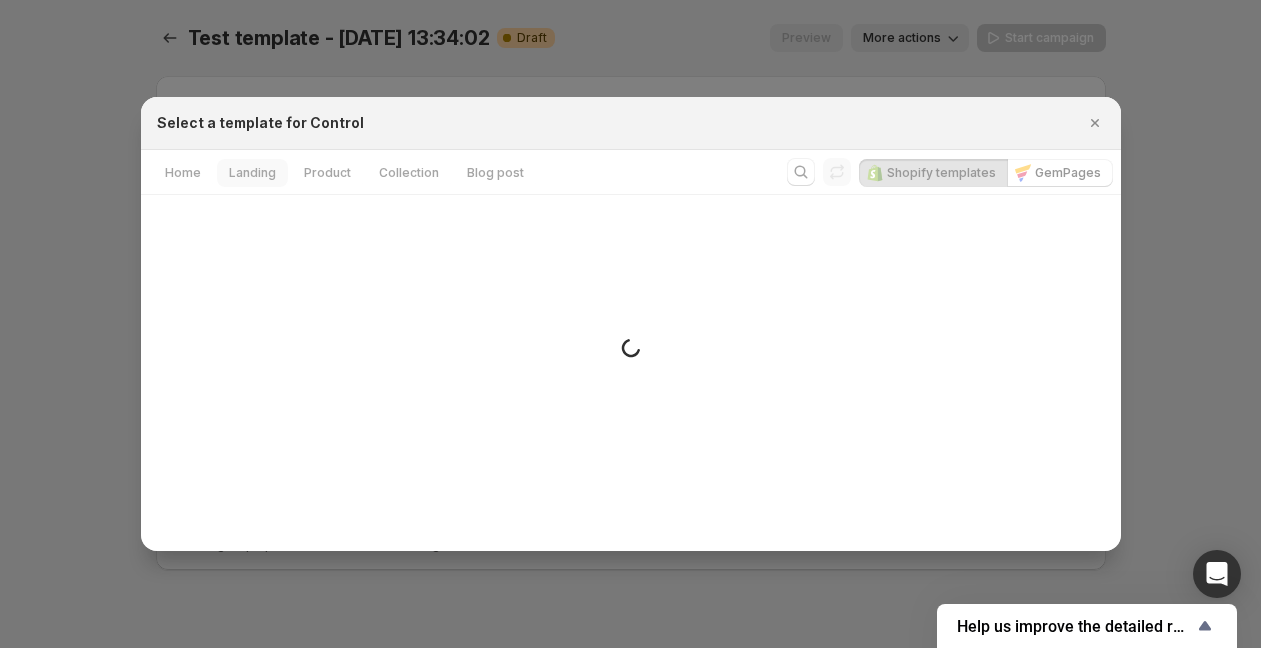 scroll, scrollTop: 0, scrollLeft: 0, axis: both 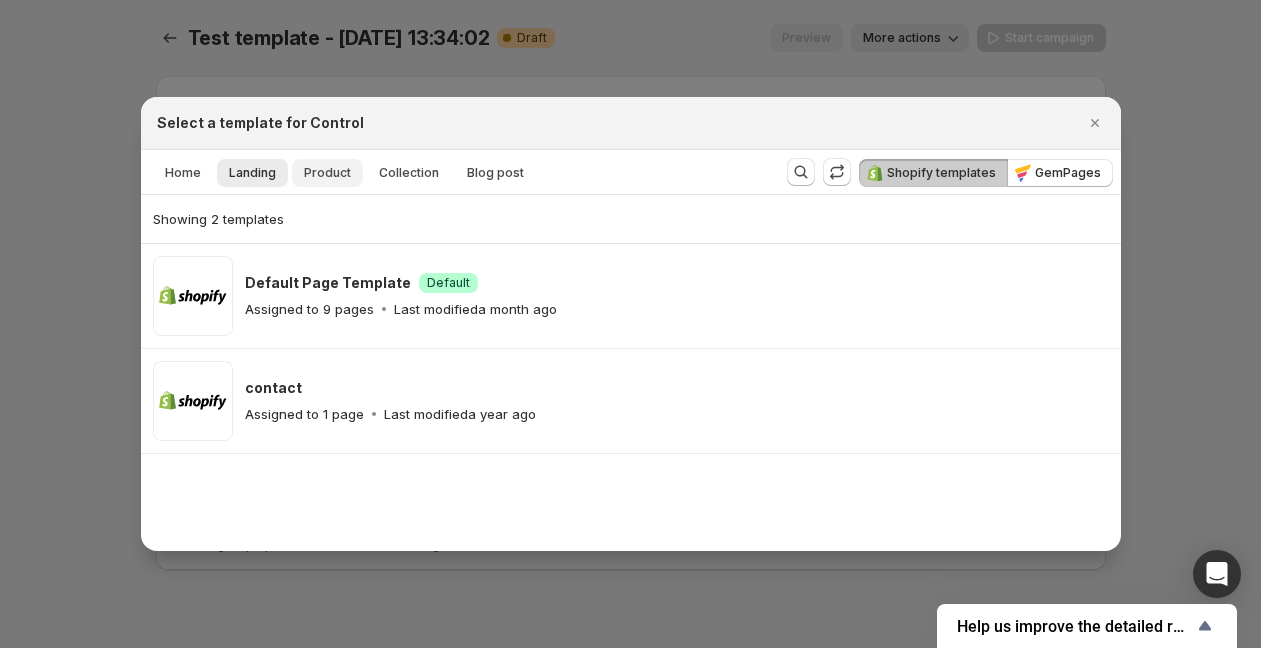 click on "Product" at bounding box center [327, 173] 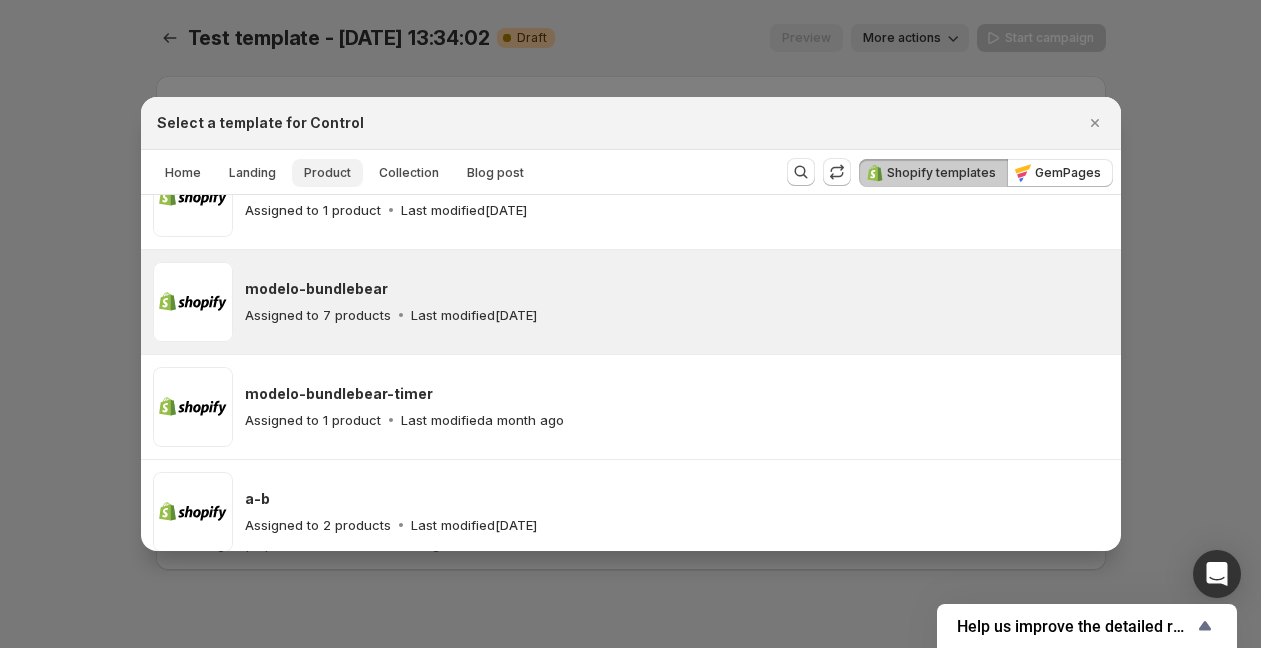 scroll, scrollTop: 320, scrollLeft: 0, axis: vertical 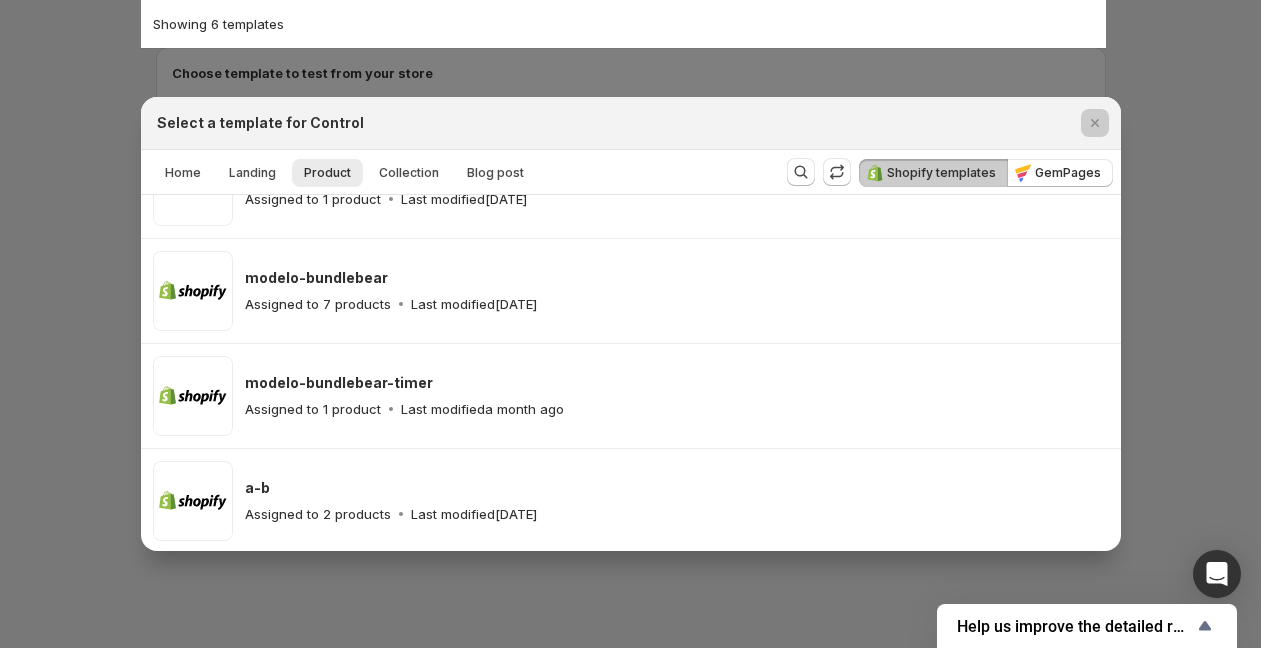 click at bounding box center [630, 324] 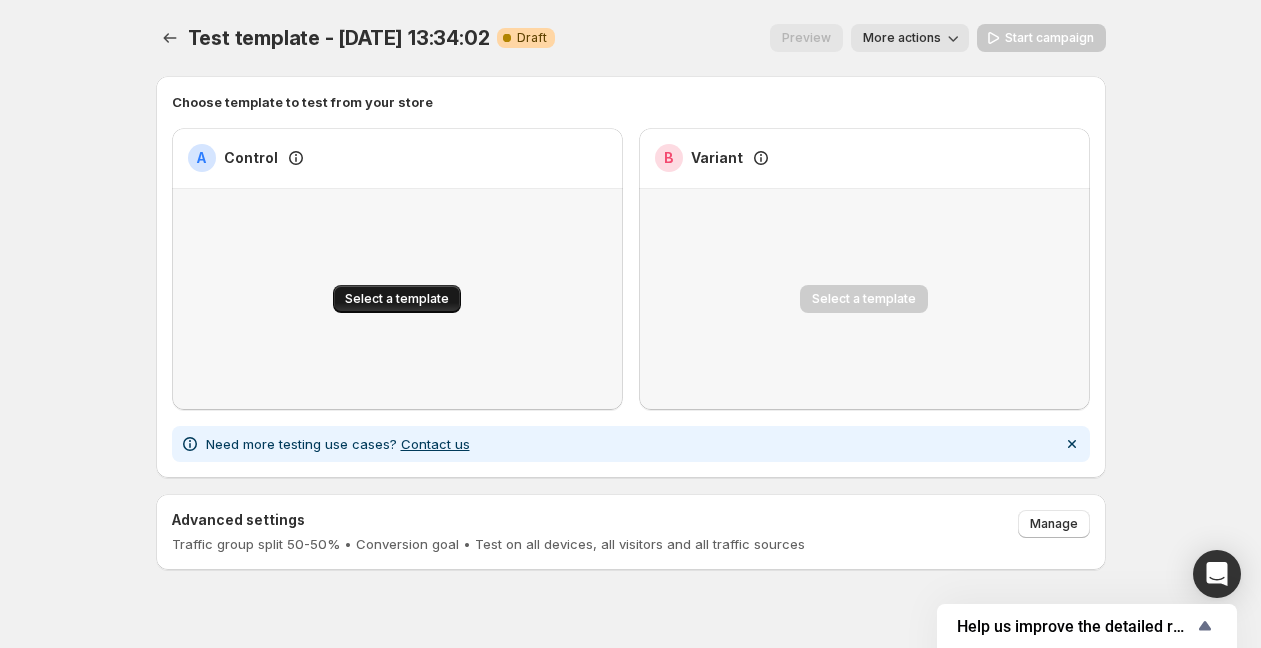 click on "Select a template" at bounding box center (397, 299) 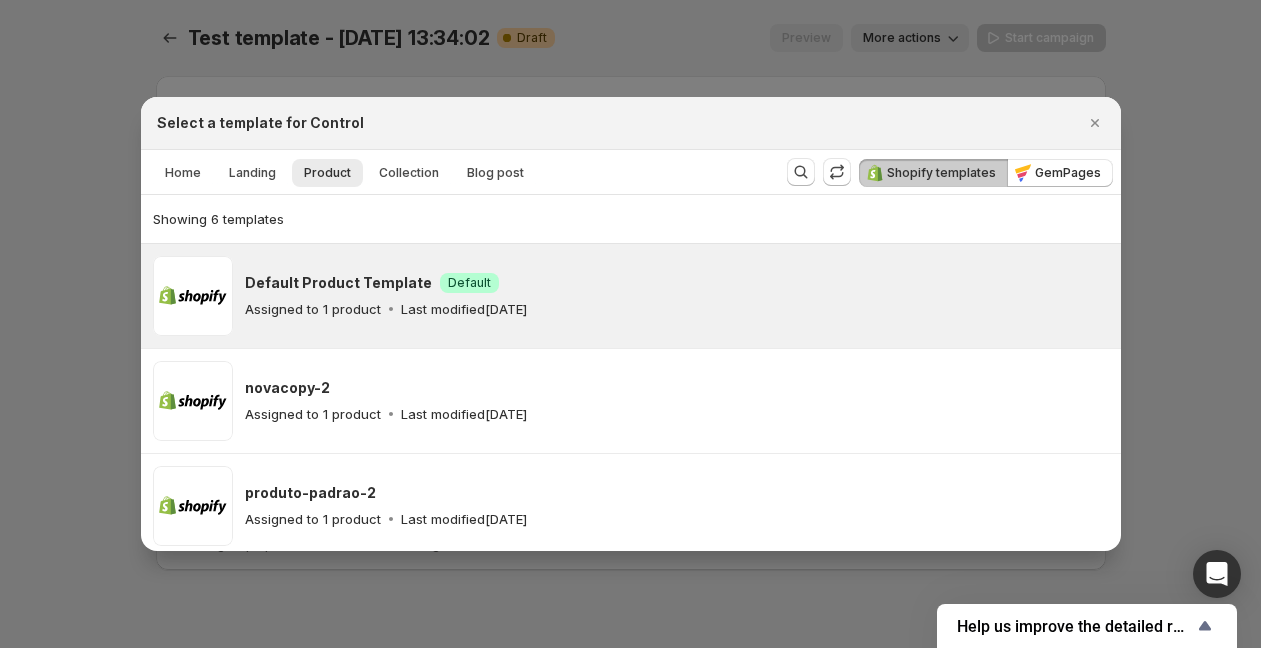 click on "Last modified  23 days ago" at bounding box center (464, 309) 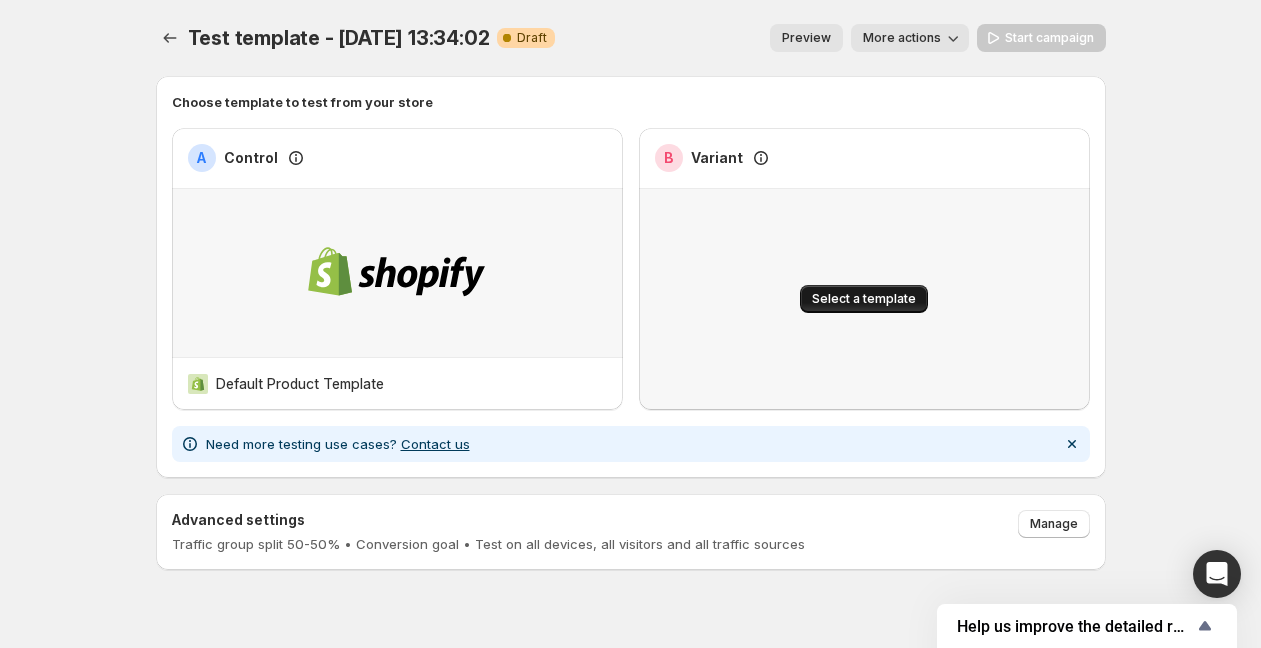 click on "Select a template" at bounding box center (864, 299) 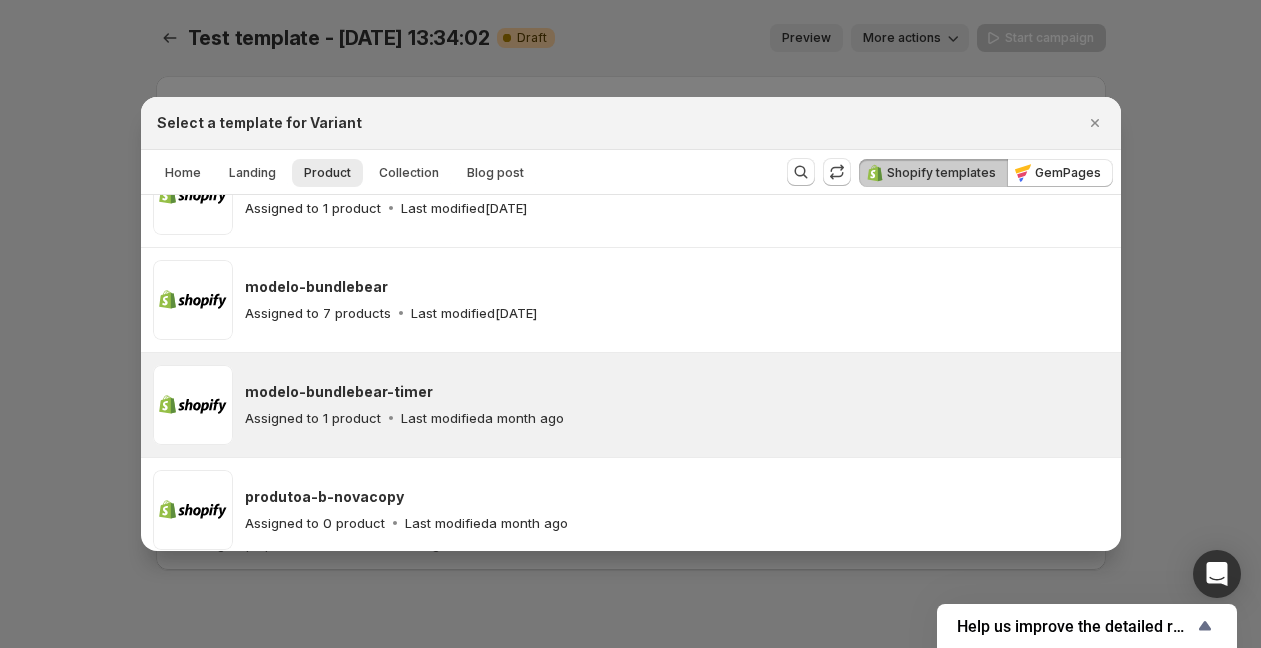 scroll, scrollTop: 313, scrollLeft: 0, axis: vertical 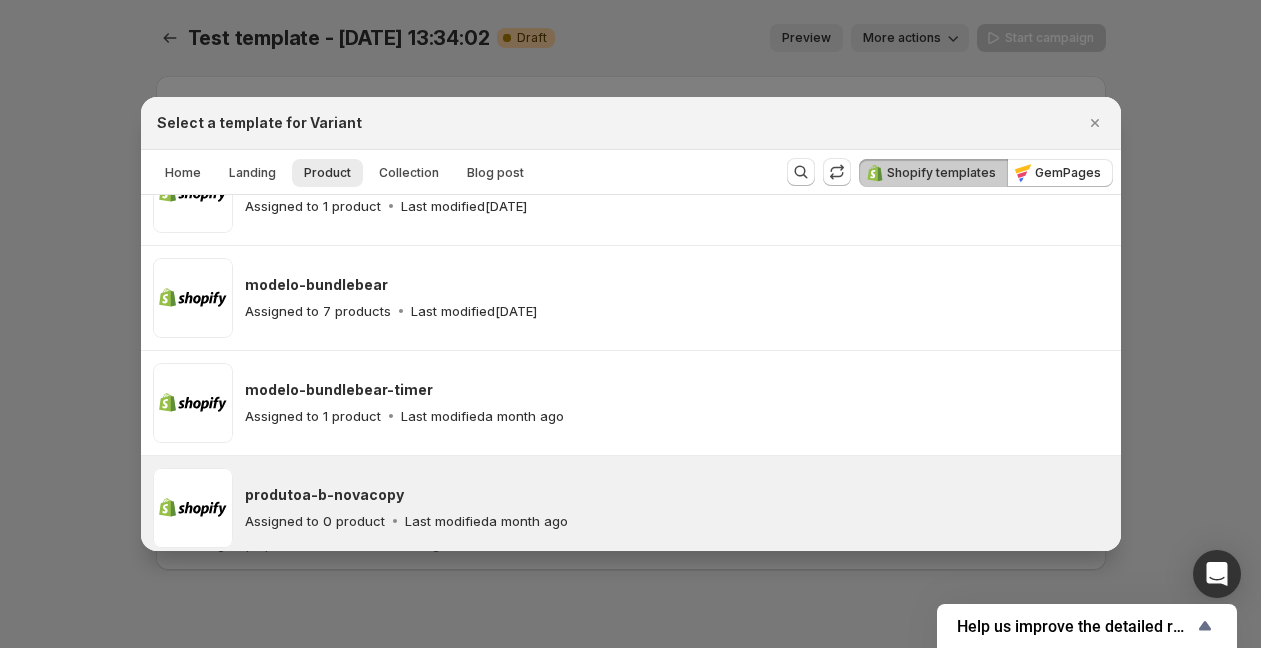 click on "produtoa-b-novacopy" at bounding box center (677, 495) 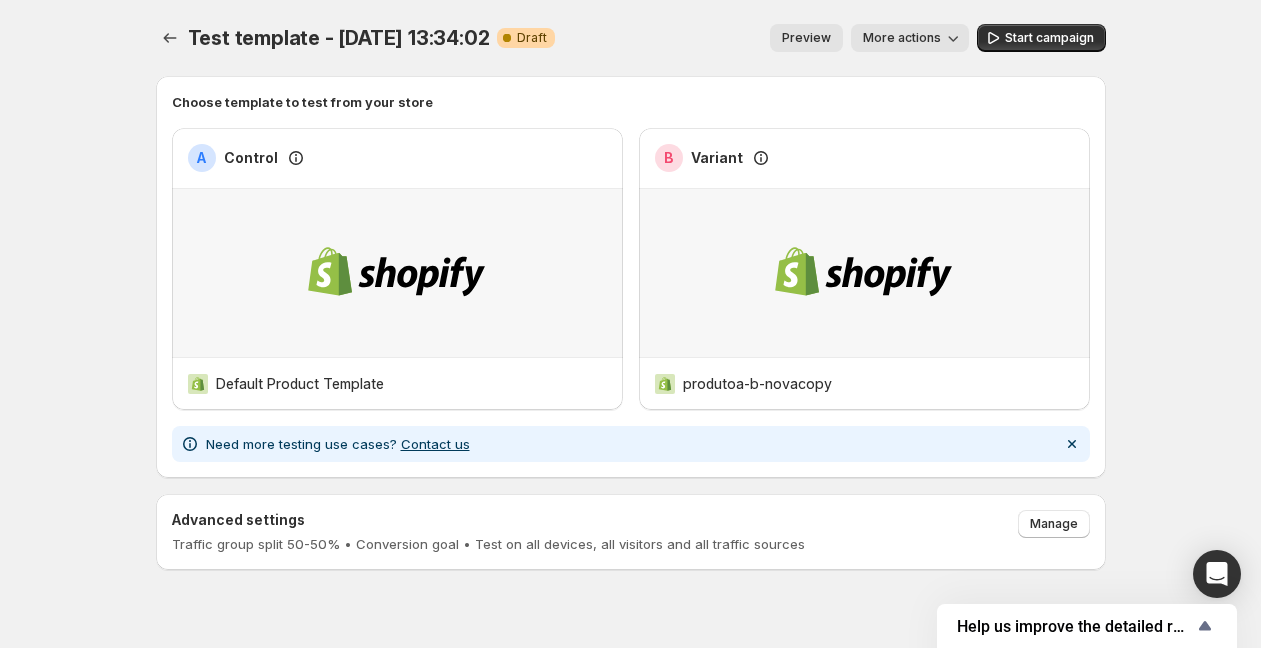 click on "Preview" at bounding box center (806, 38) 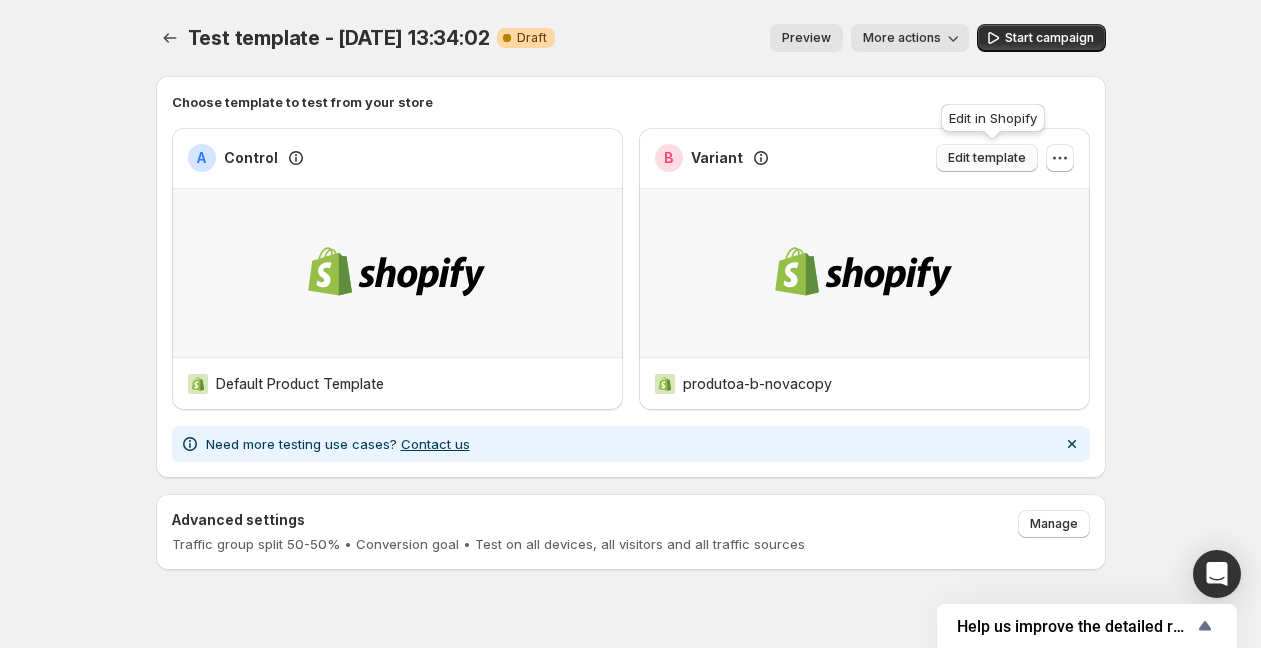click on "Edit template" at bounding box center (987, 158) 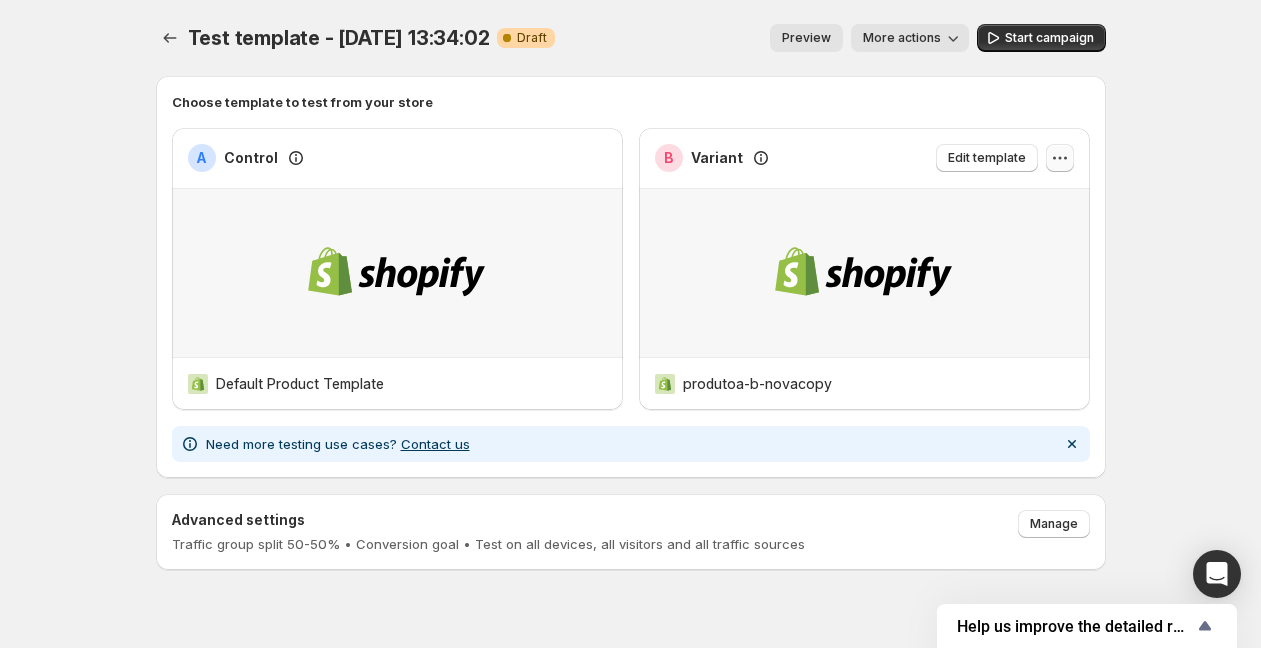 click 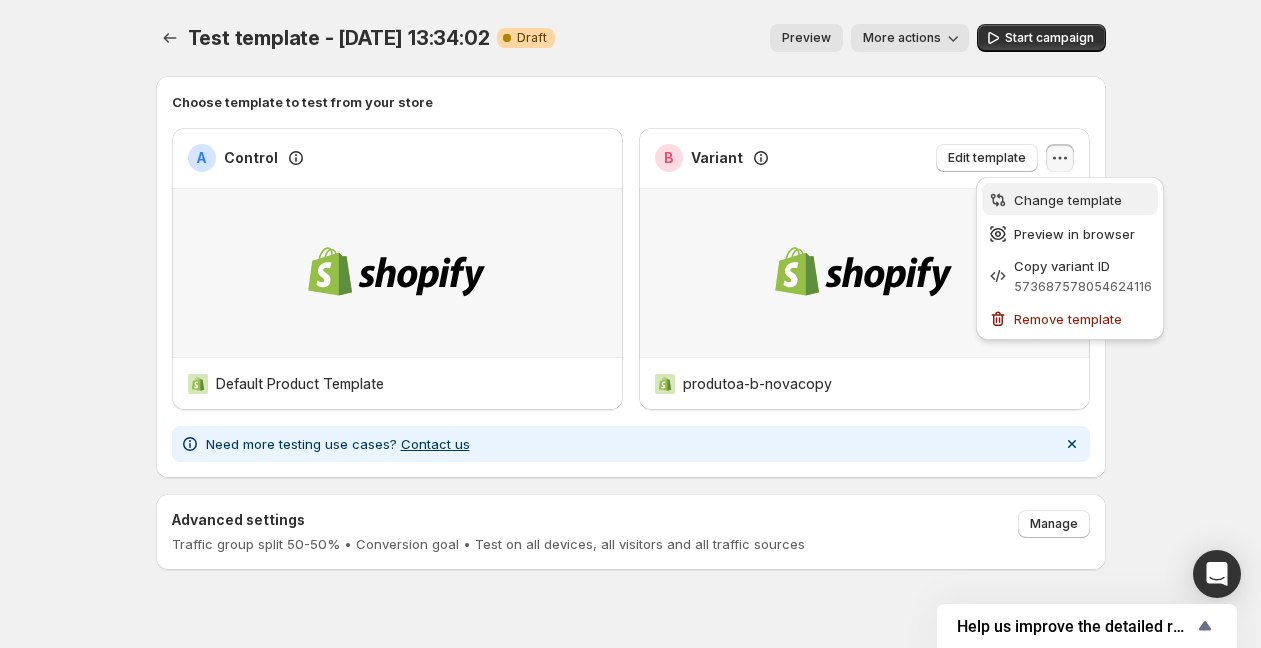 click on "Change template" at bounding box center [1070, 199] 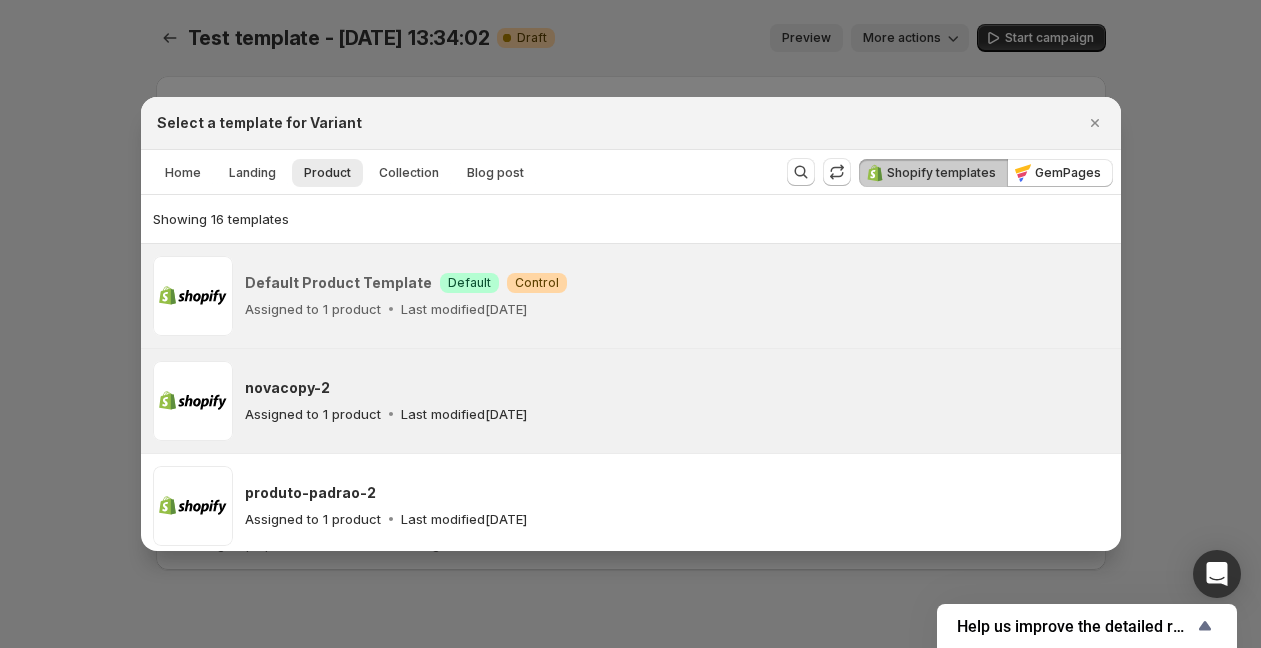click on "novacopy-2" at bounding box center [677, 388] 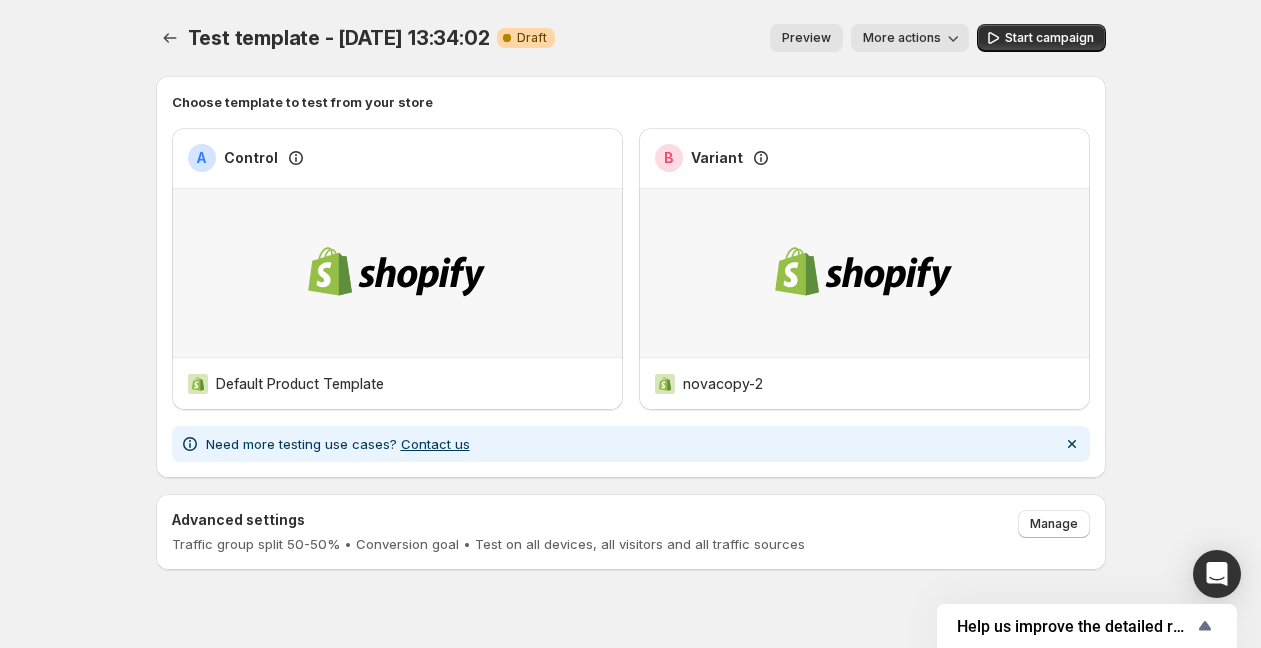 click on "Preview" at bounding box center [806, 38] 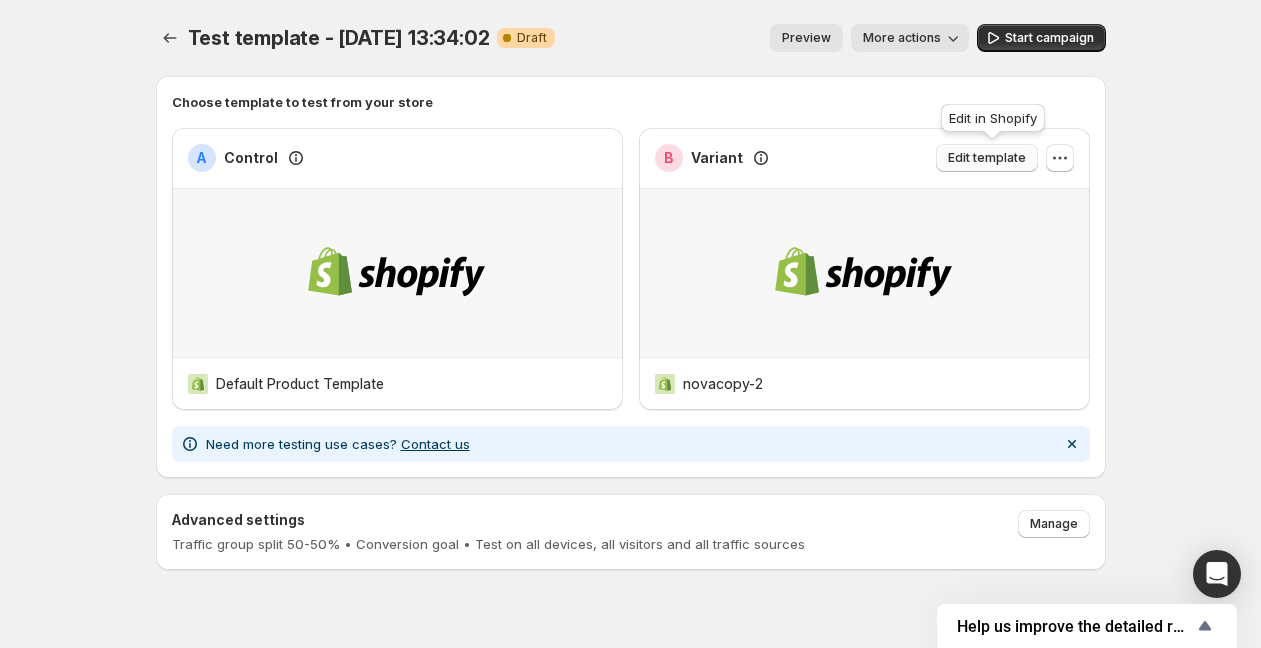 click on "Edit template" at bounding box center [987, 158] 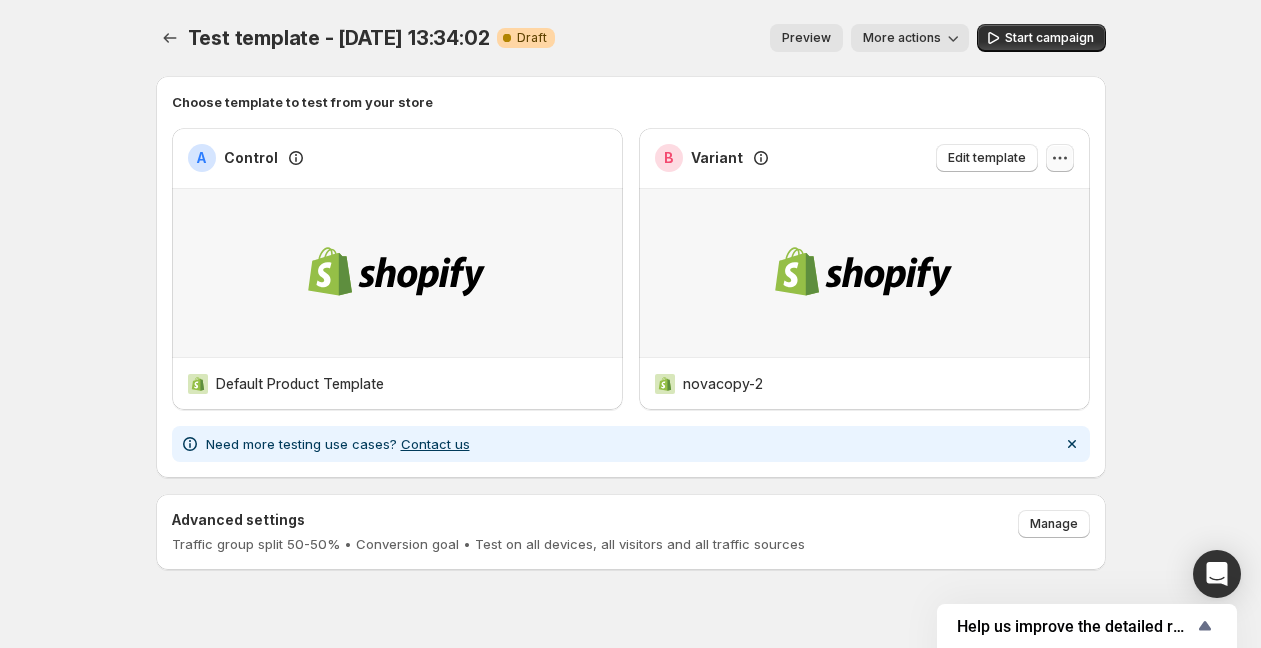 click 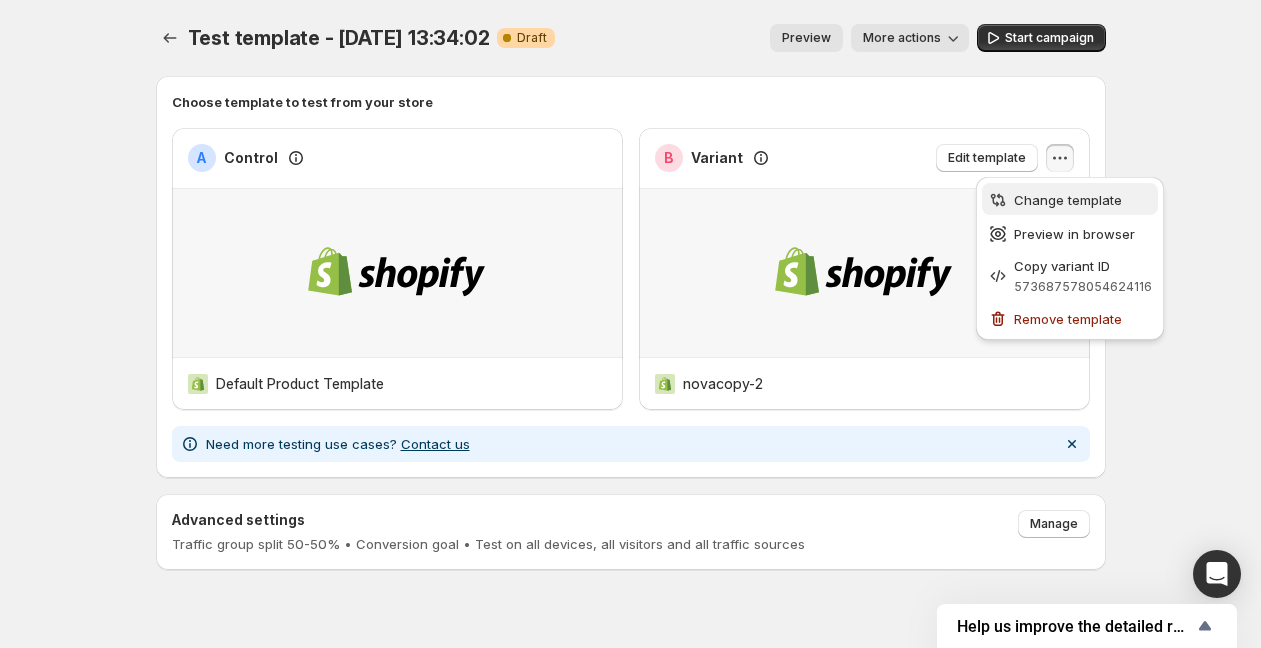 click on "Change template" at bounding box center [1068, 200] 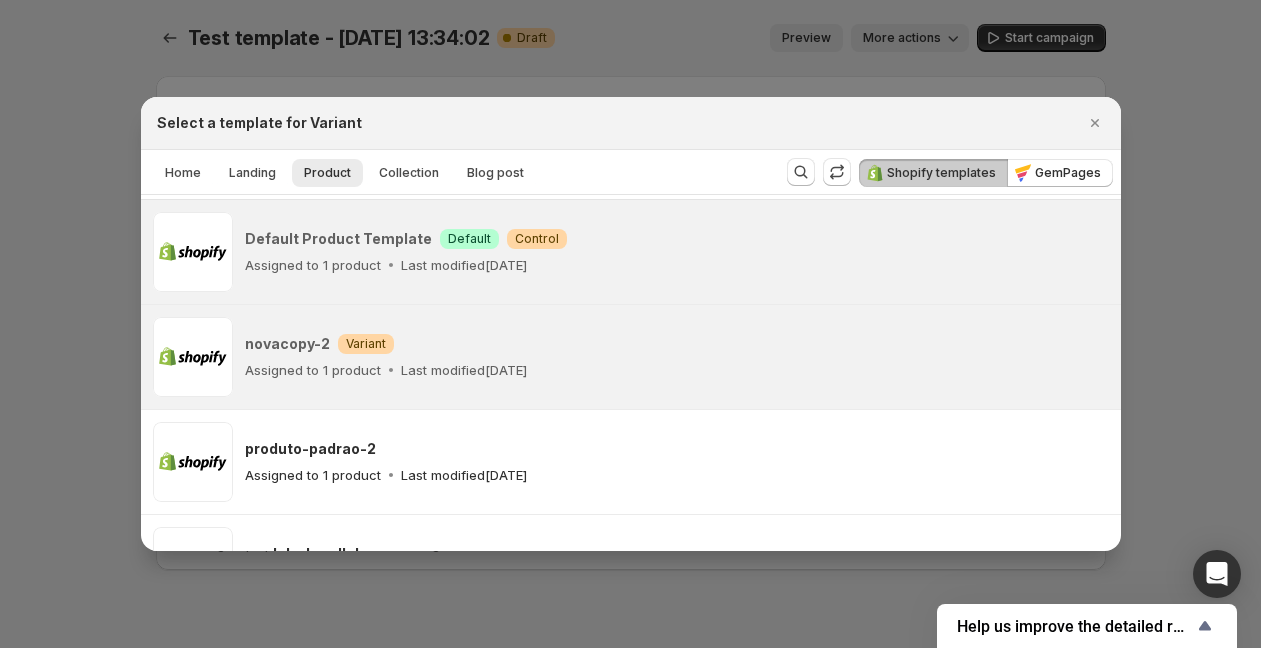 scroll, scrollTop: 50, scrollLeft: 0, axis: vertical 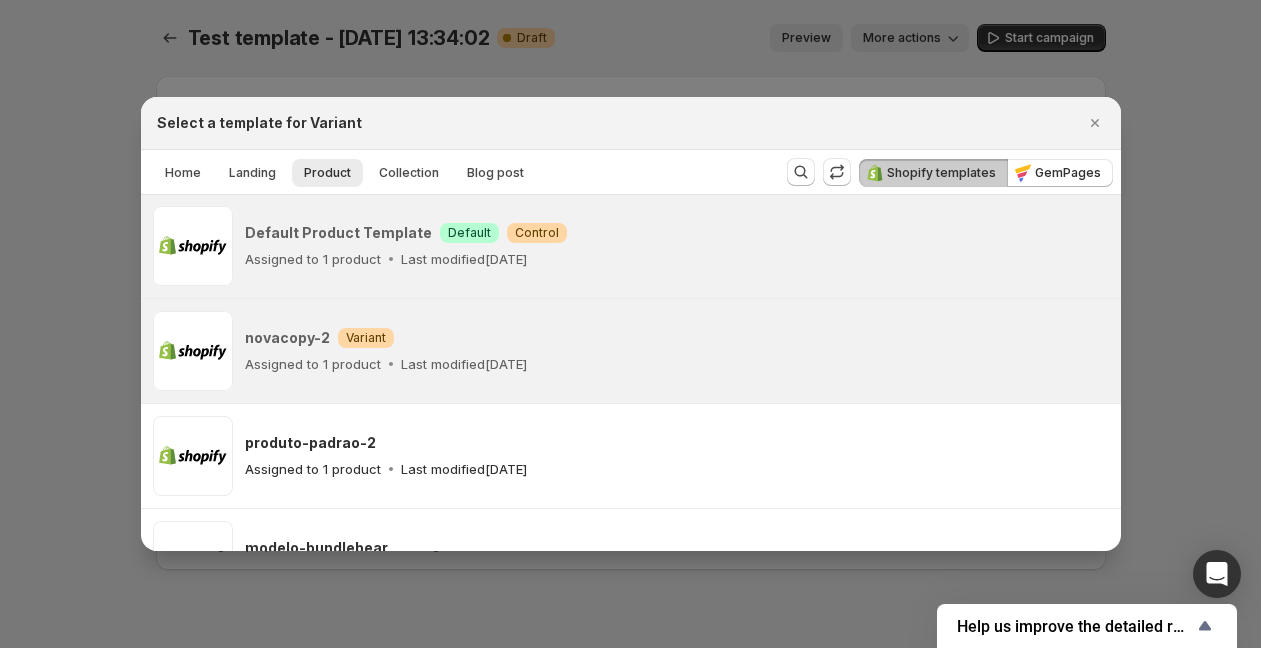 click on "Default Product Template Success Default Warning Control" at bounding box center (677, 233) 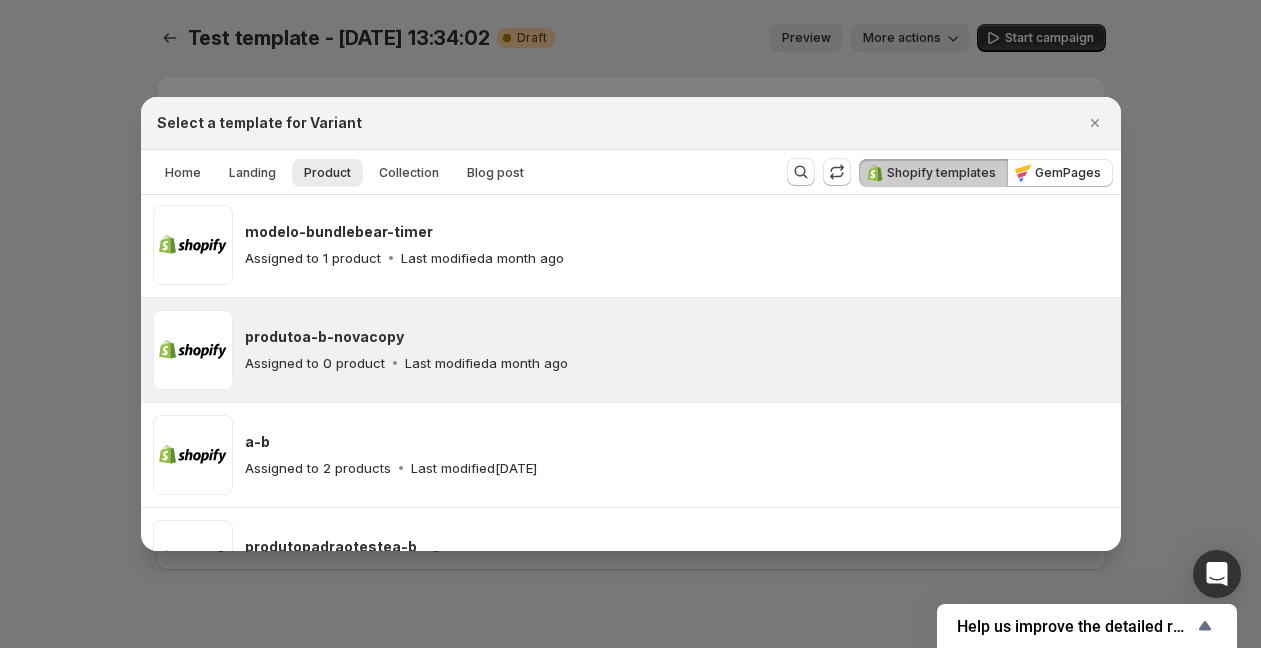 scroll, scrollTop: 475, scrollLeft: 0, axis: vertical 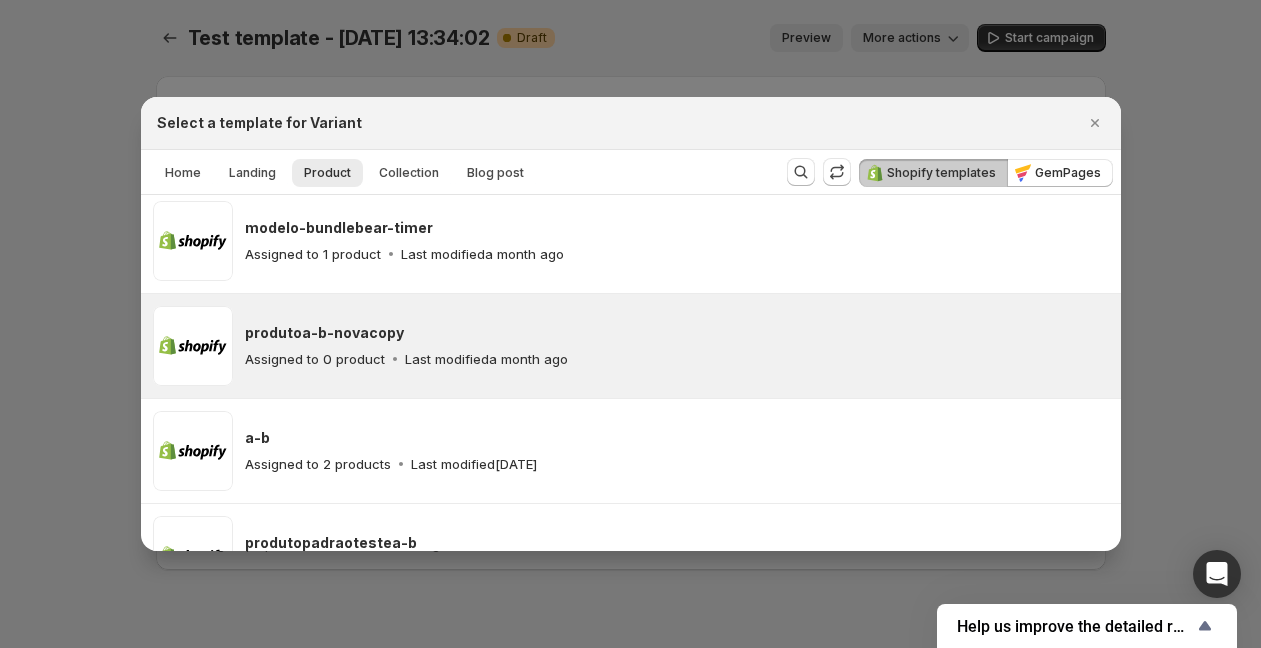 click on "Last modified  a month ago" at bounding box center [486, 359] 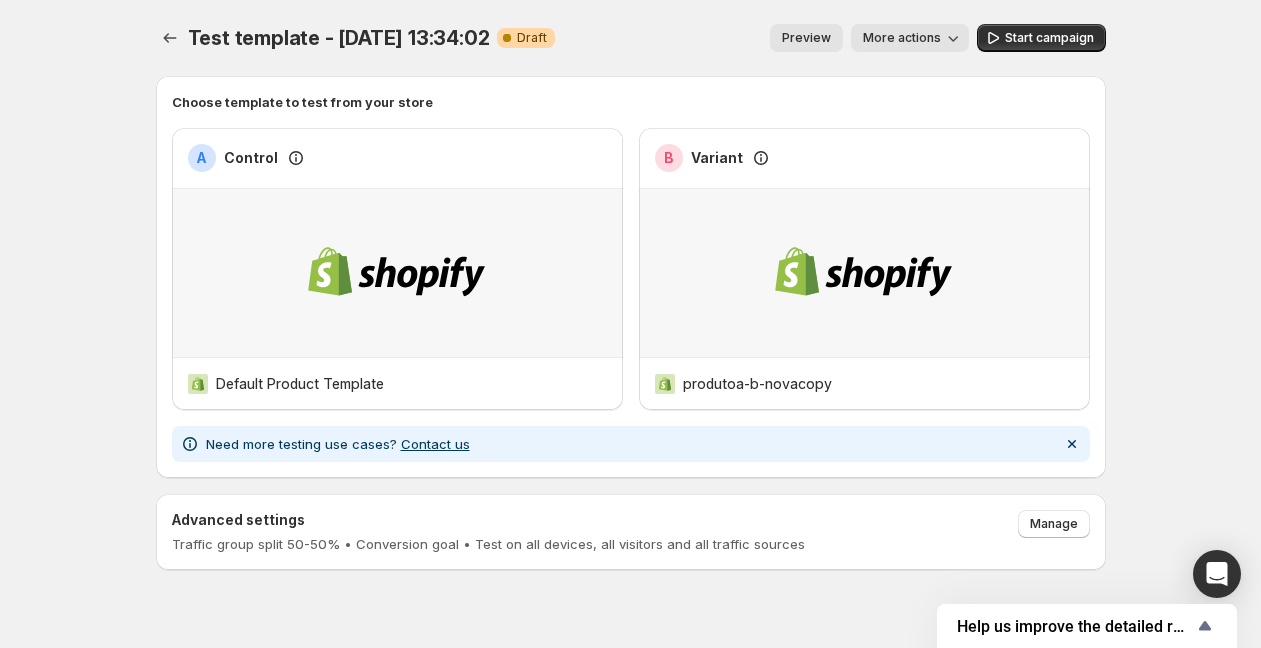 click on "Preview" at bounding box center (806, 38) 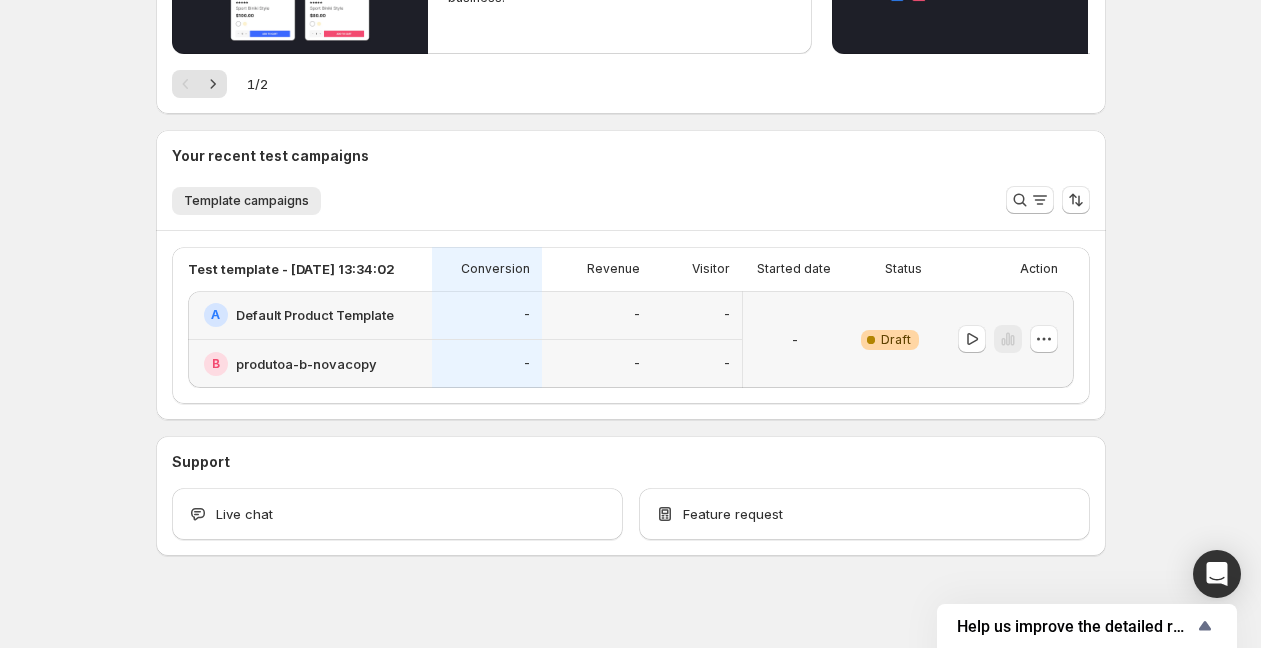 scroll, scrollTop: 508, scrollLeft: 0, axis: vertical 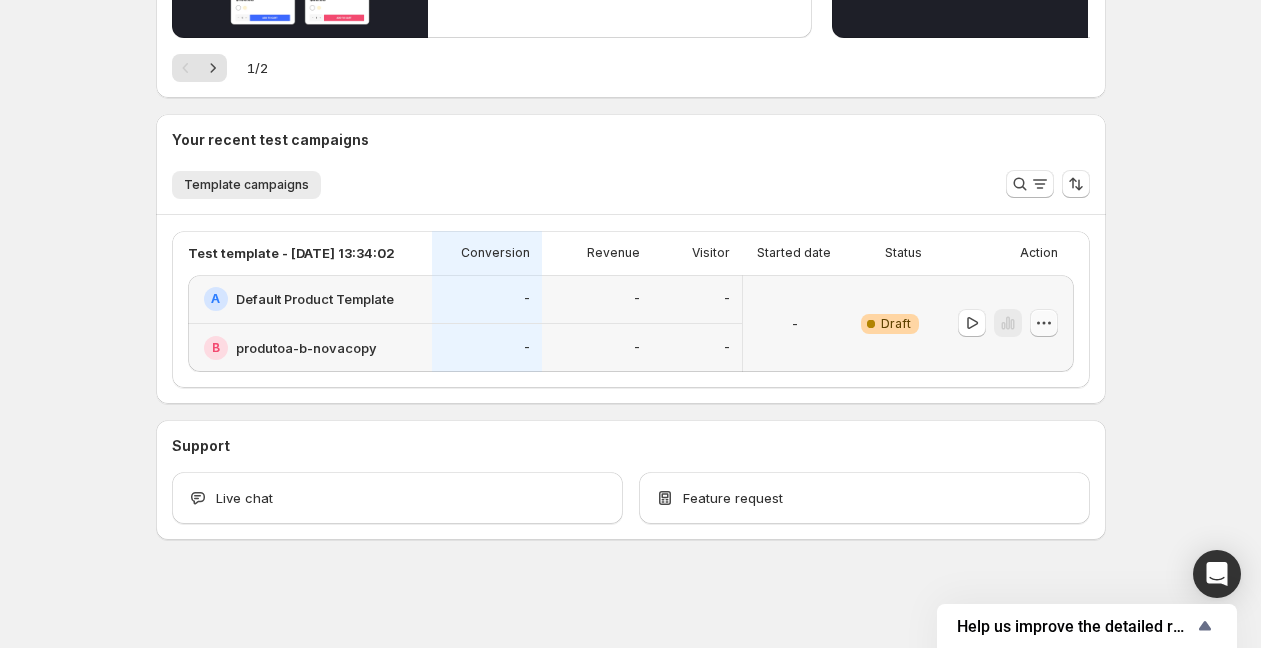 click 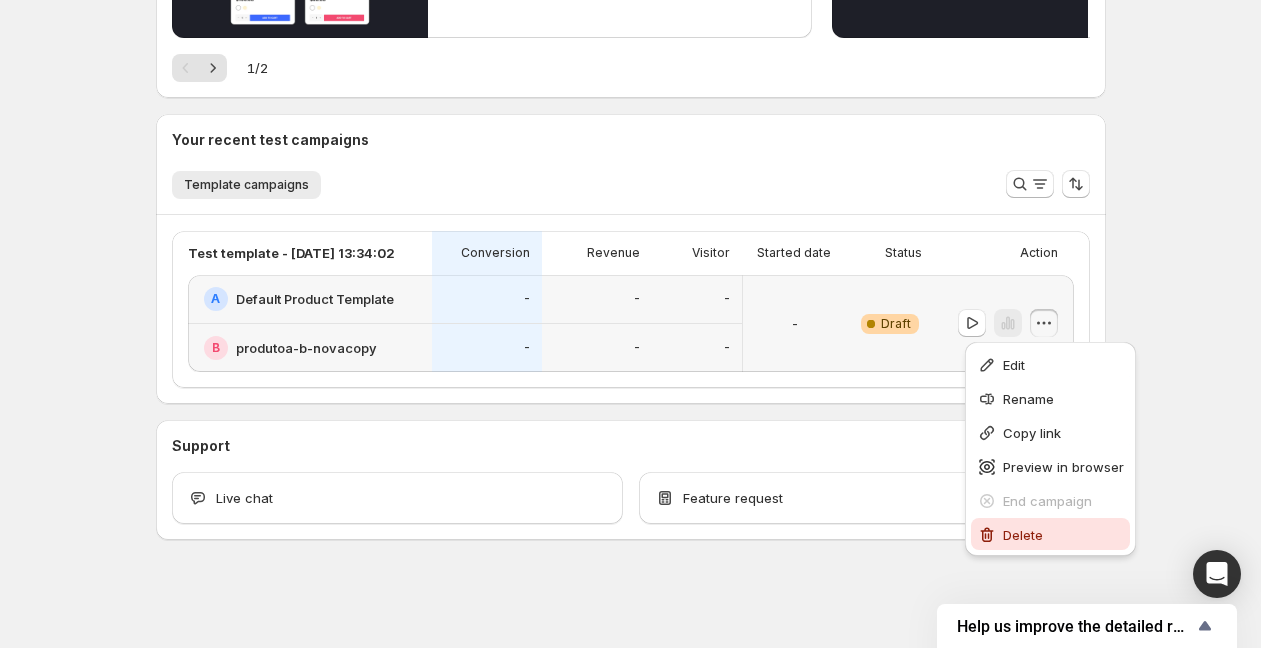 click on "Delete" at bounding box center [1063, 535] 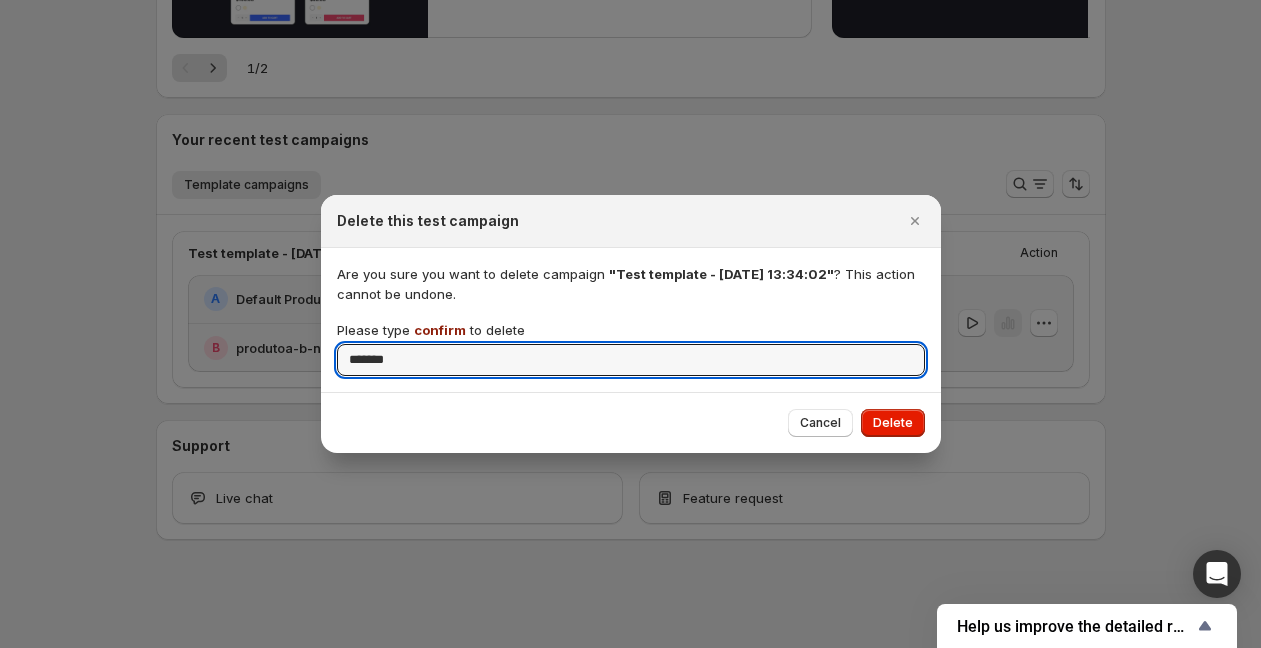type on "*******" 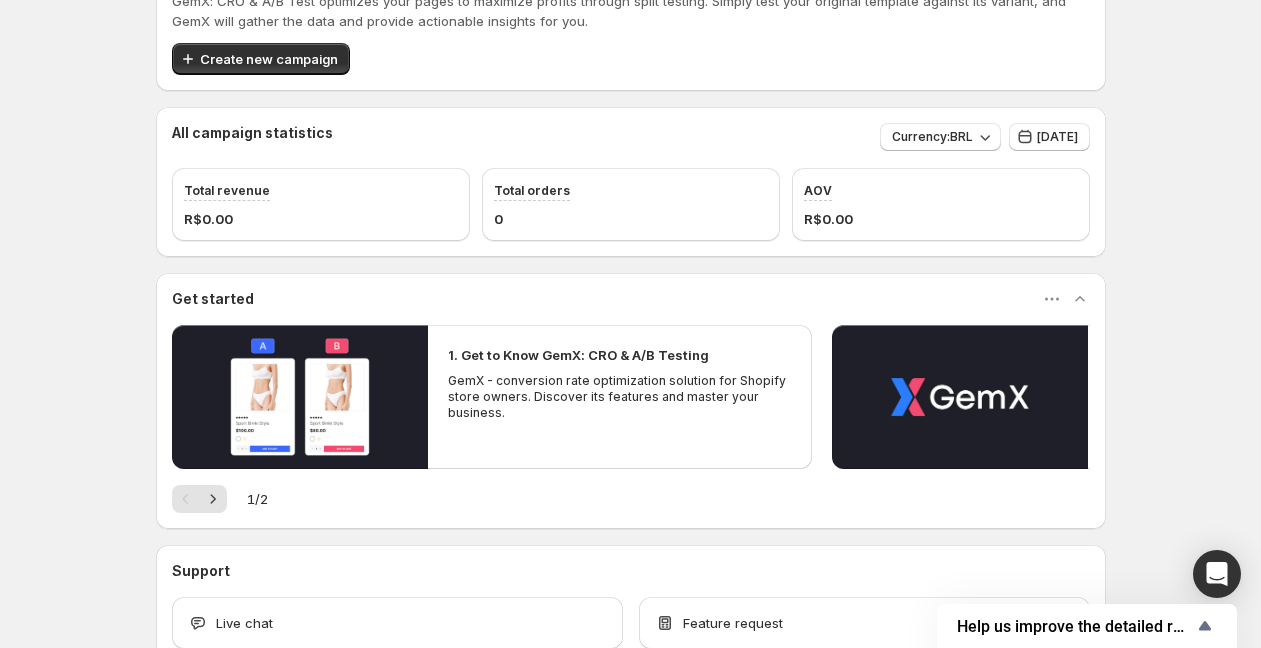 scroll, scrollTop: 0, scrollLeft: 0, axis: both 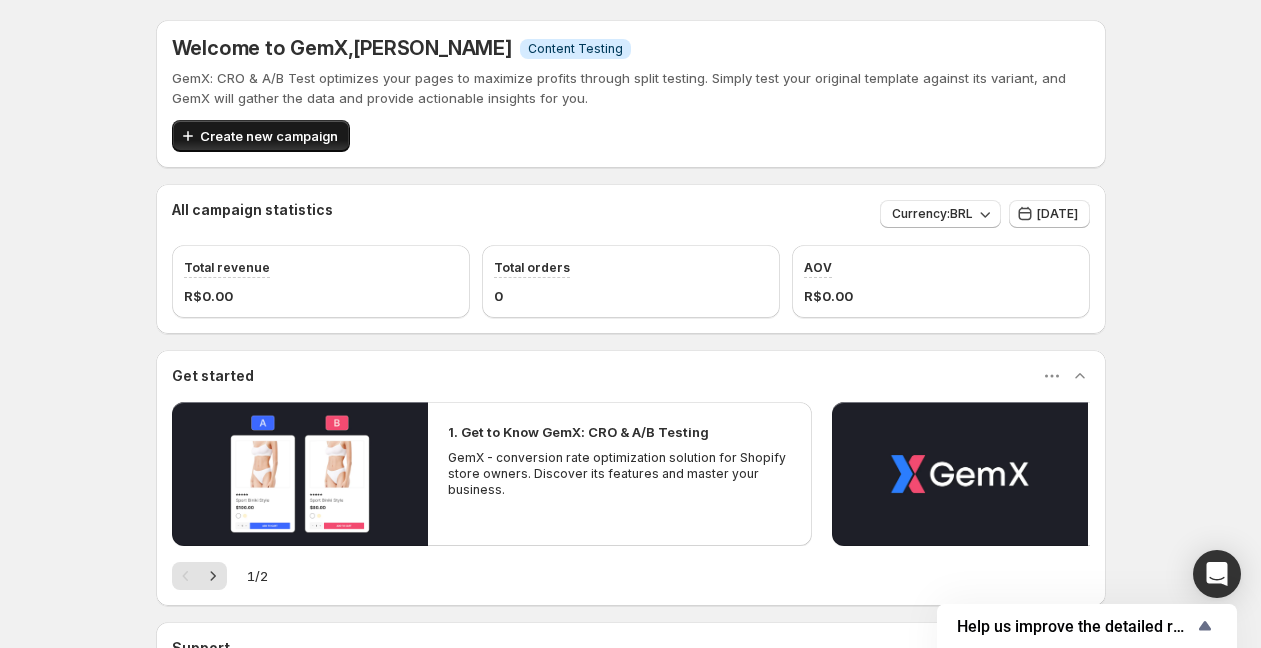 click on "Create new campaign" at bounding box center (269, 136) 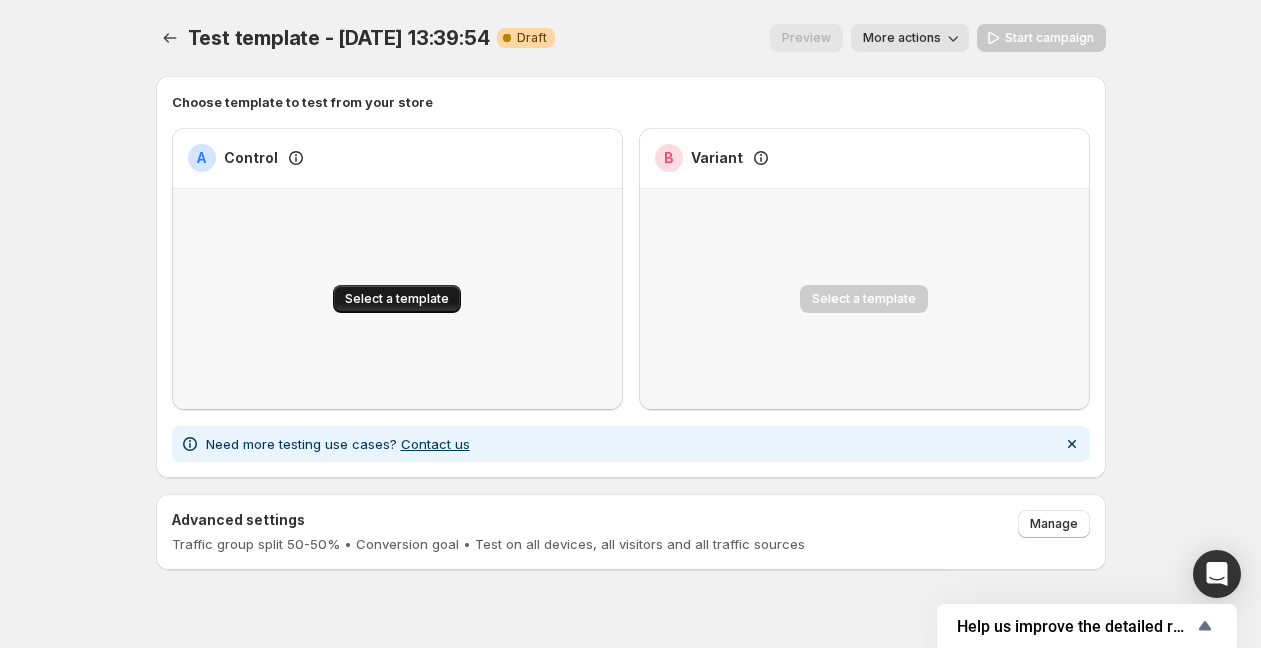 click on "Select a template" at bounding box center (397, 299) 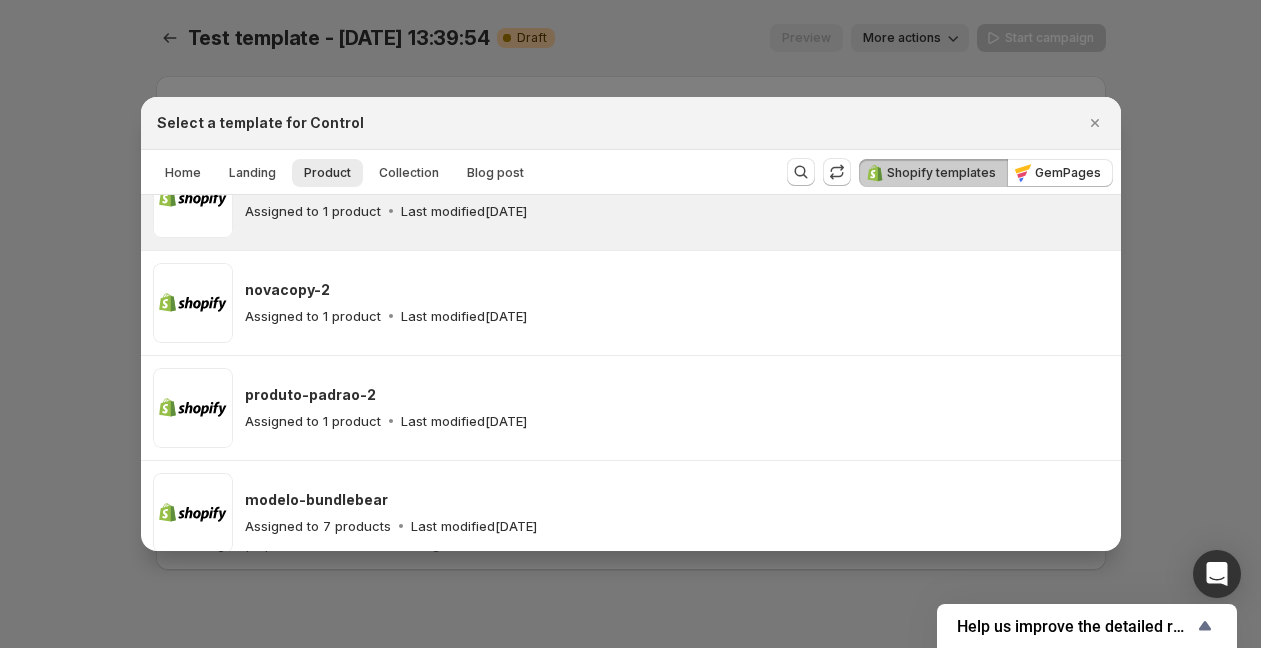 scroll, scrollTop: 0, scrollLeft: 0, axis: both 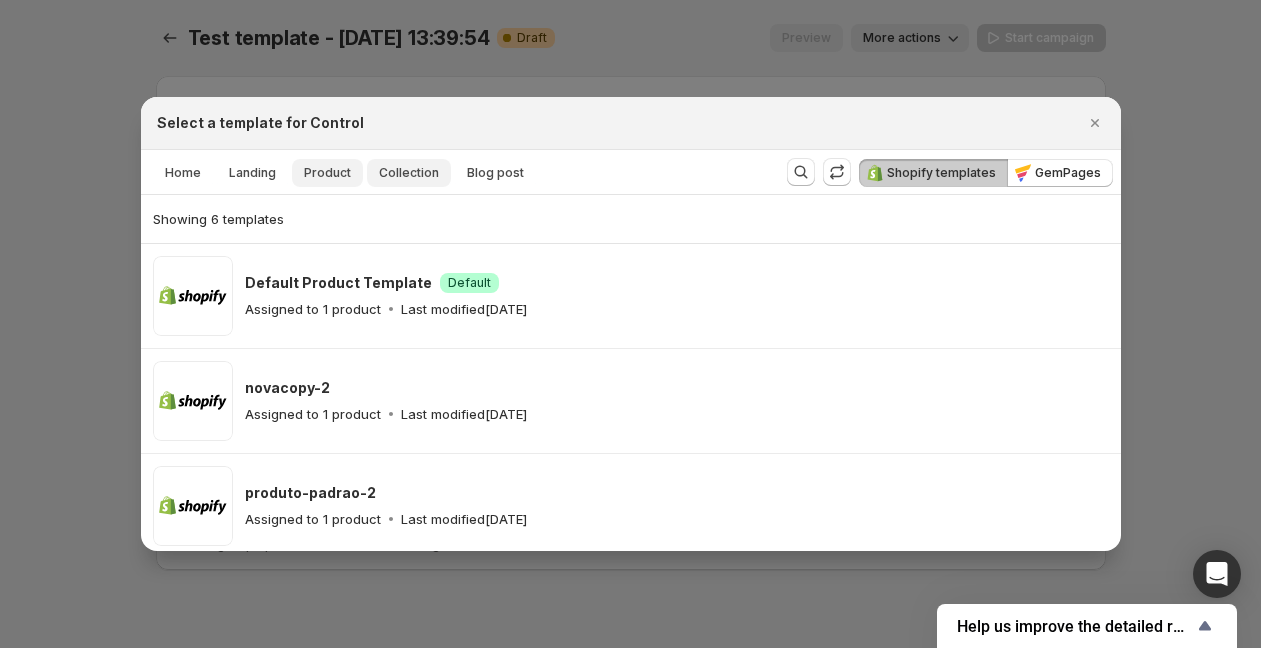 click on "Collection" at bounding box center [409, 173] 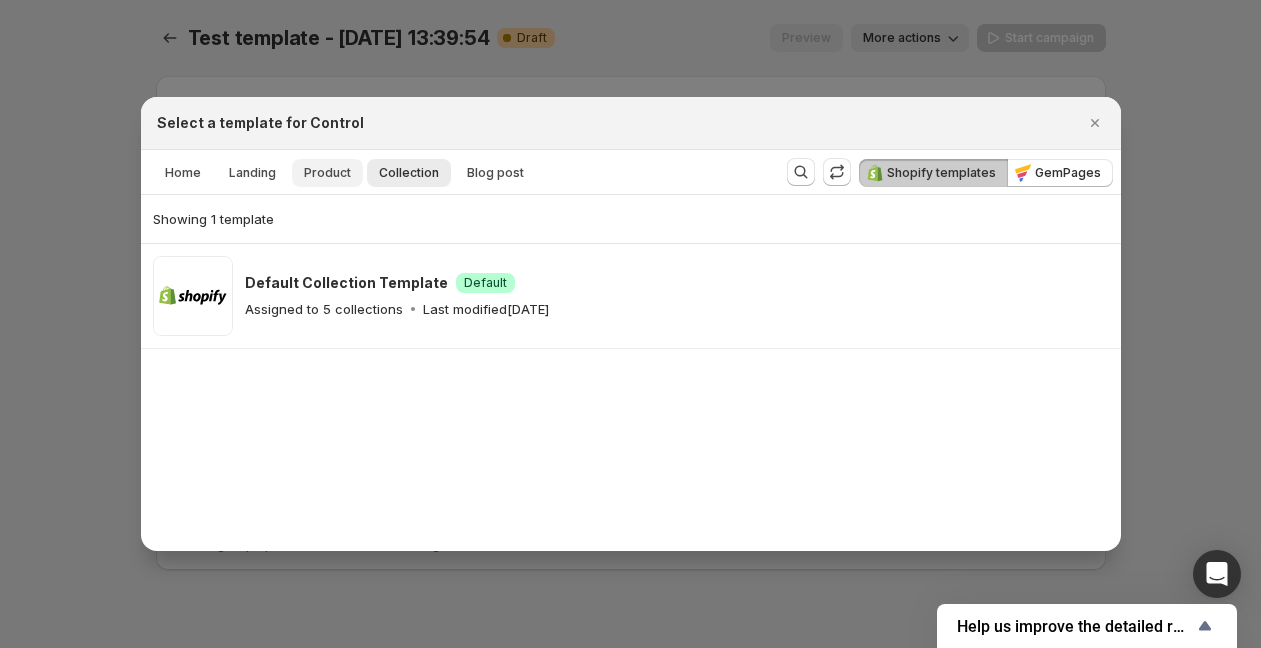 click on "Product" at bounding box center (327, 173) 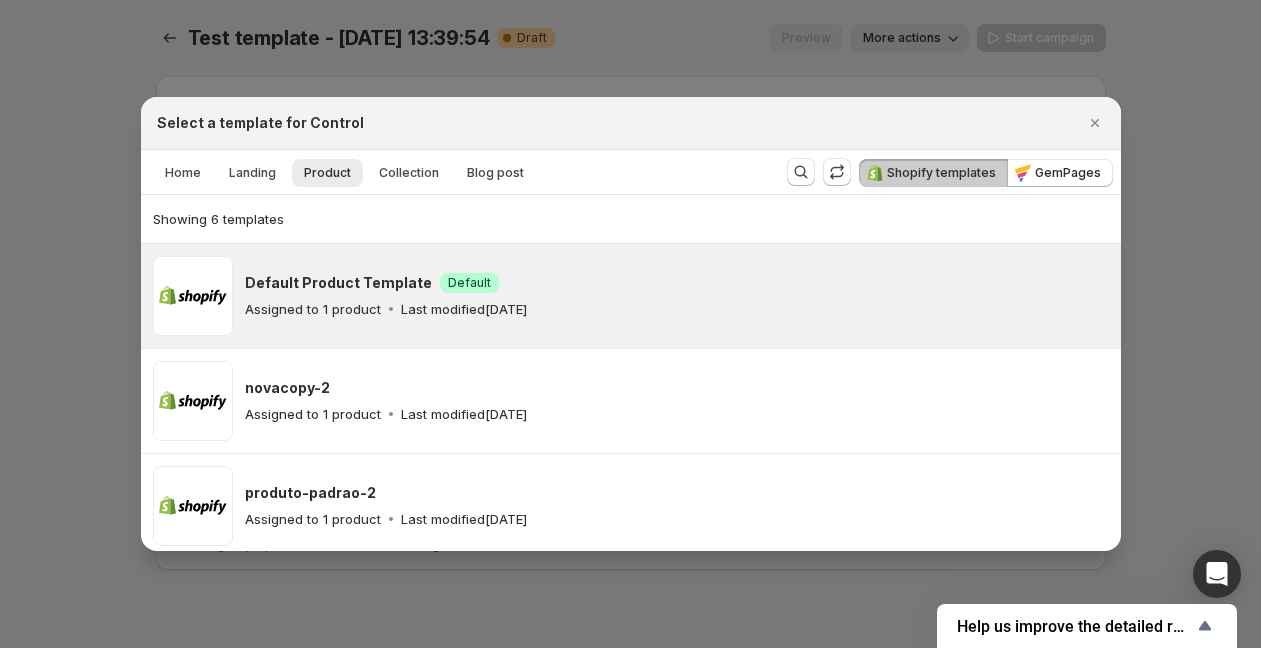click on "Default Product Template Success Default Assigned to 1 product Last modified  23 days ago" at bounding box center [677, 296] 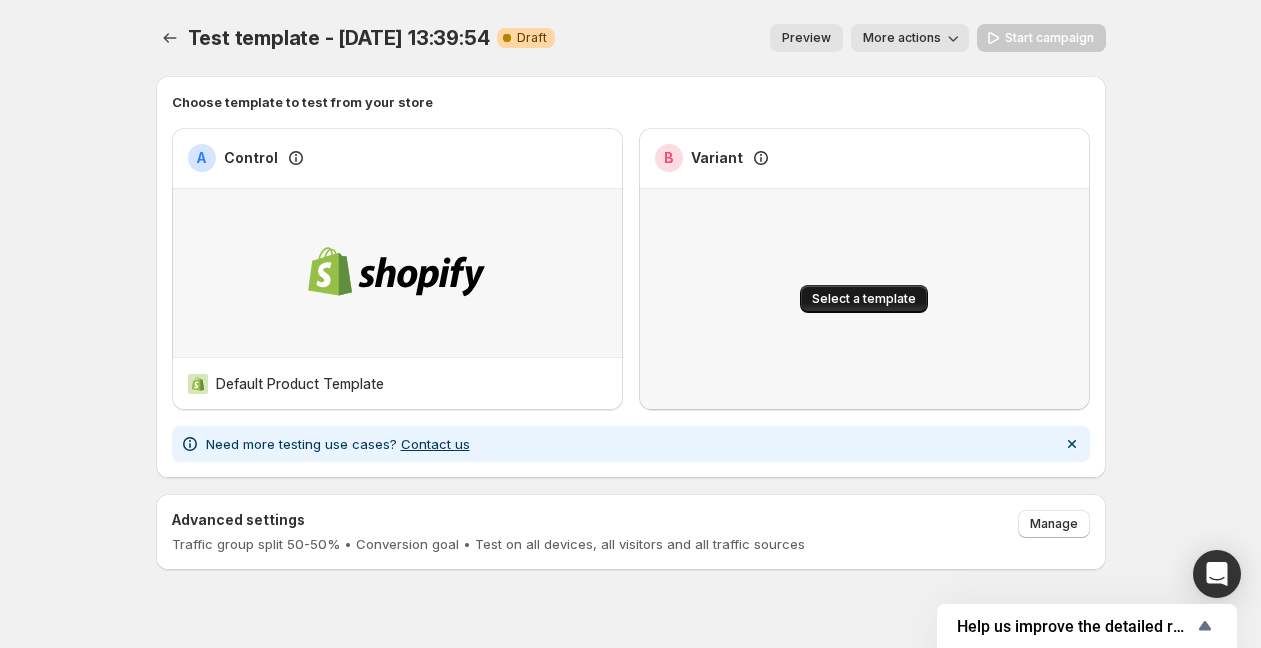 click on "Select a template" at bounding box center [864, 299] 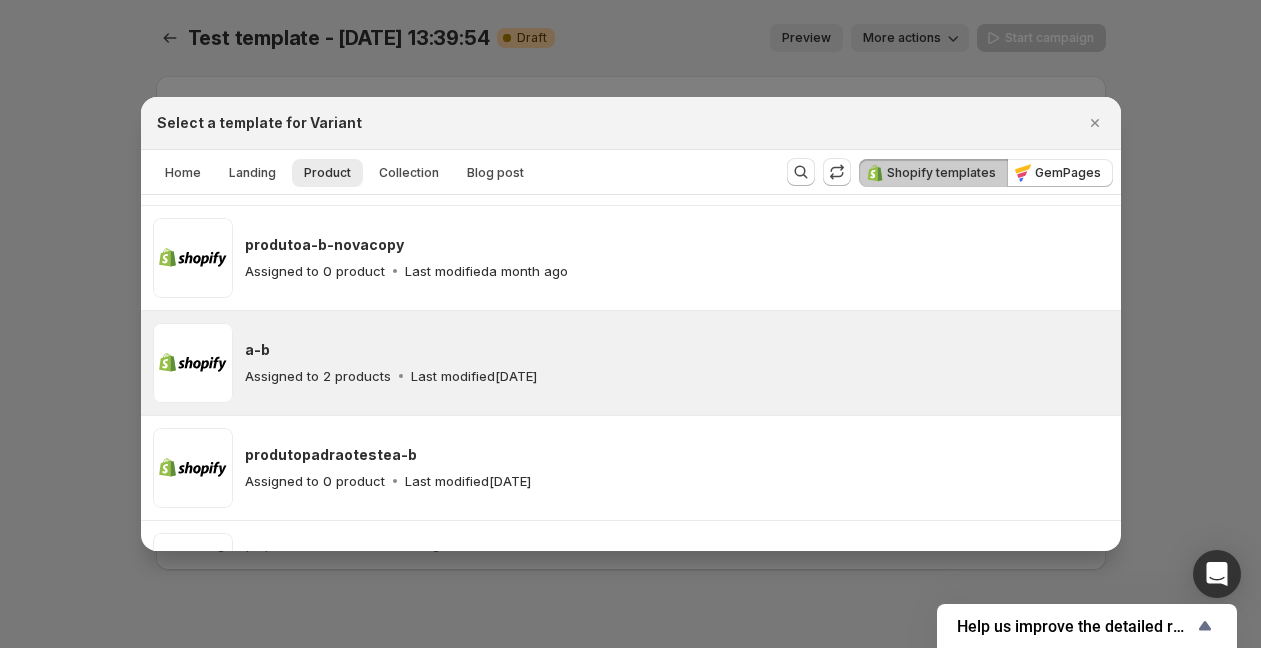 scroll, scrollTop: 564, scrollLeft: 0, axis: vertical 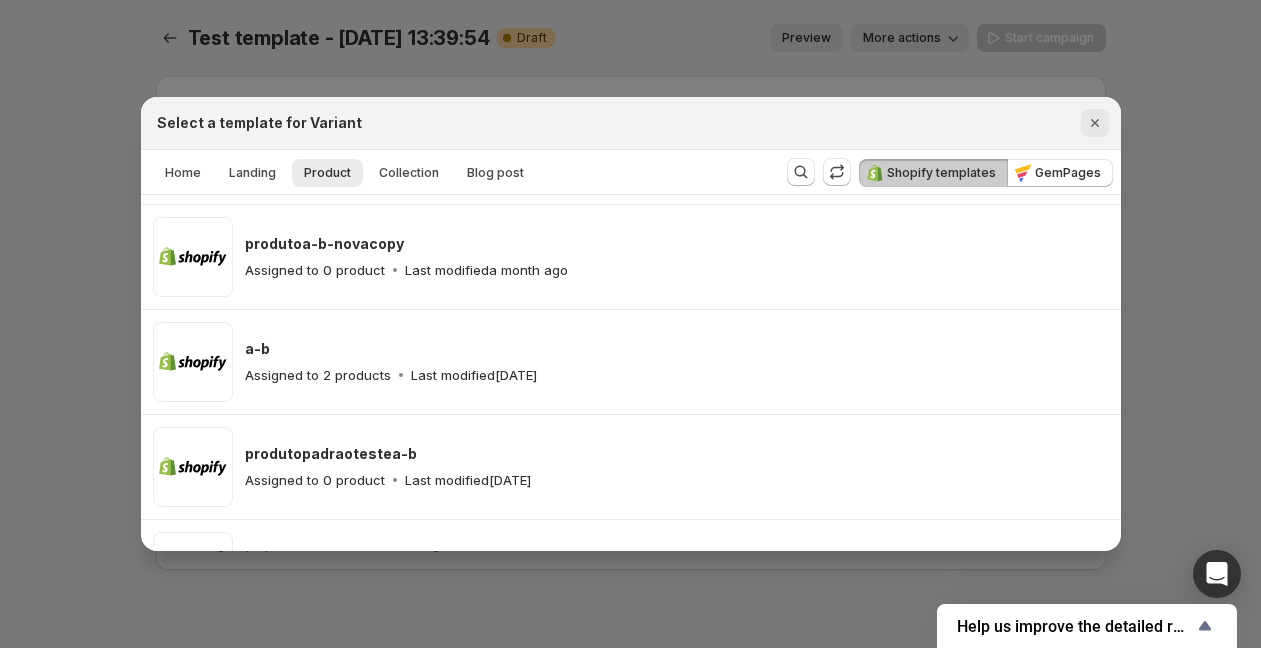 click 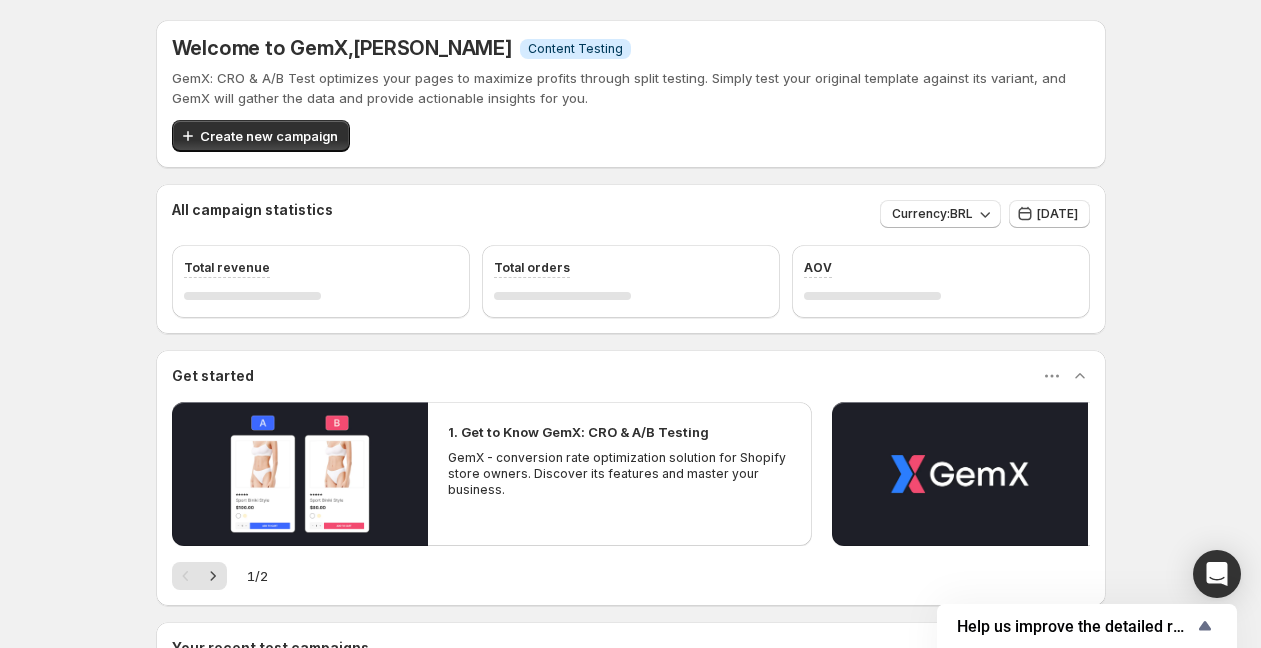 scroll, scrollTop: 449, scrollLeft: 0, axis: vertical 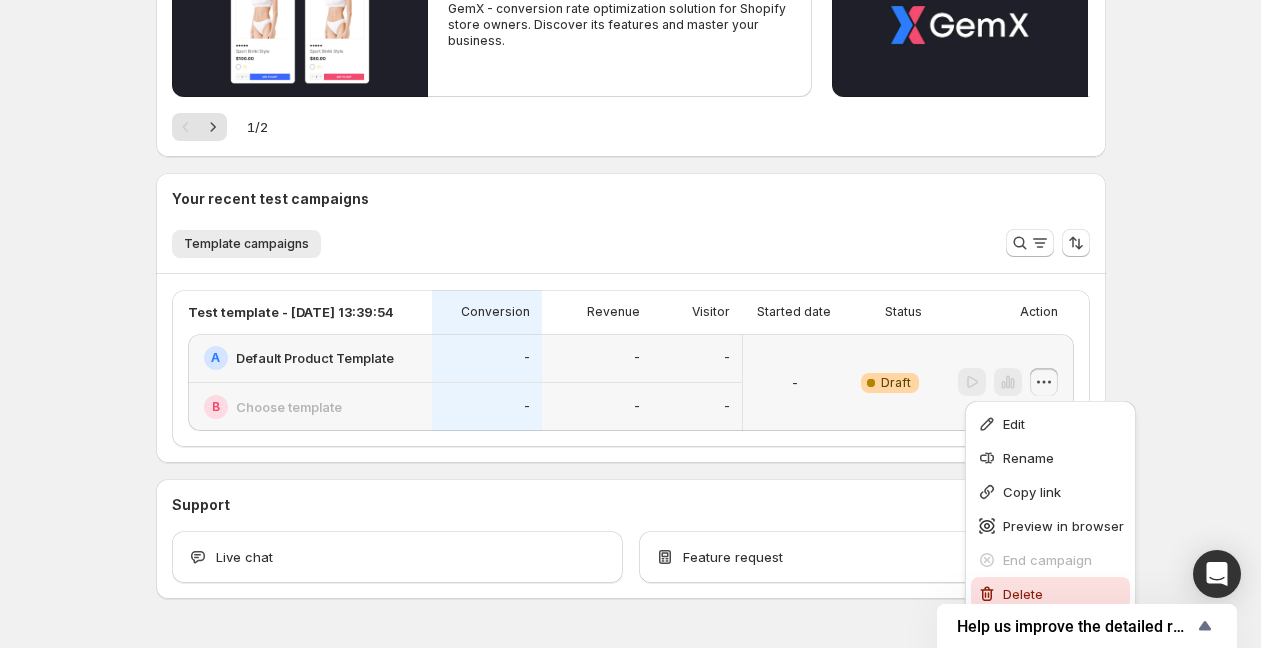 click on "Delete" at bounding box center (1063, 594) 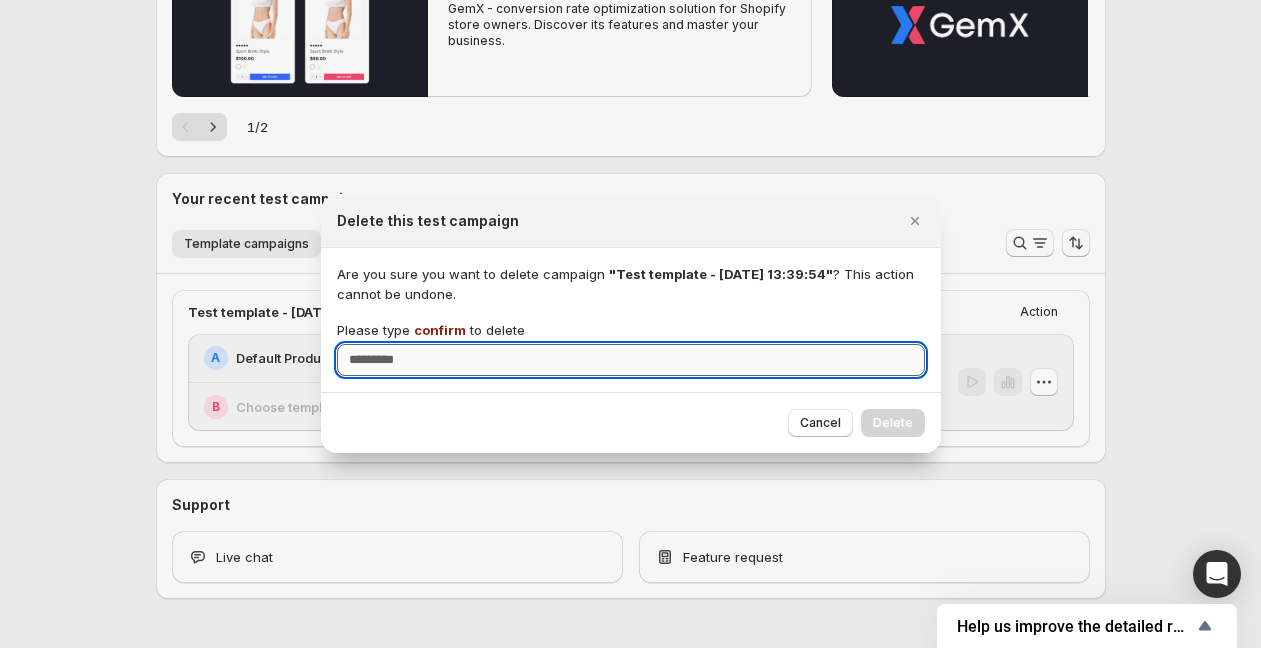 click on "Please type   confirm   to delete" at bounding box center [631, 360] 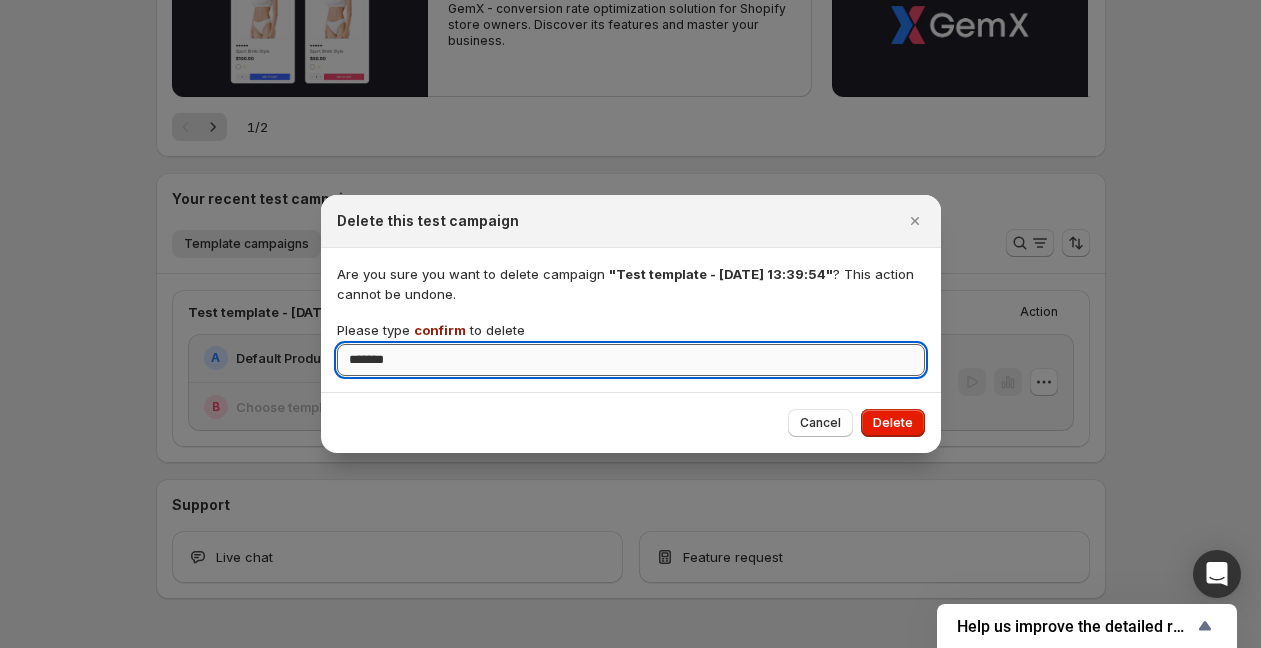 type on "*******" 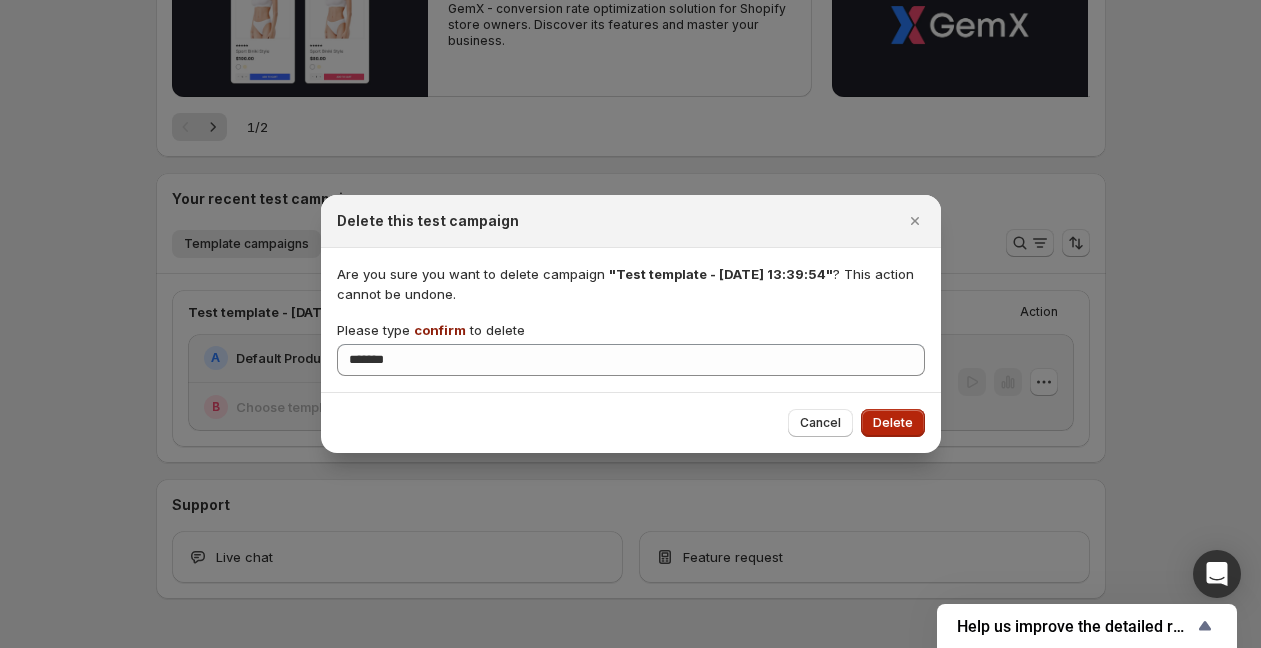 click on "Delete" at bounding box center [893, 423] 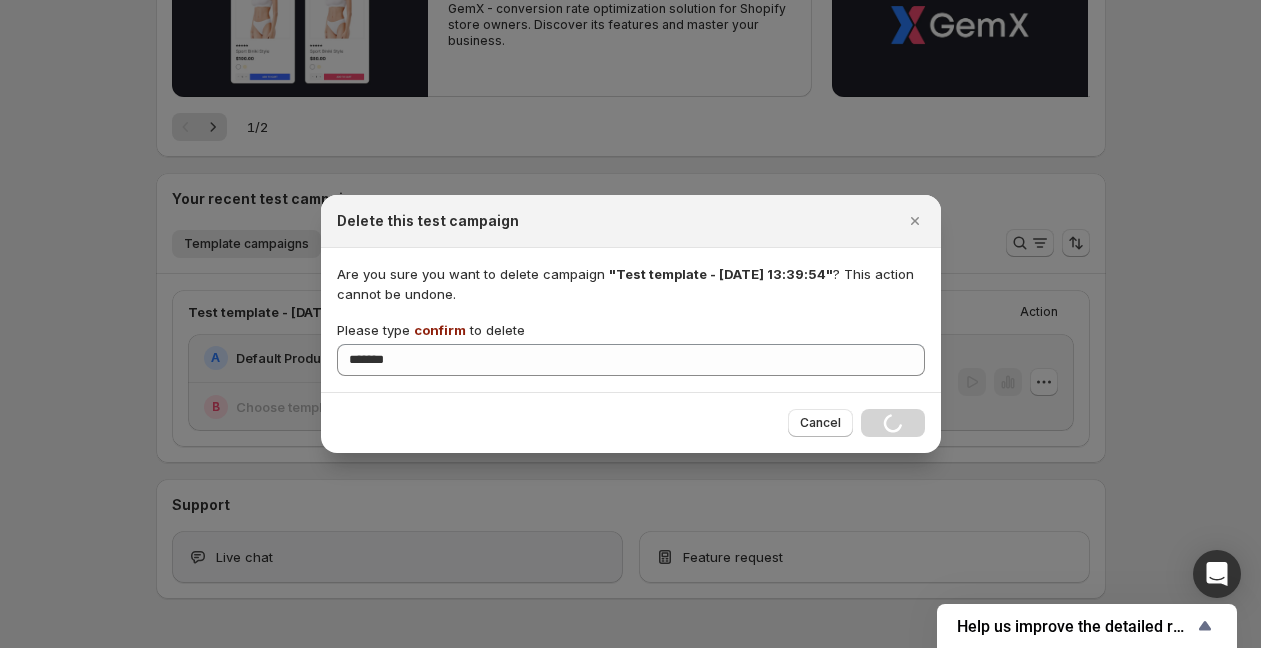 scroll, scrollTop: 202, scrollLeft: 0, axis: vertical 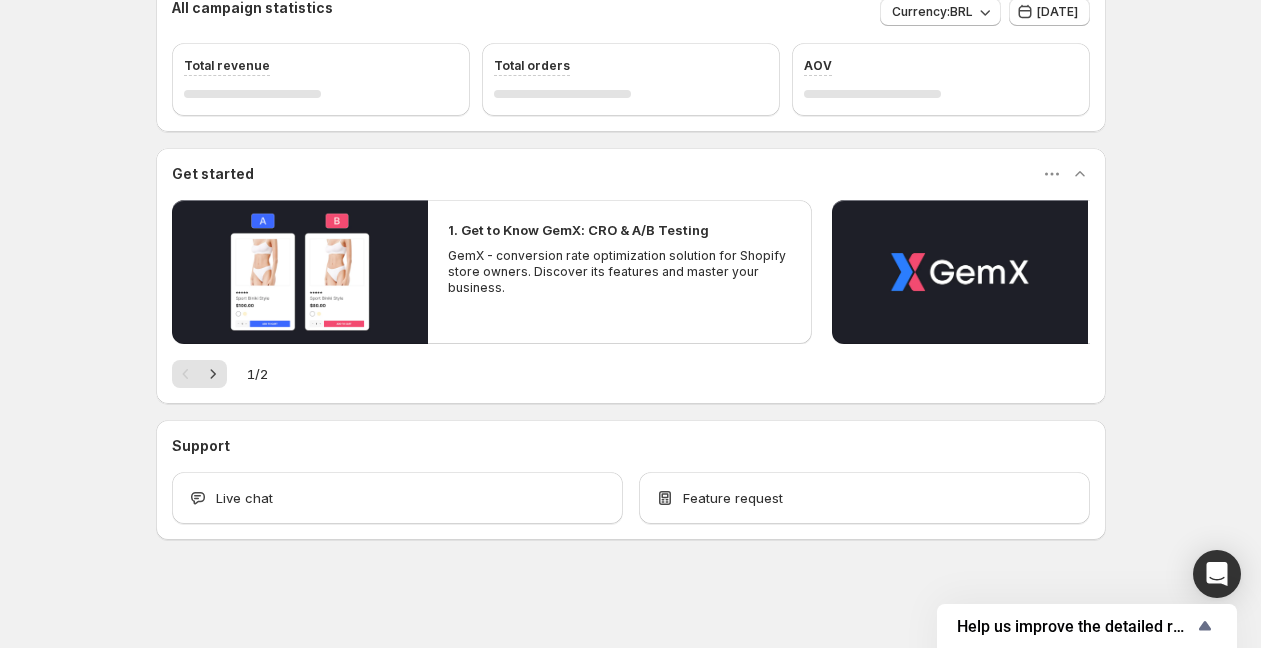 click on "Support Live chat Feature request" at bounding box center [631, 480] 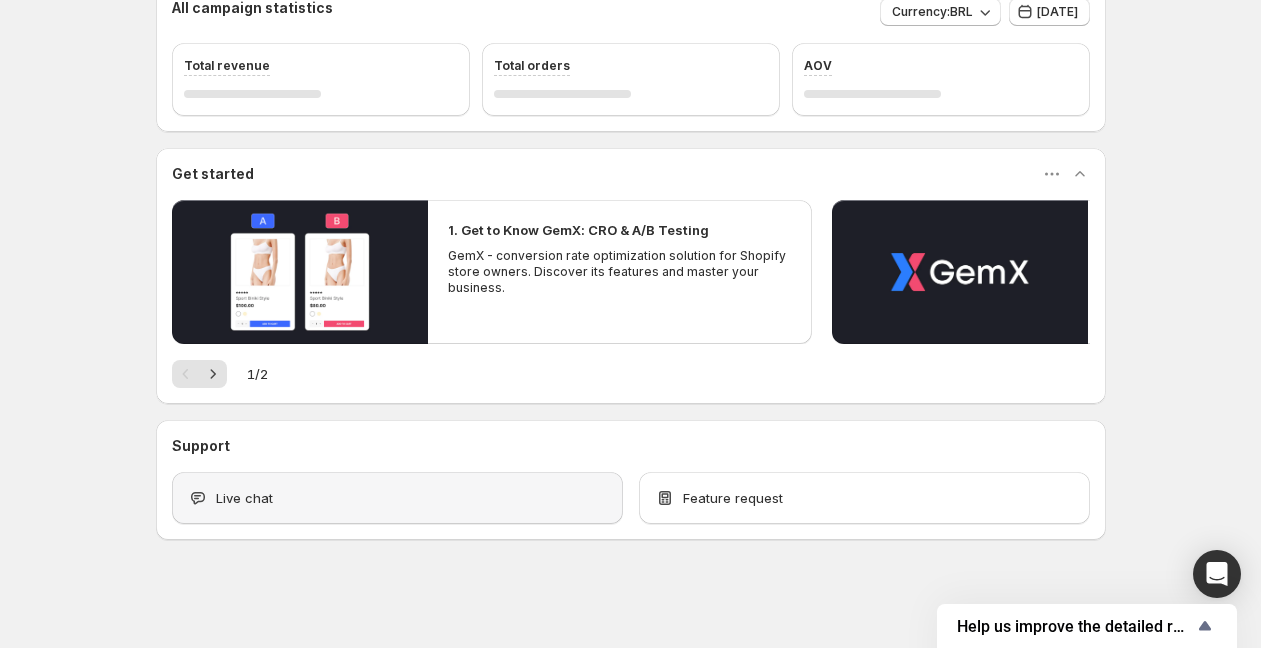 click on "Live chat" at bounding box center (397, 498) 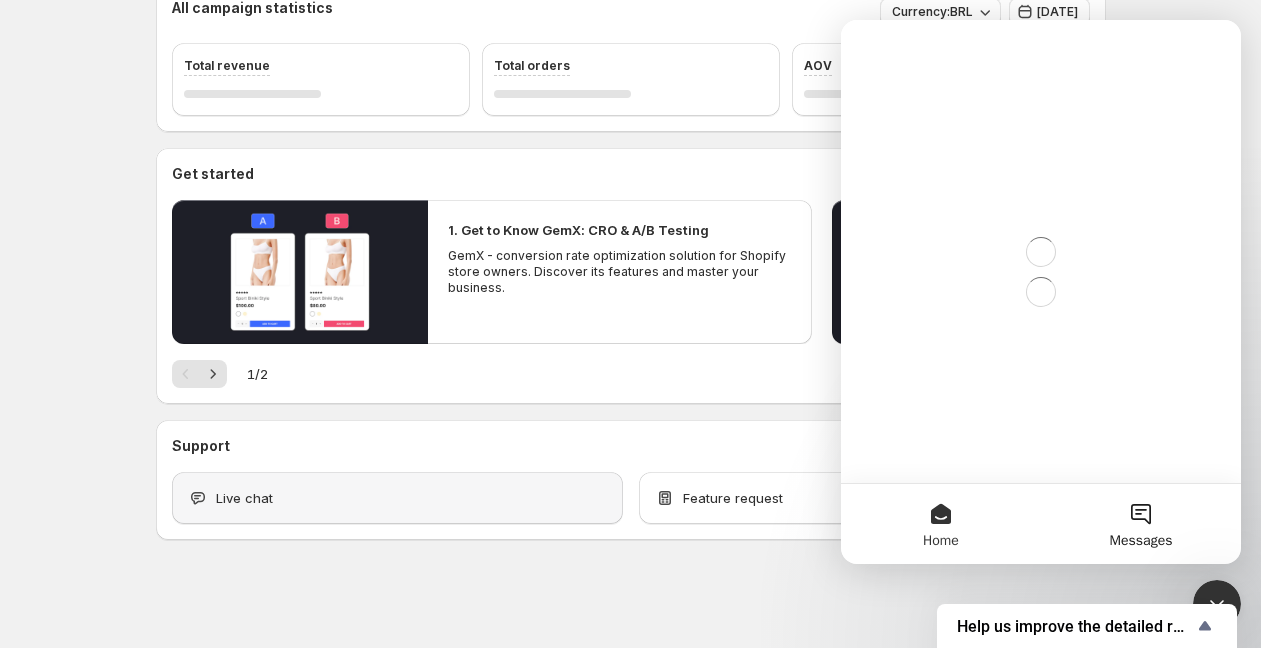 scroll, scrollTop: 0, scrollLeft: 0, axis: both 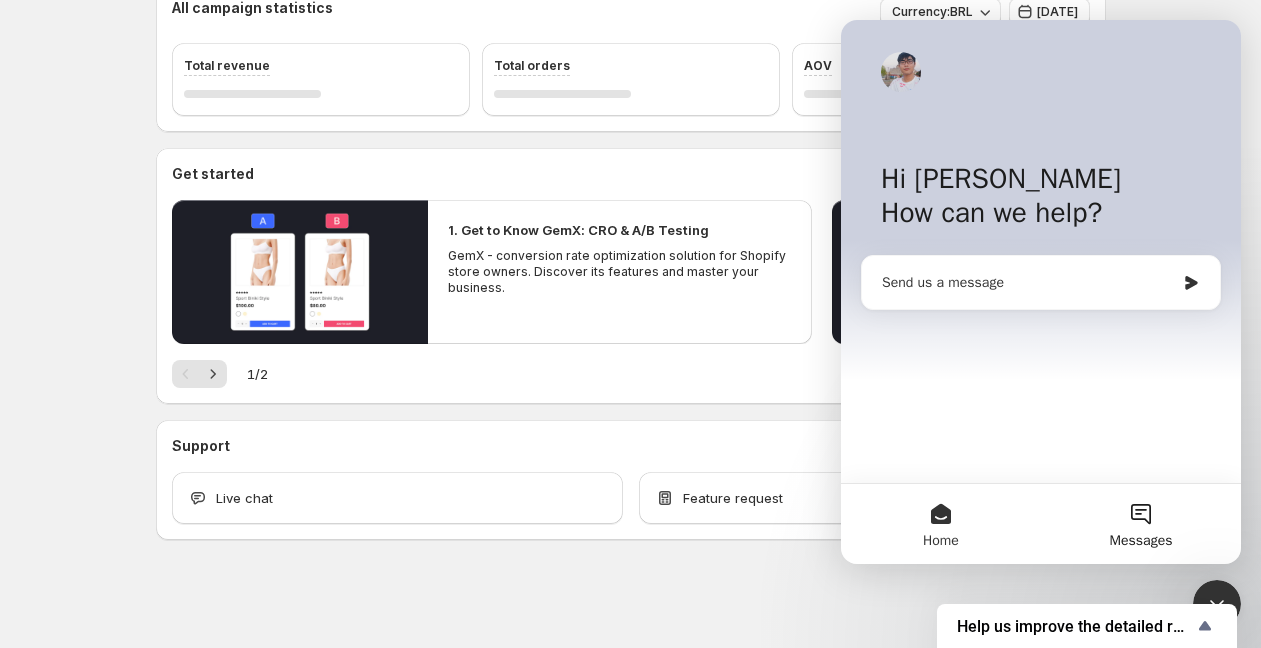 click on "Send us a message" at bounding box center (1028, 282) 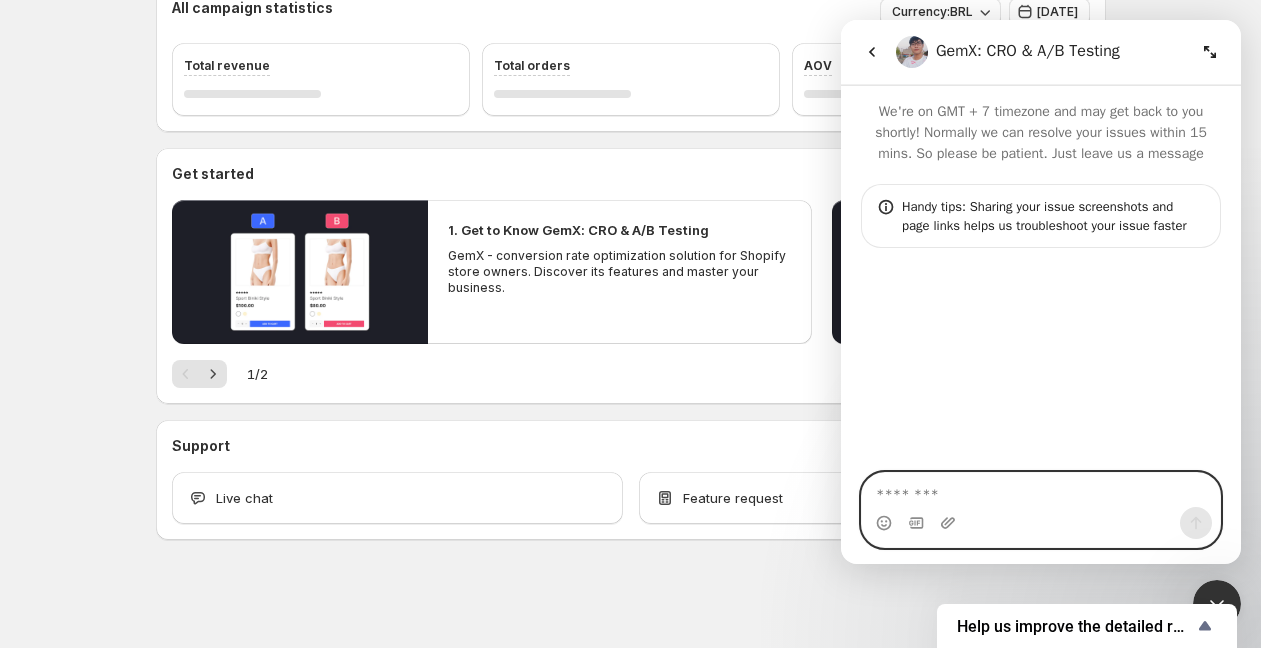 click at bounding box center (1041, 490) 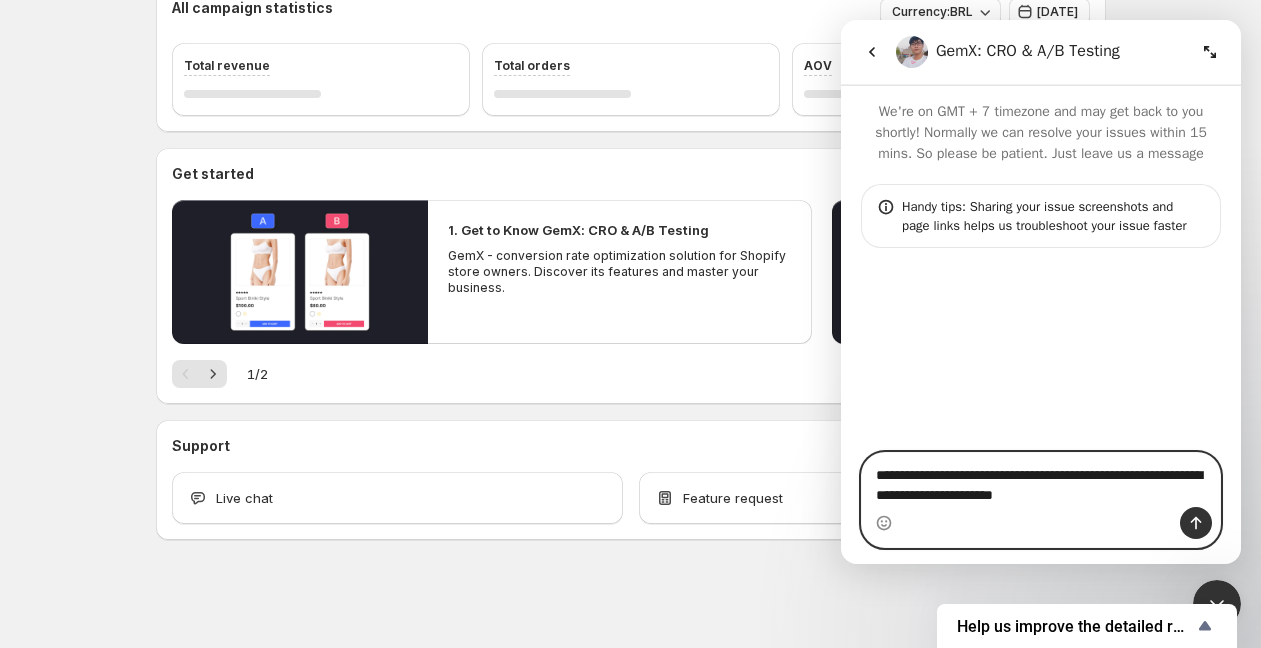 type 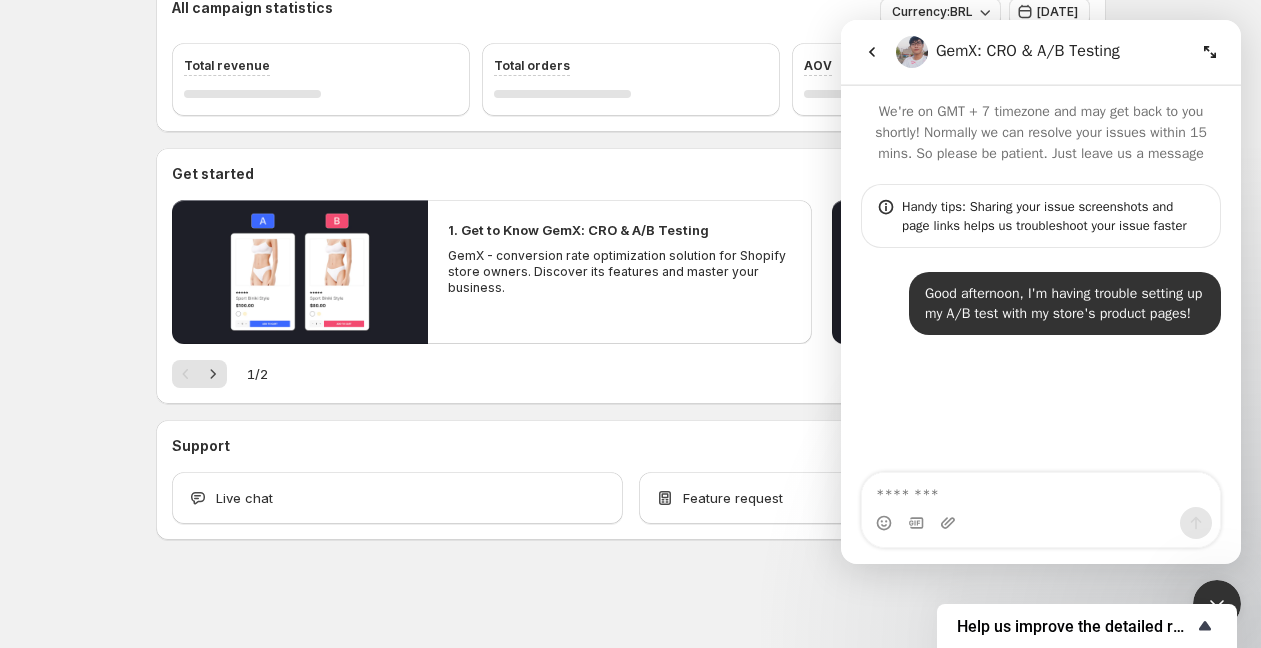 click 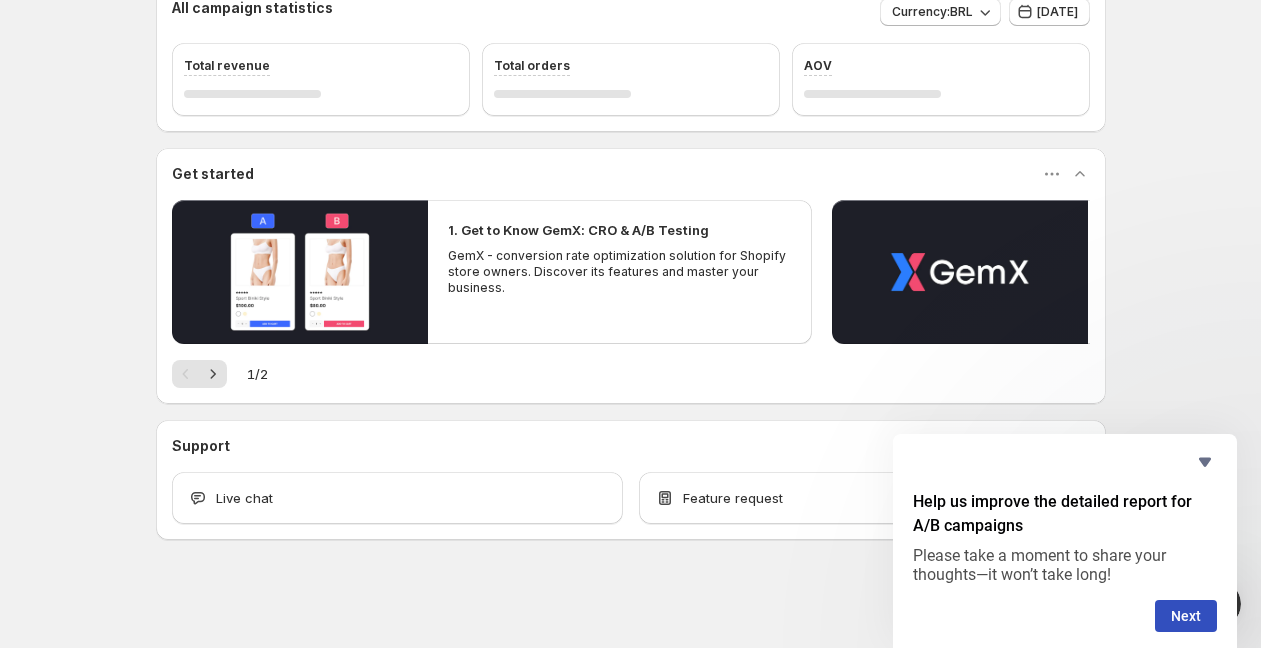 scroll, scrollTop: 0, scrollLeft: 0, axis: both 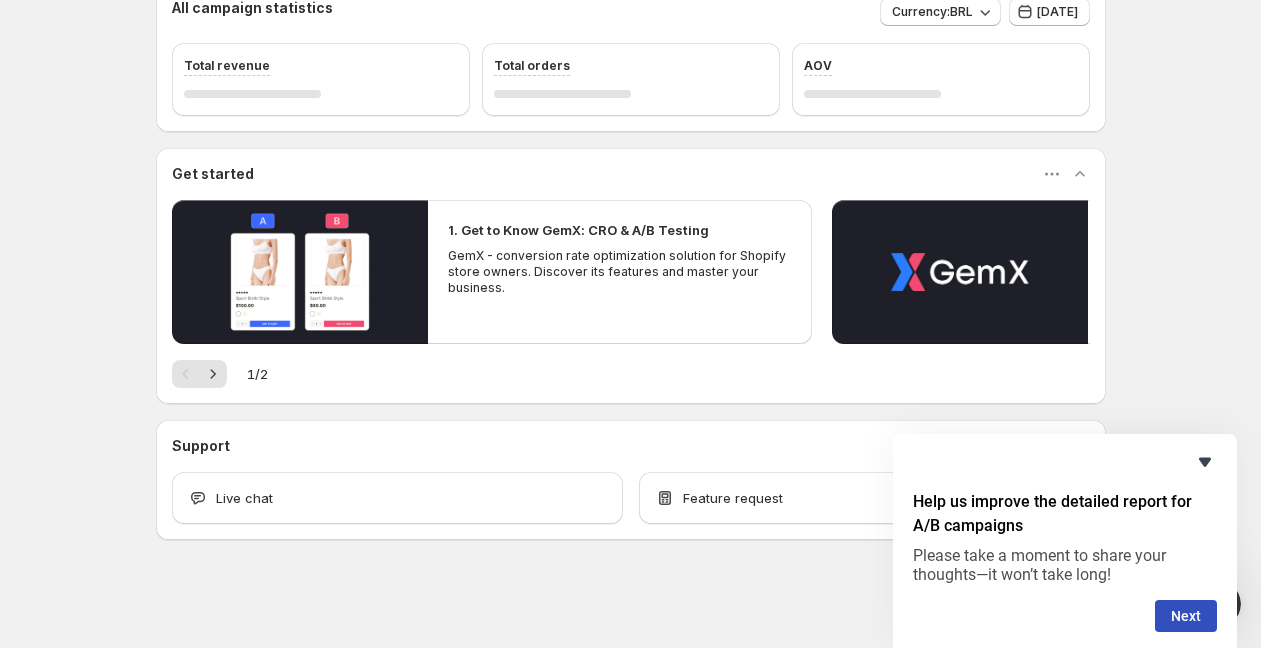 click 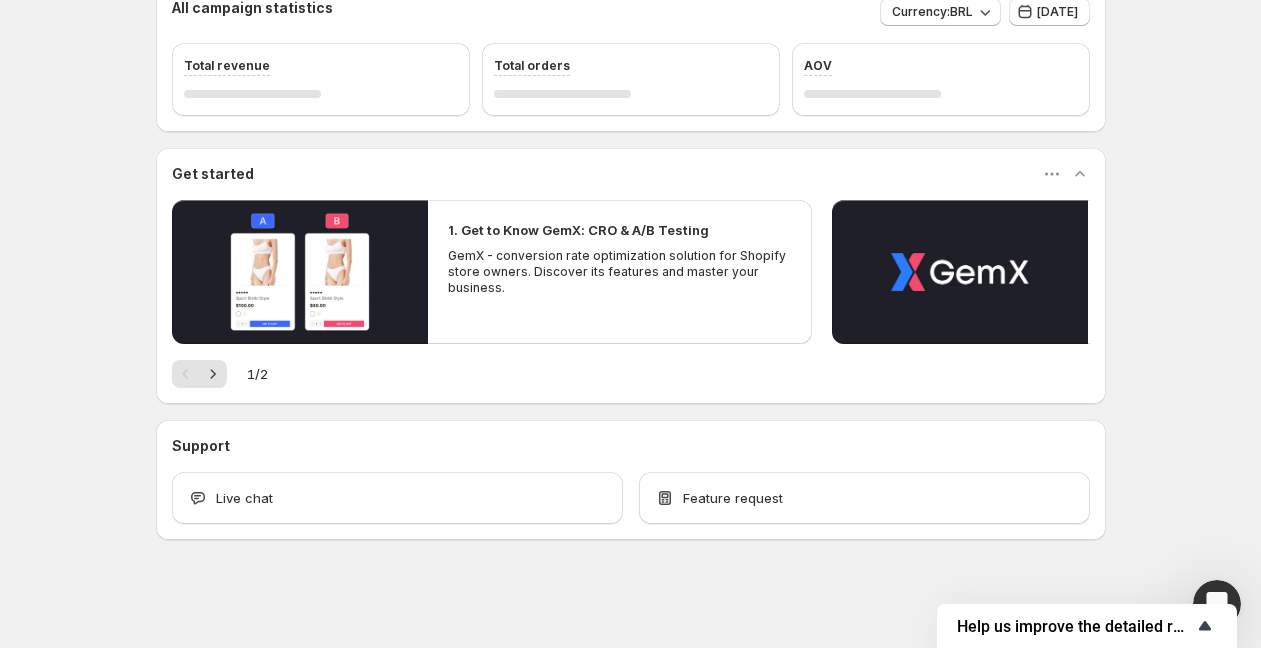 click 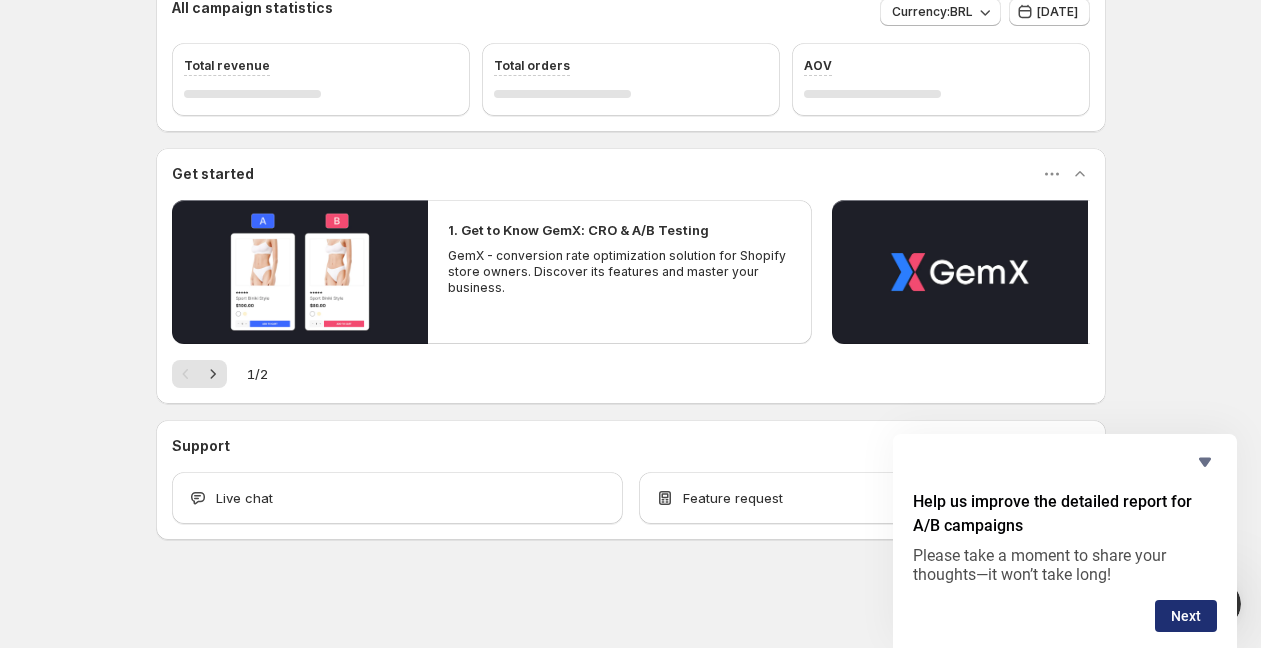 click on "Next" at bounding box center (1186, 616) 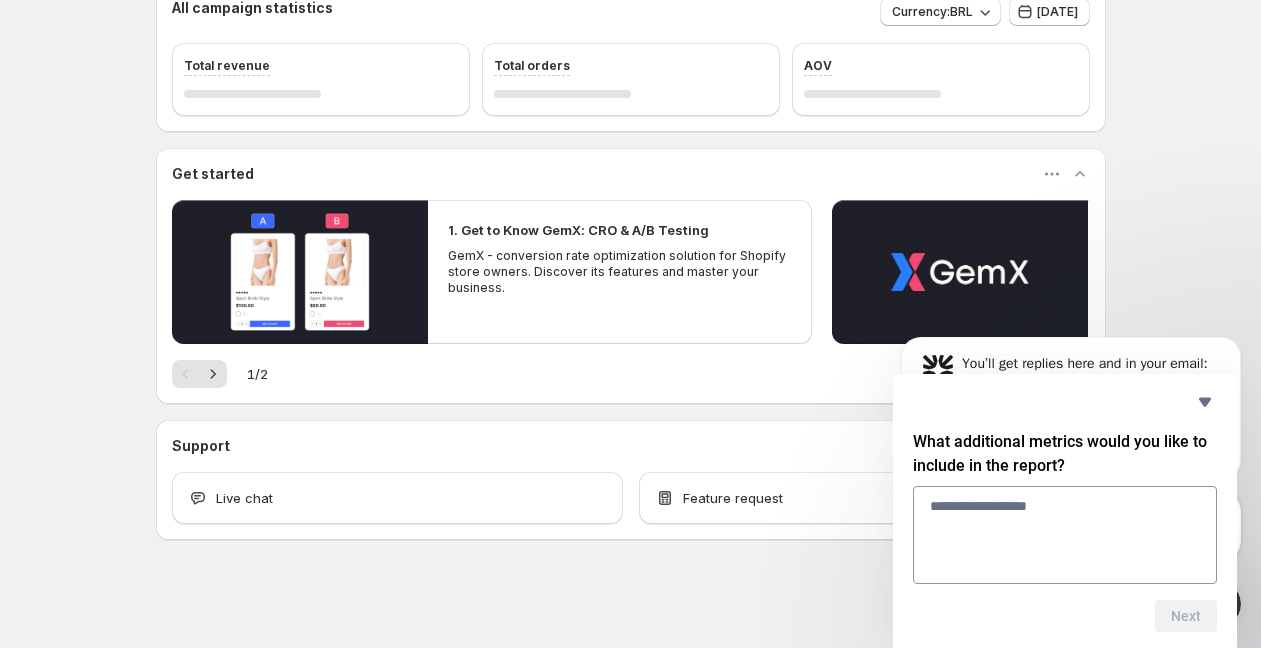 scroll, scrollTop: 0, scrollLeft: 0, axis: both 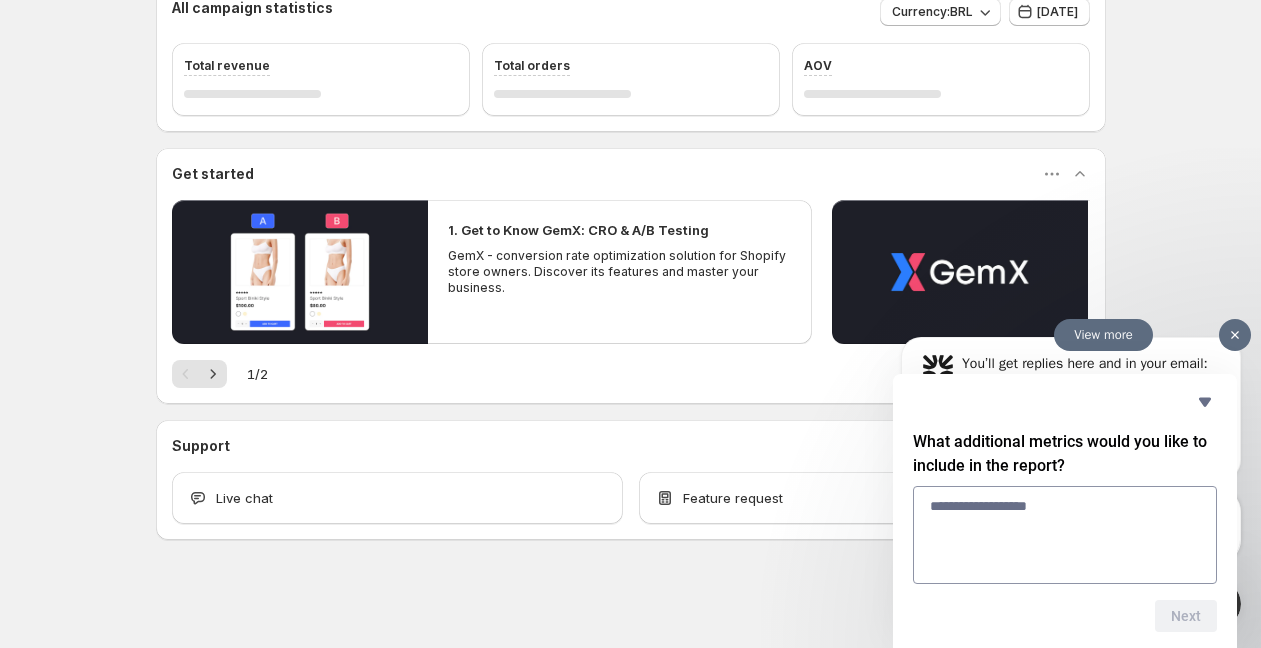 click on "You’ll get replies here and in your email: ✉️  arthurzamboni@hotmail.com" at bounding box center [1085, 372] 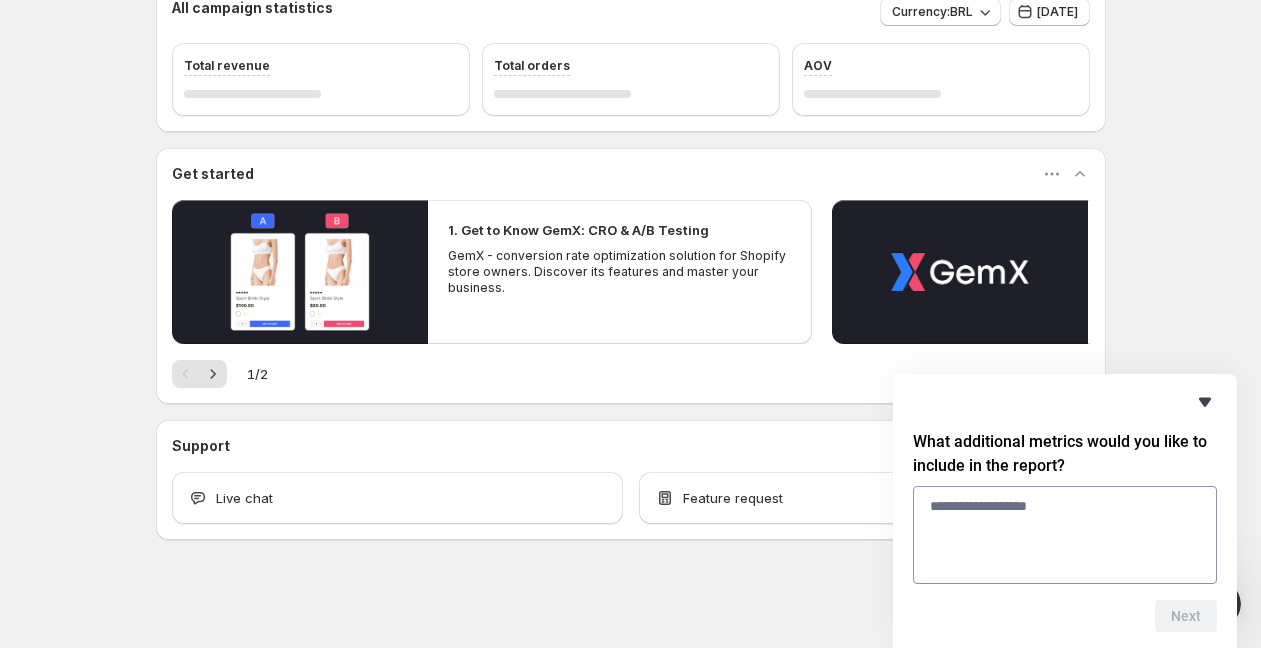 click 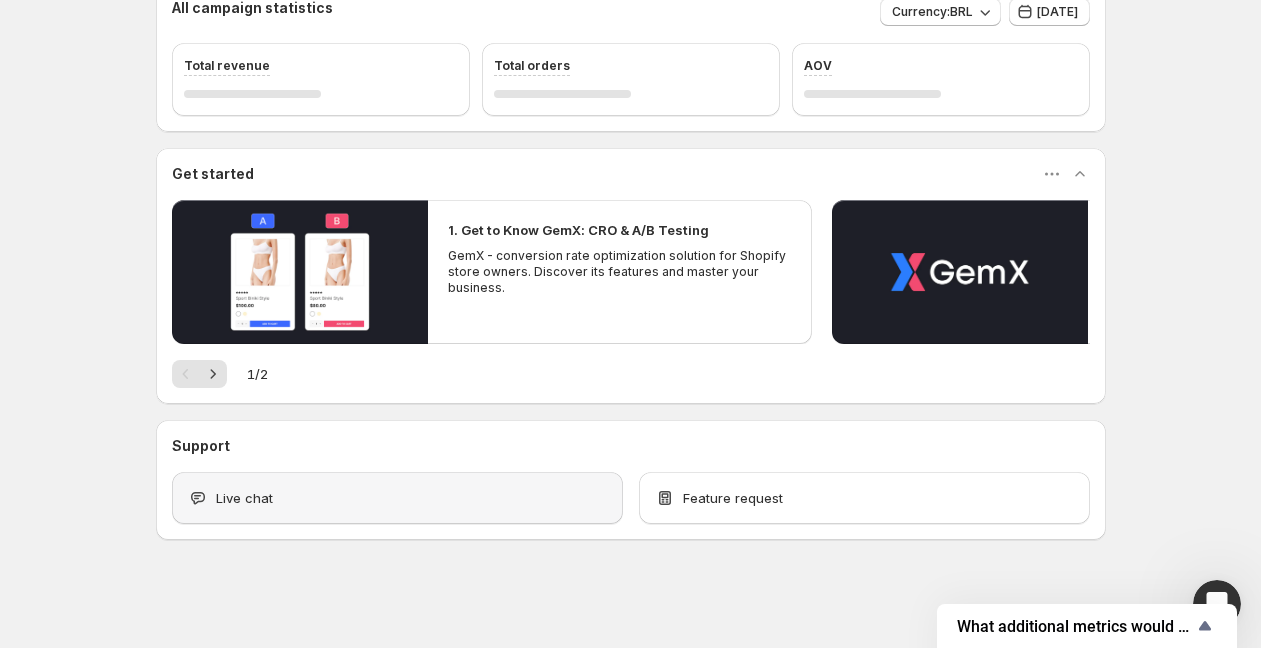 click on "Live chat" at bounding box center [397, 498] 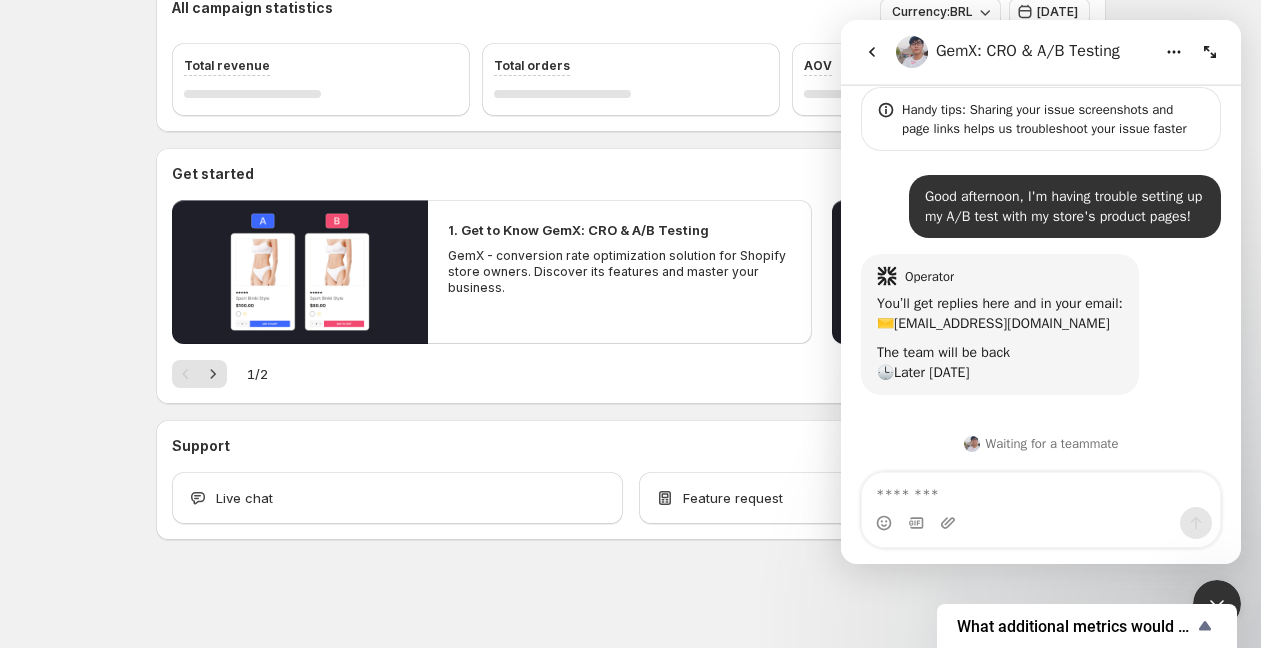 scroll, scrollTop: 156, scrollLeft: 0, axis: vertical 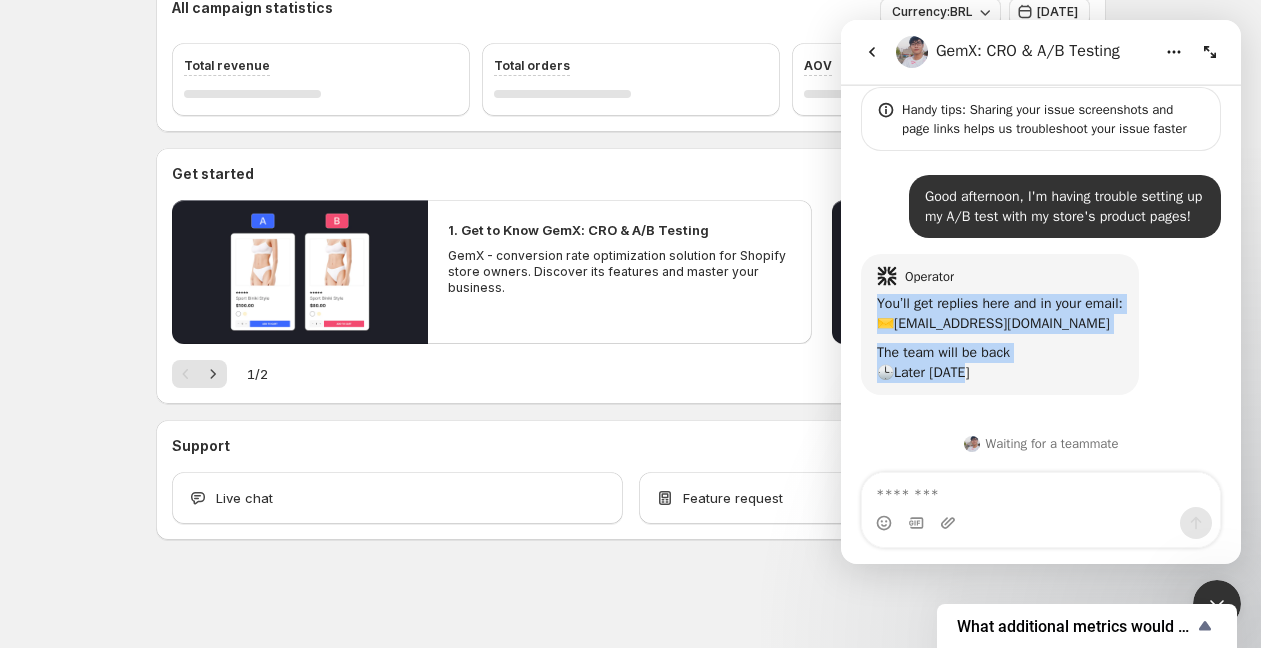 drag, startPoint x: 980, startPoint y: 376, endPoint x: 870, endPoint y: 292, distance: 138.4052 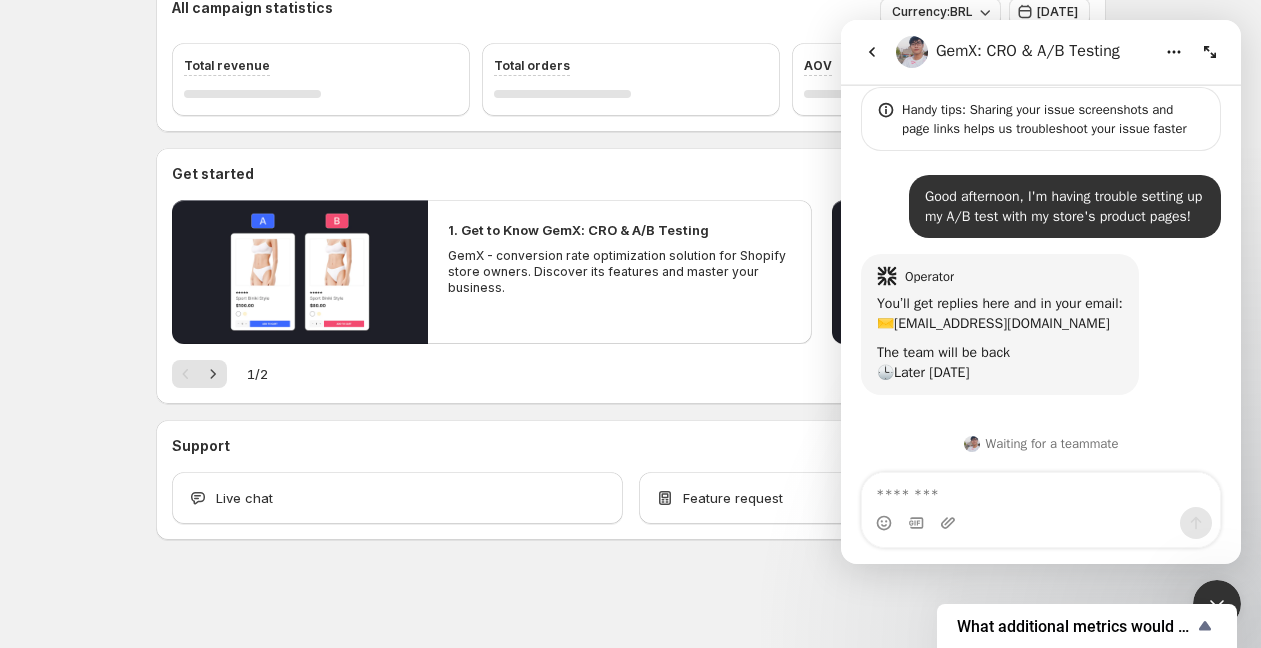 click on "The team will be back 🕒  Later today" at bounding box center [1000, 362] 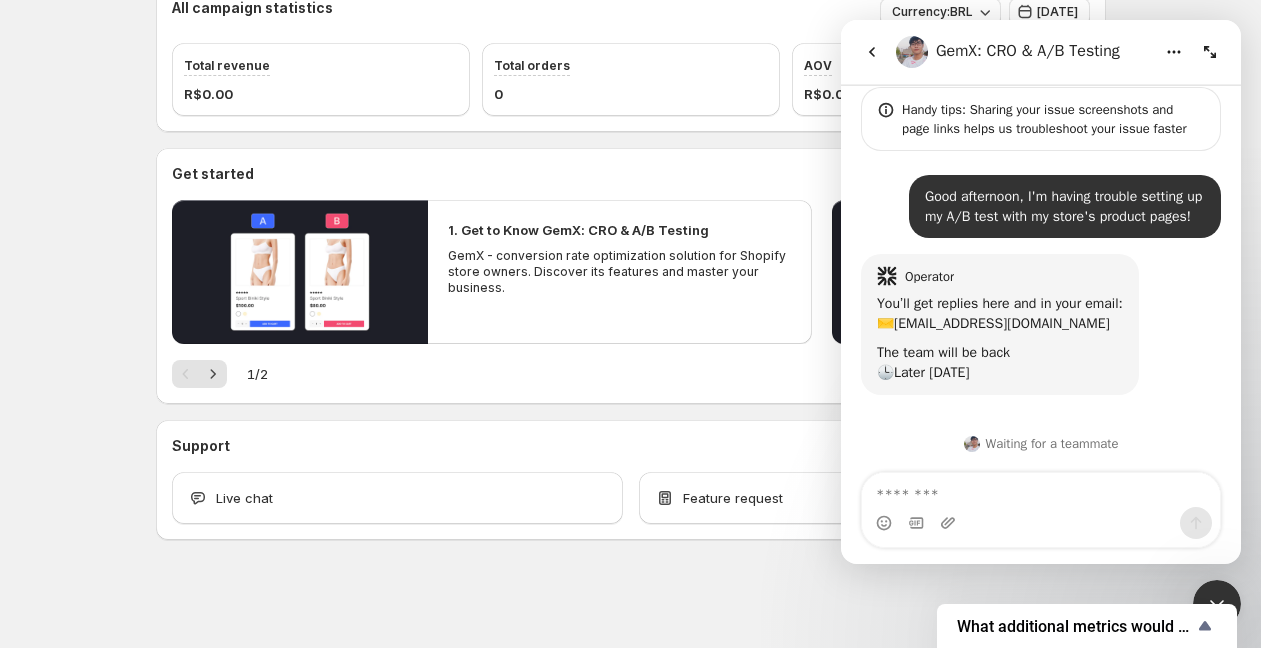 click at bounding box center [872, 52] 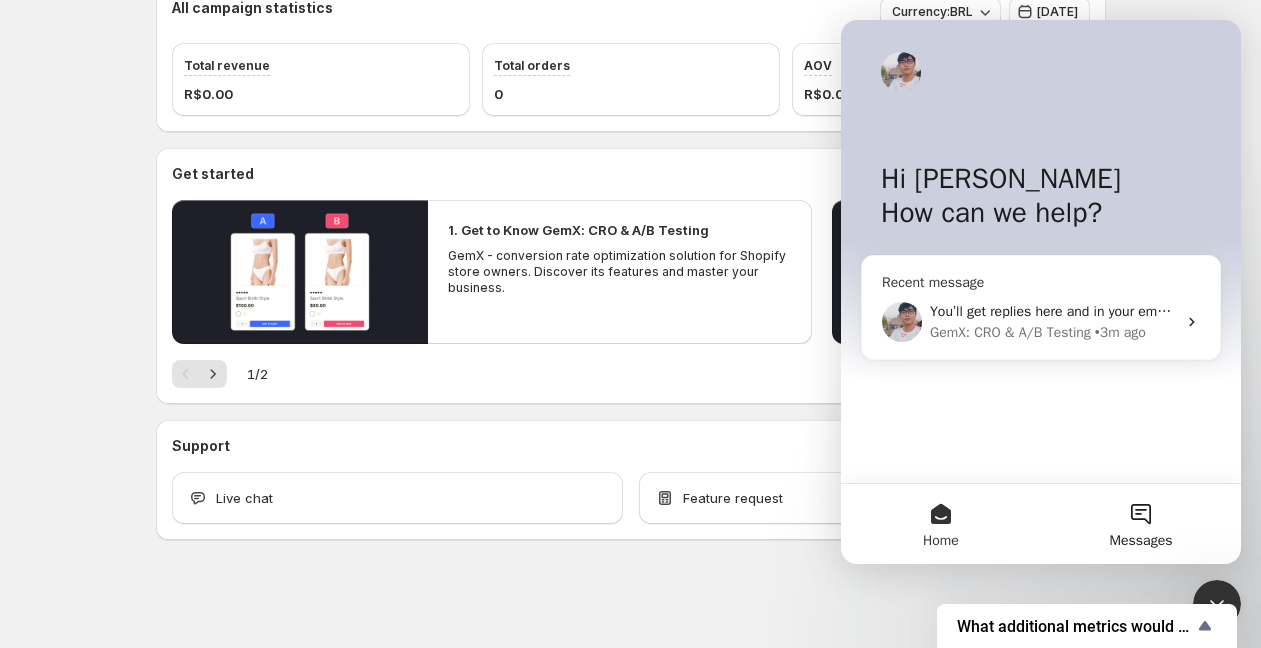 click on "You’ll get replies here and in your email: ✉️ arthurzamboni@hotmail.com The team will be back 🕒 Later today" at bounding box center (1053, 311) 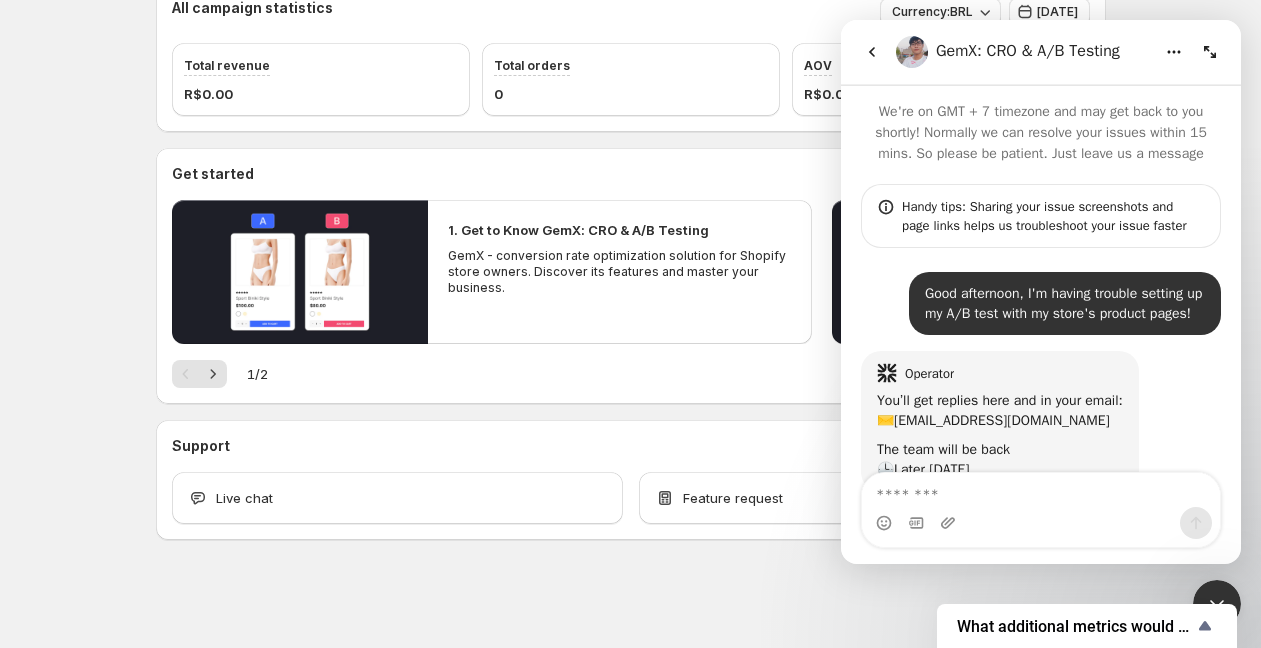 click at bounding box center (1210, 52) 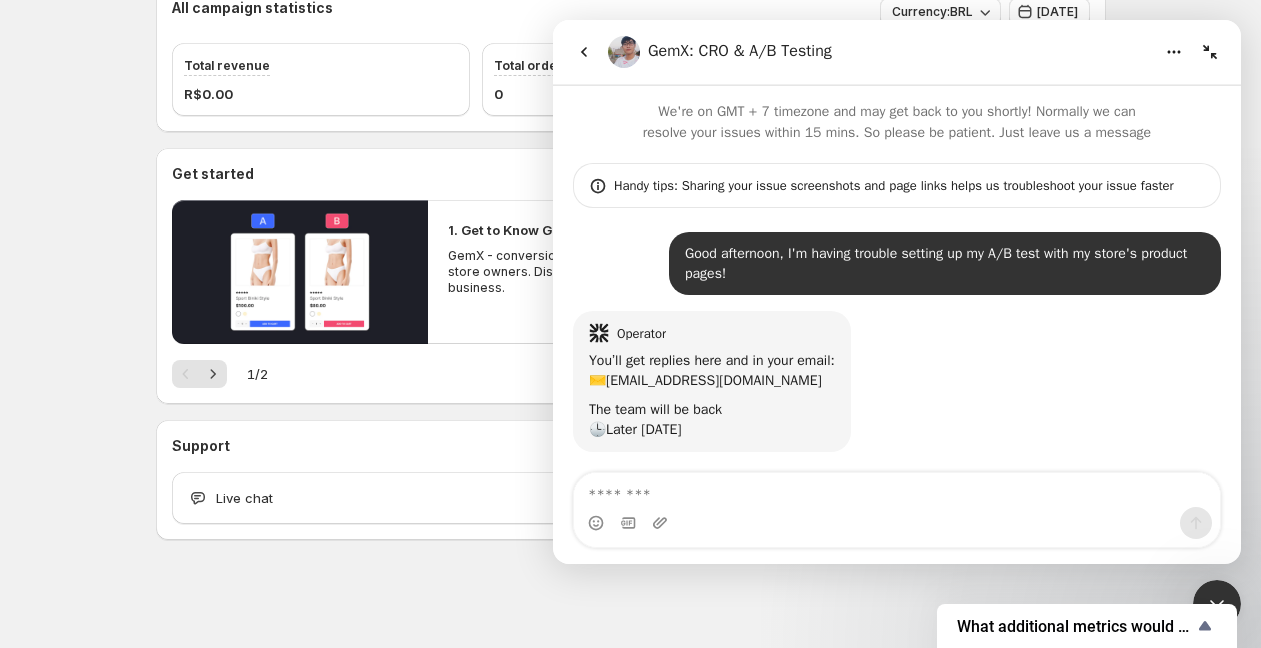 click 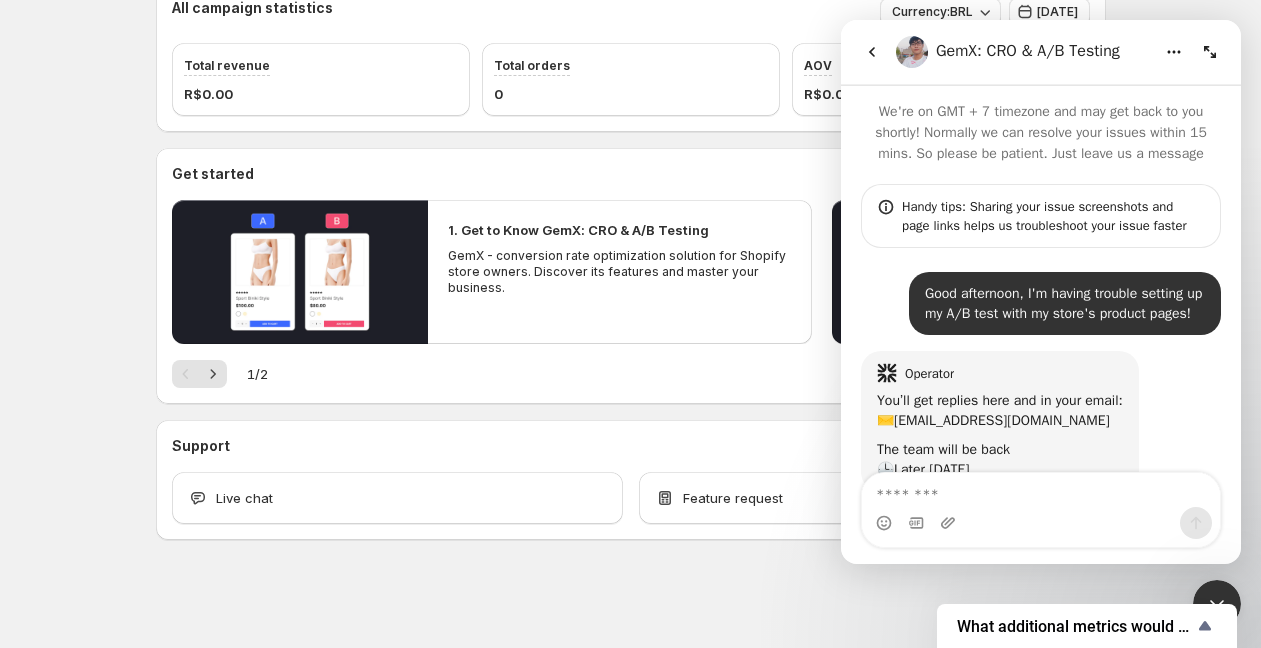 click on "GemX: CRO & A/B Testing" at bounding box center [1028, 52] 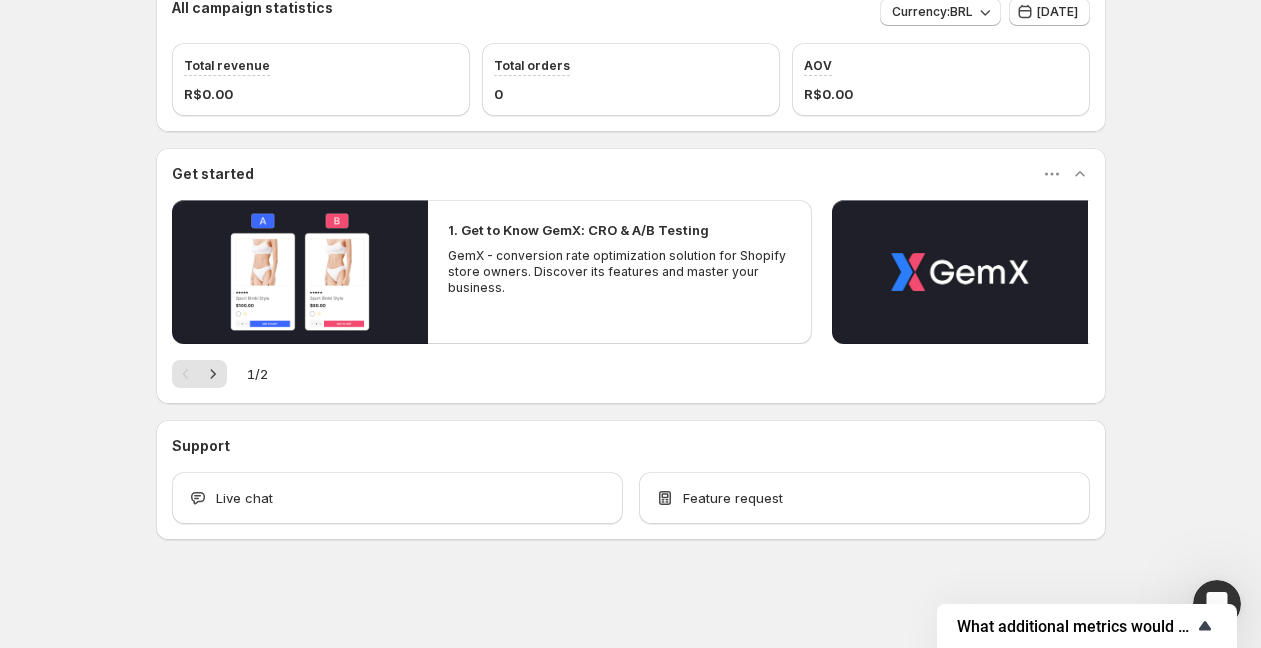 click on "What additional metrics would you like to include in the report?" at bounding box center [1075, 626] 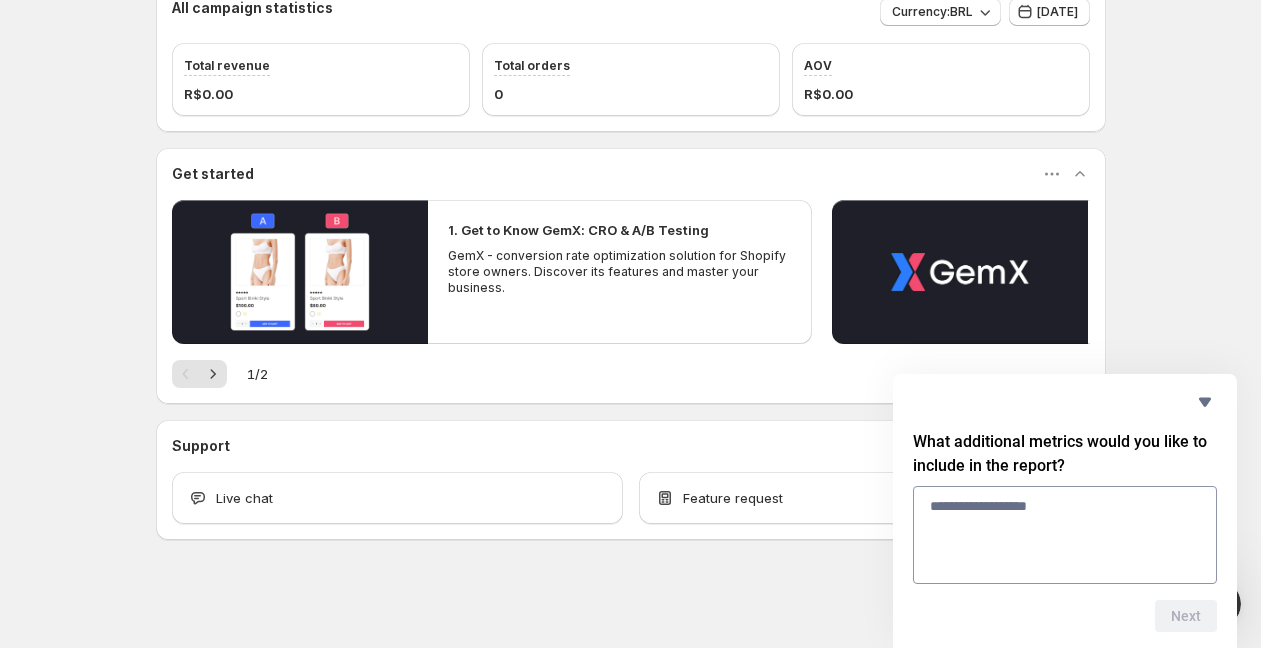 click on "What additional metrics would you like to include in the report? Next" at bounding box center [1065, 511] 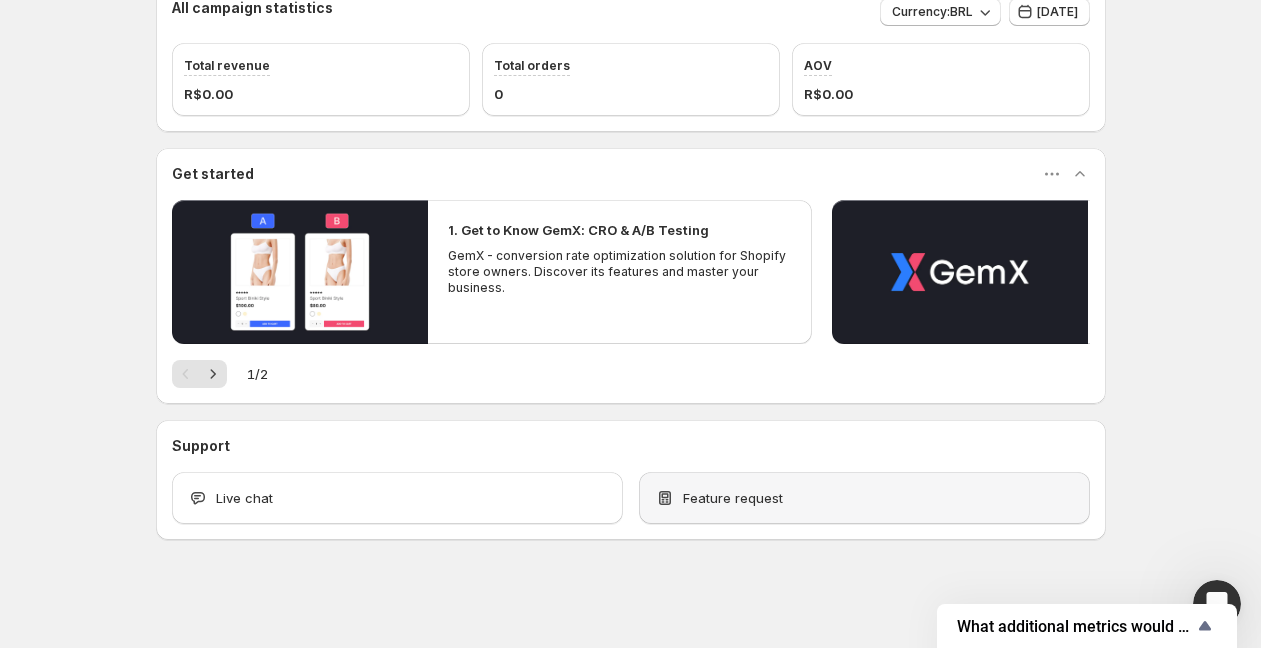 click on "Feature request" at bounding box center [733, 498] 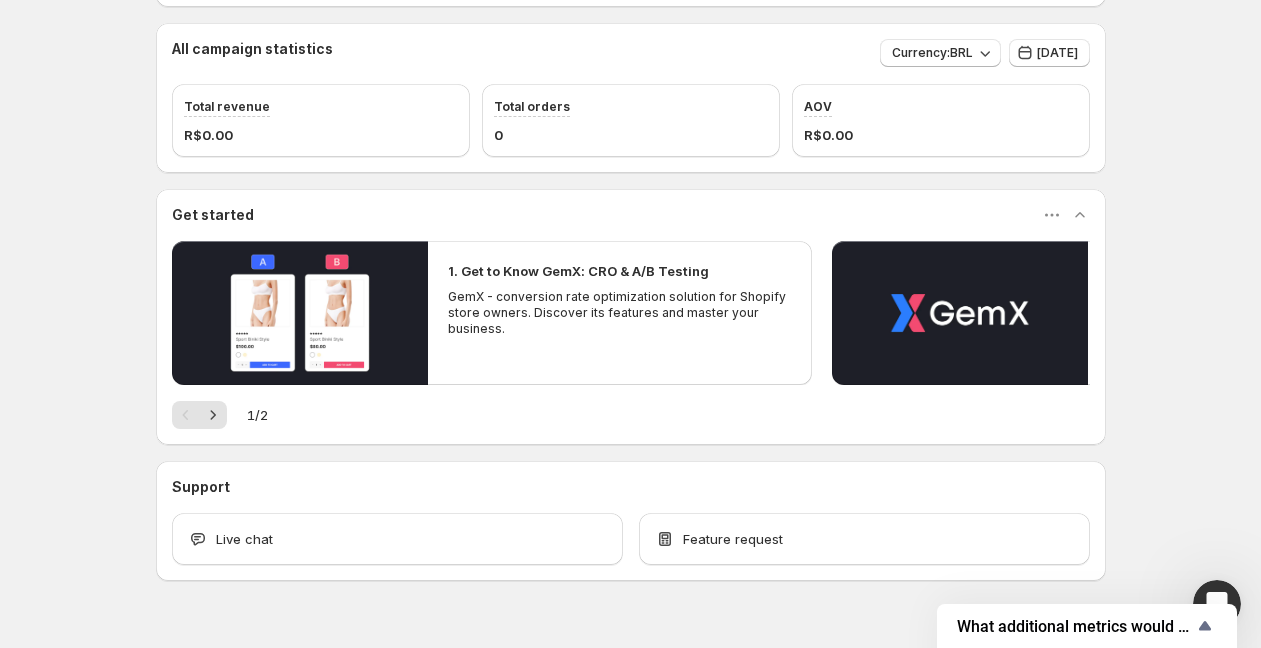 scroll, scrollTop: 0, scrollLeft: 0, axis: both 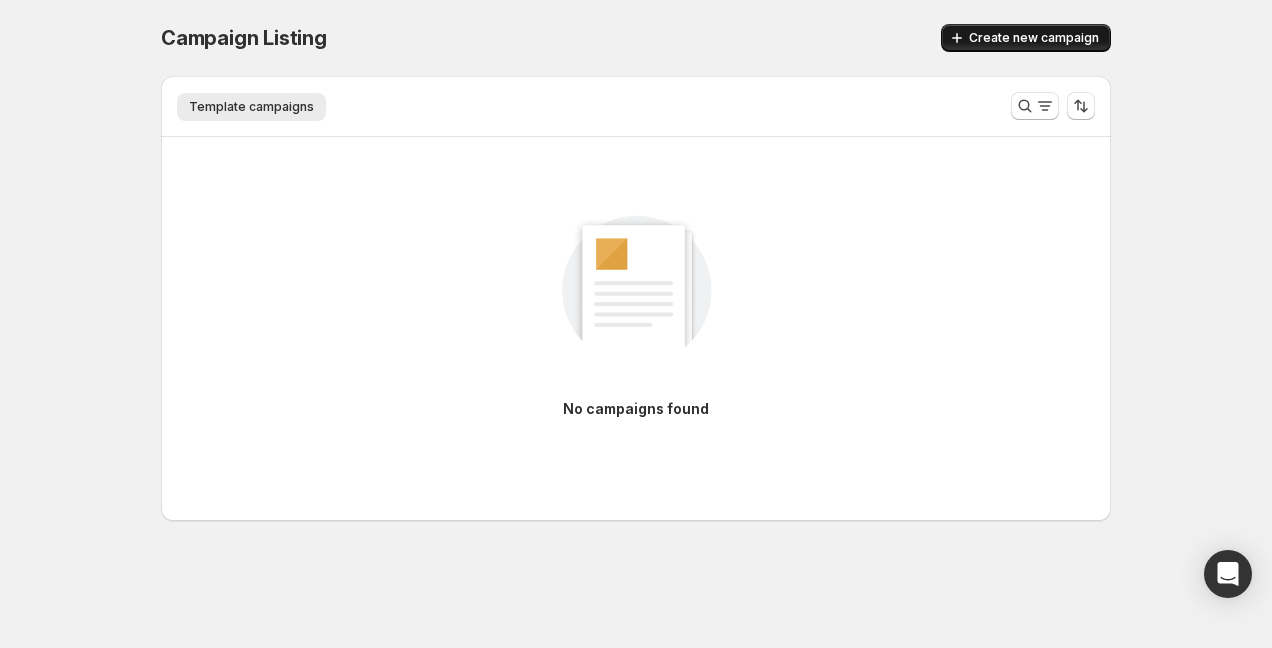 click on "Create new campaign" at bounding box center (1034, 38) 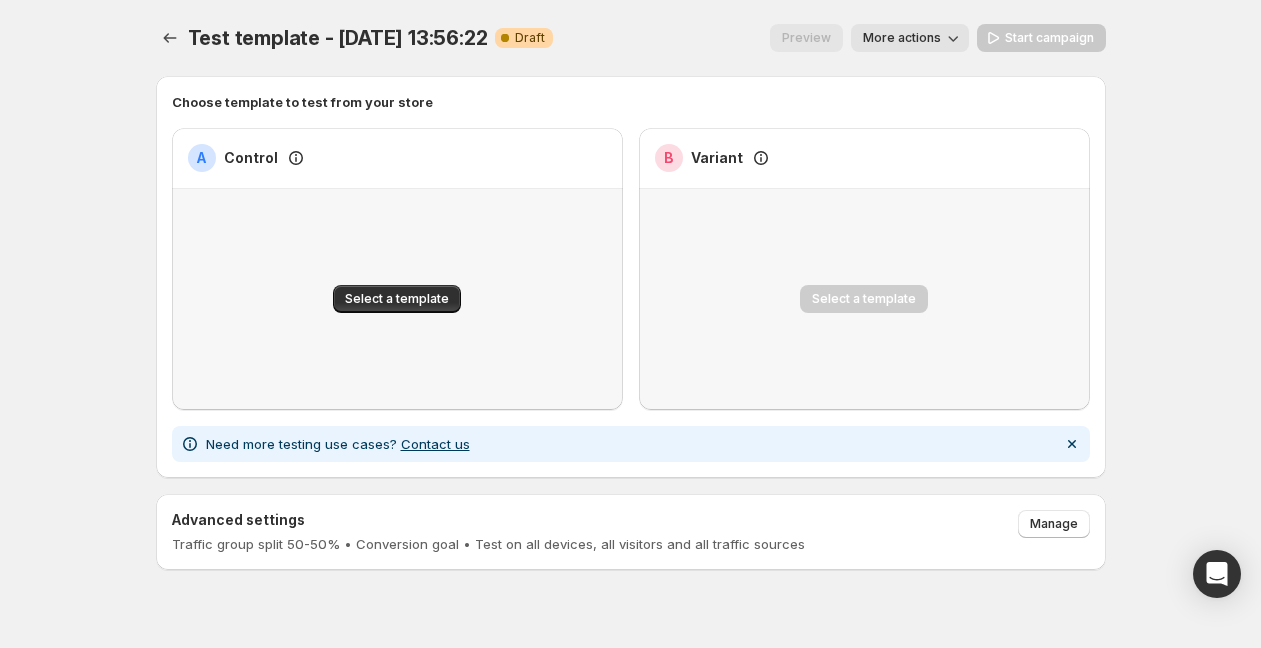 click on "Select a template" at bounding box center (397, 299) 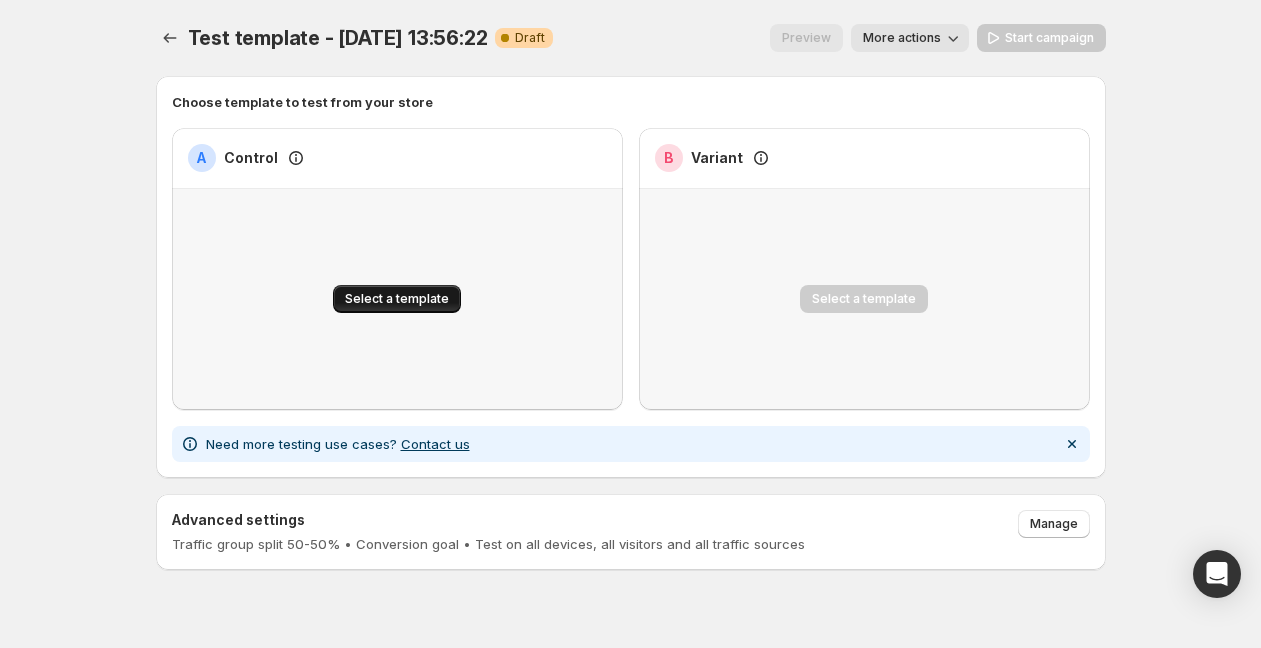 click on "Select a template" at bounding box center [397, 299] 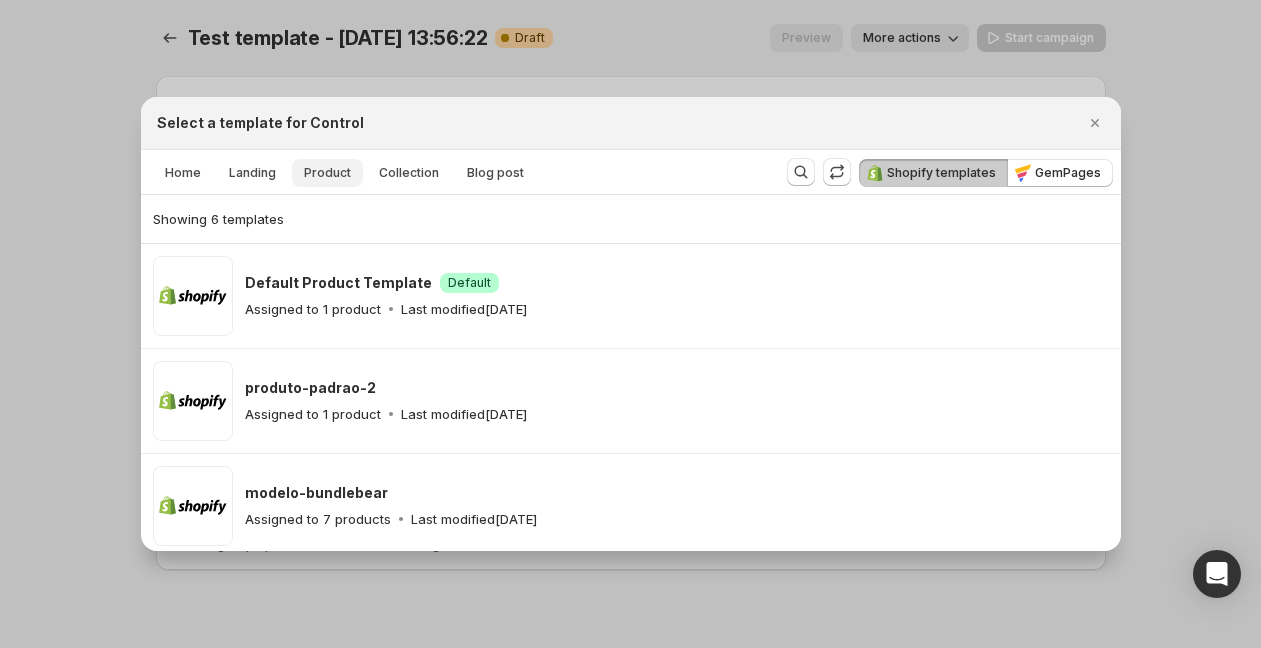 click on "Product" at bounding box center (327, 173) 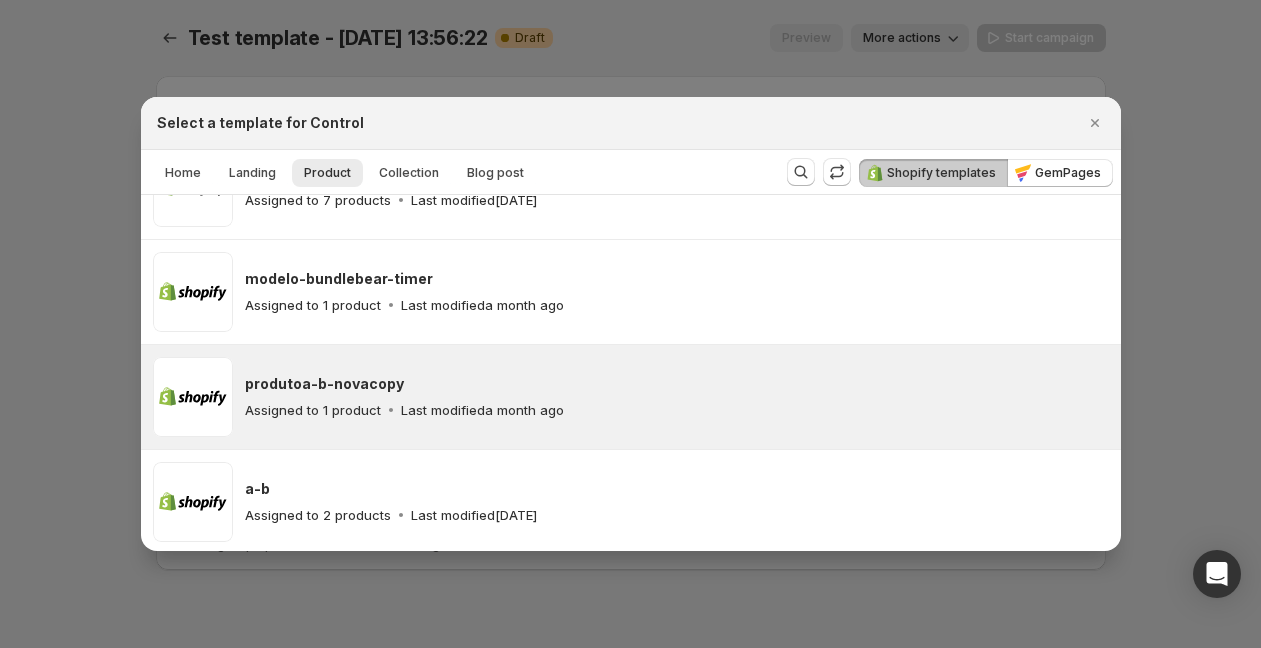 scroll, scrollTop: 320, scrollLeft: 0, axis: vertical 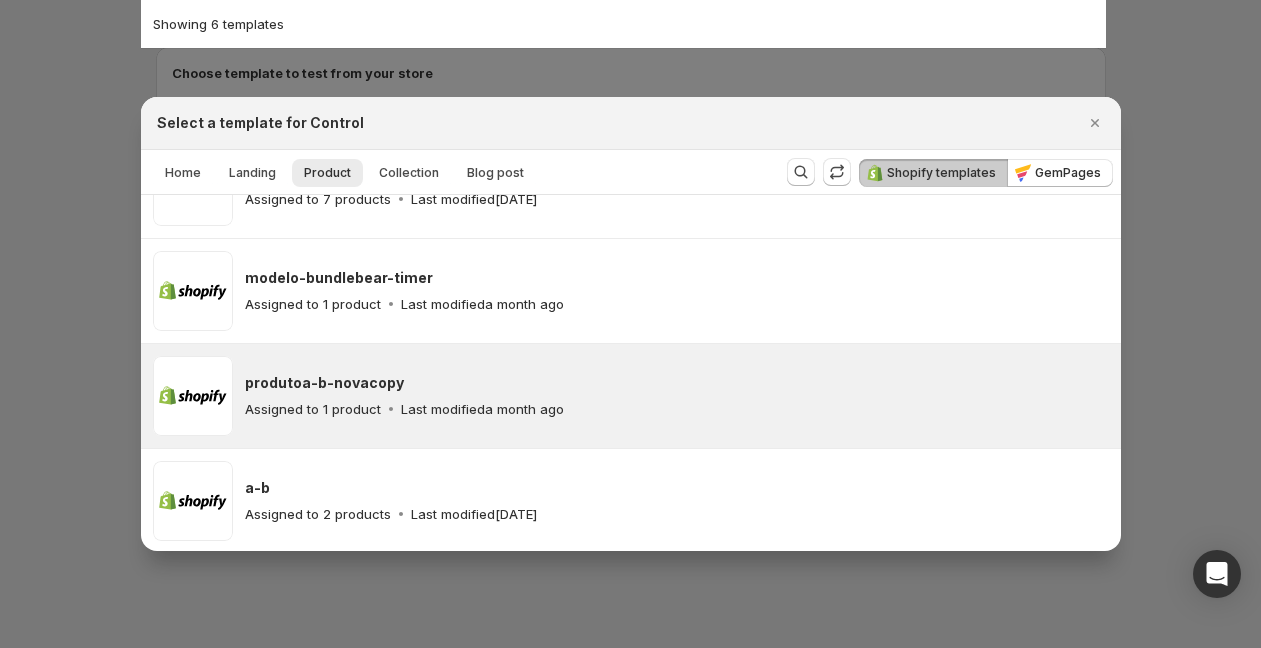 click on "produtoa-b-novacopy" at bounding box center (677, 383) 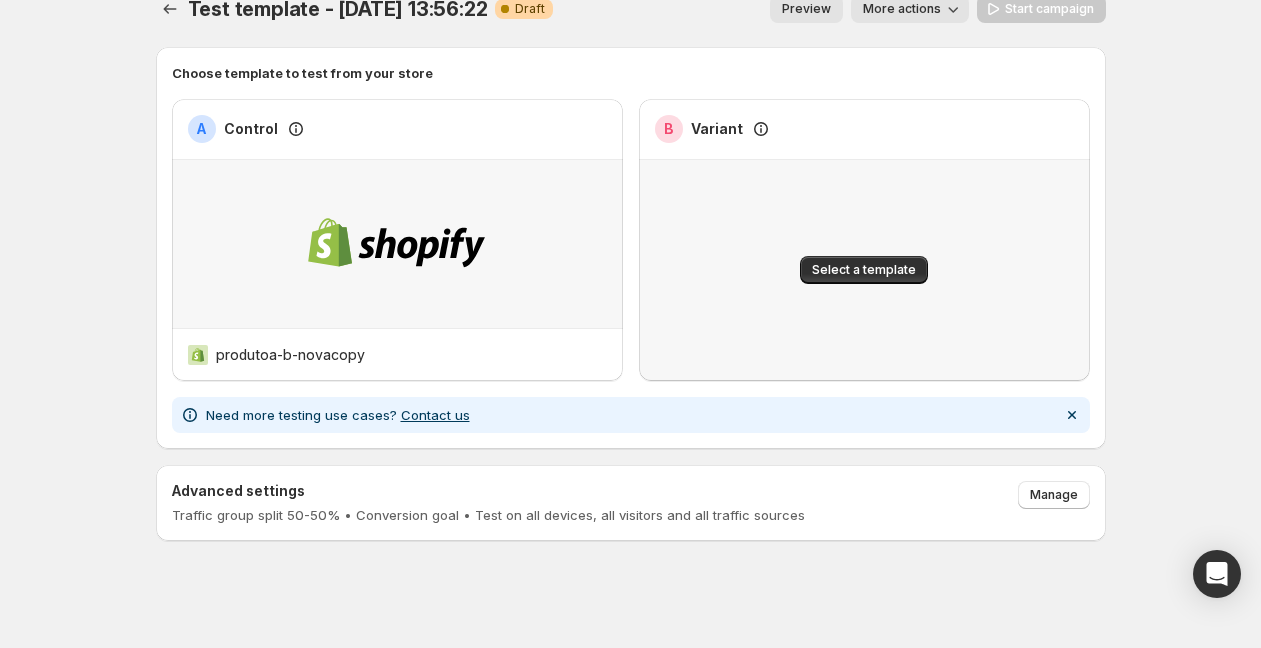 scroll, scrollTop: 0, scrollLeft: 0, axis: both 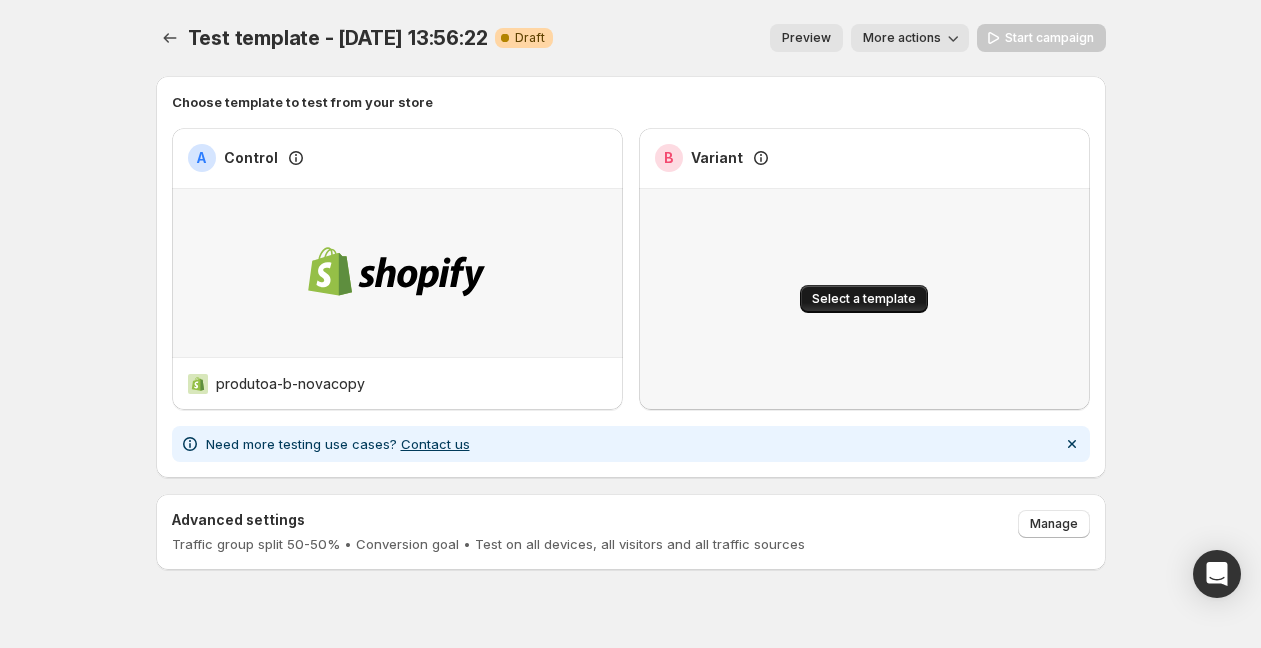 click on "Select a template" at bounding box center (864, 299) 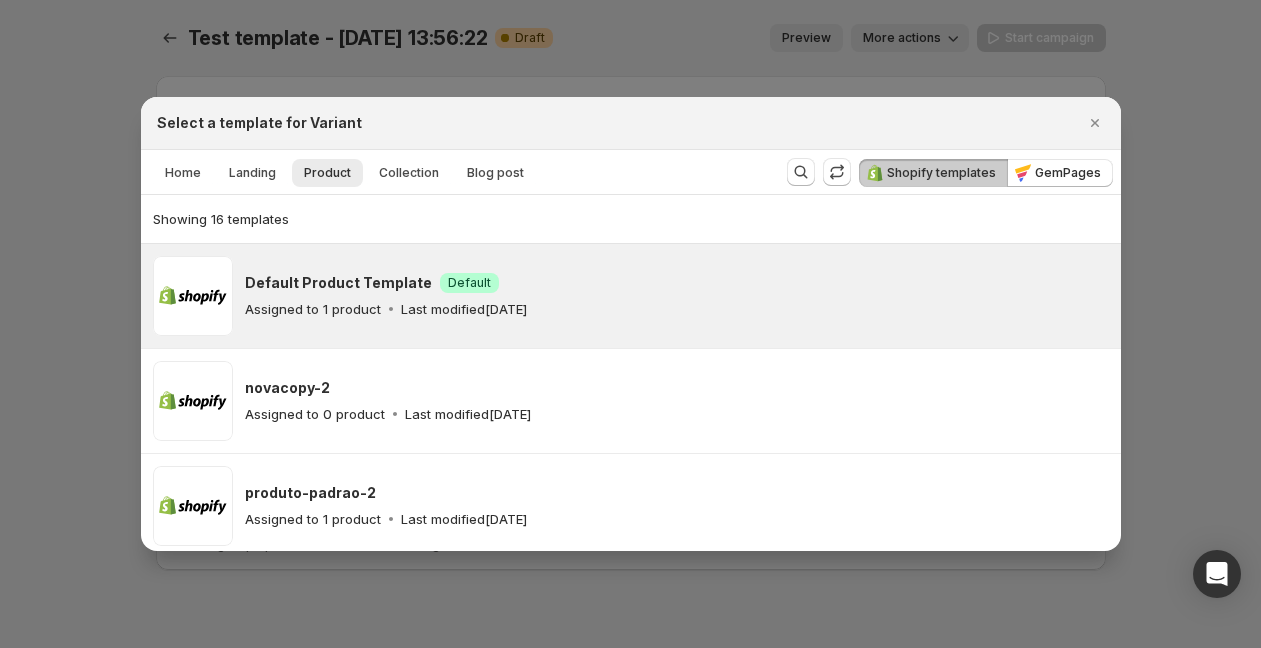 click on "Assigned to 1 product Last modified  23 days ago" at bounding box center [677, 309] 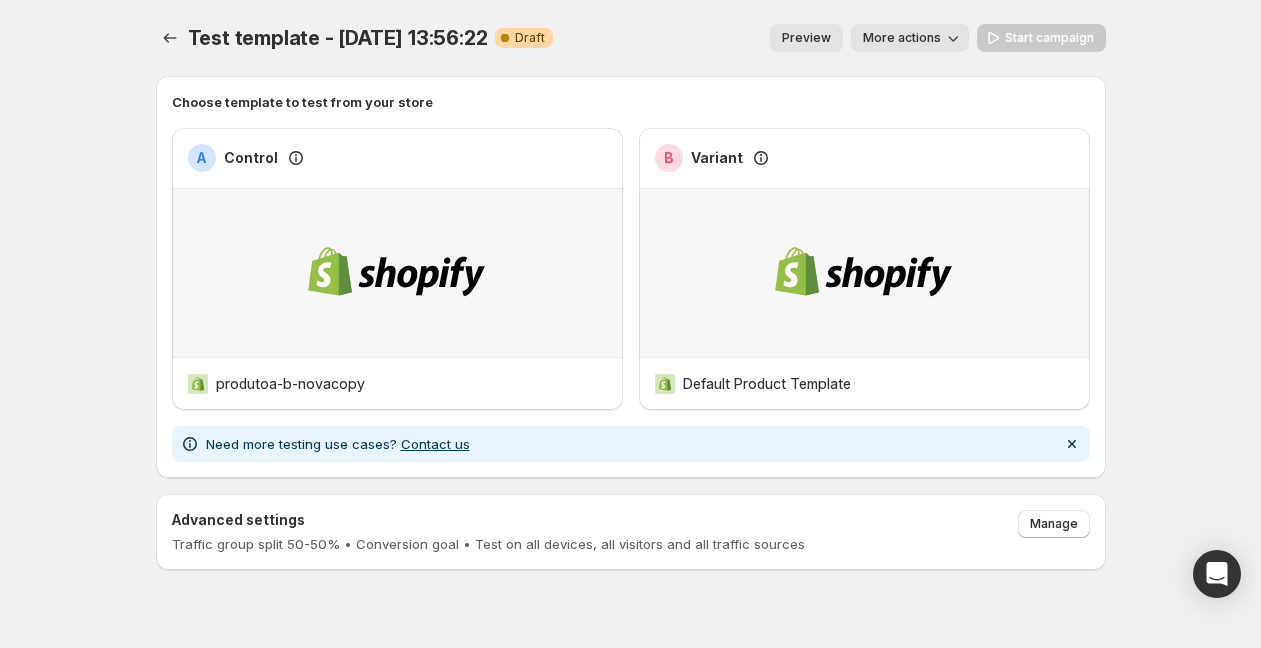 click on "Preview" at bounding box center (806, 38) 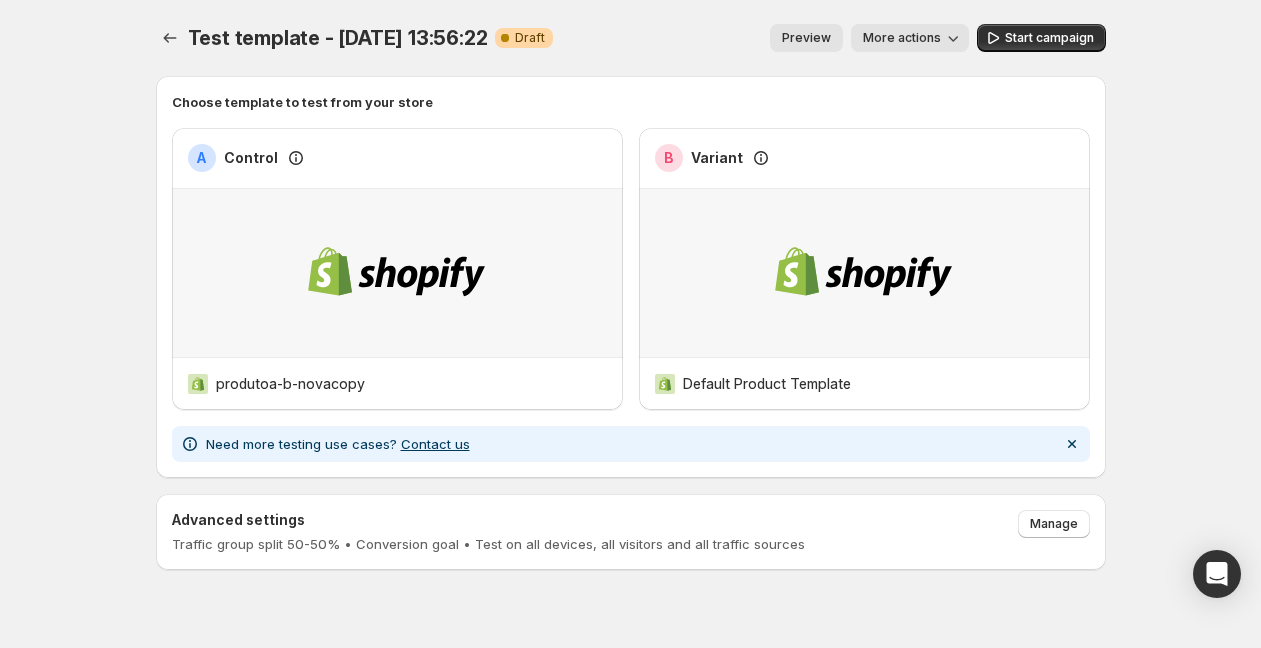 click on "Preview" at bounding box center [806, 38] 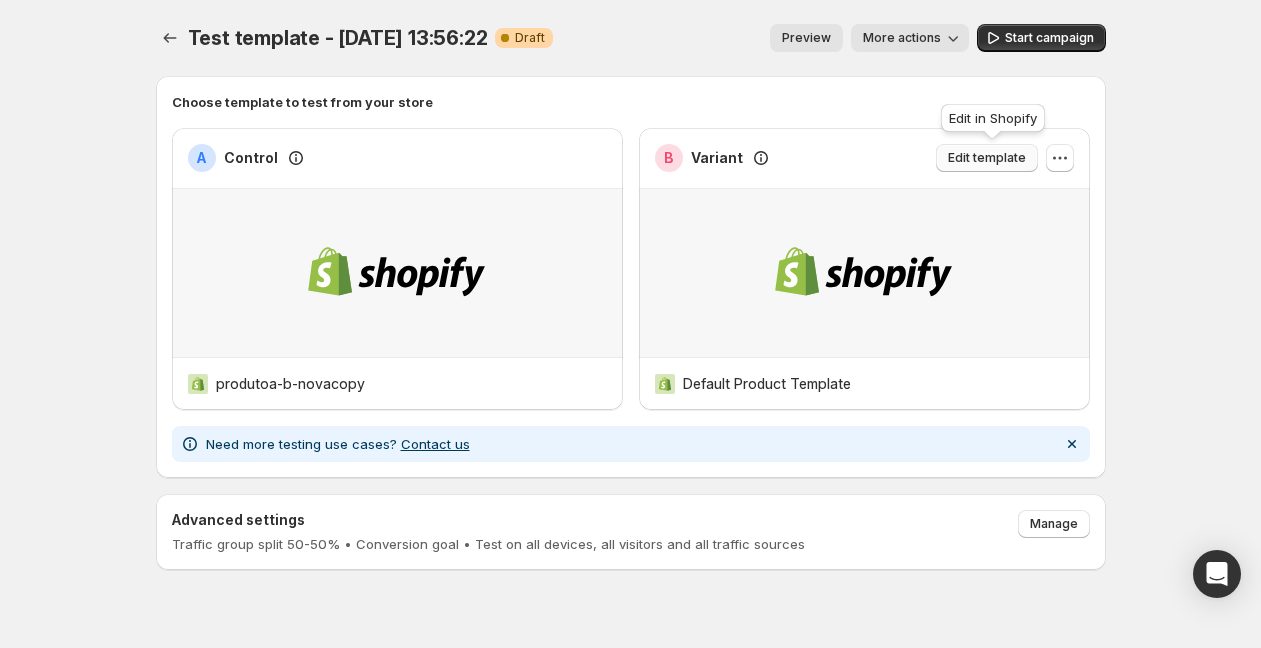 click on "Edit template" at bounding box center (987, 158) 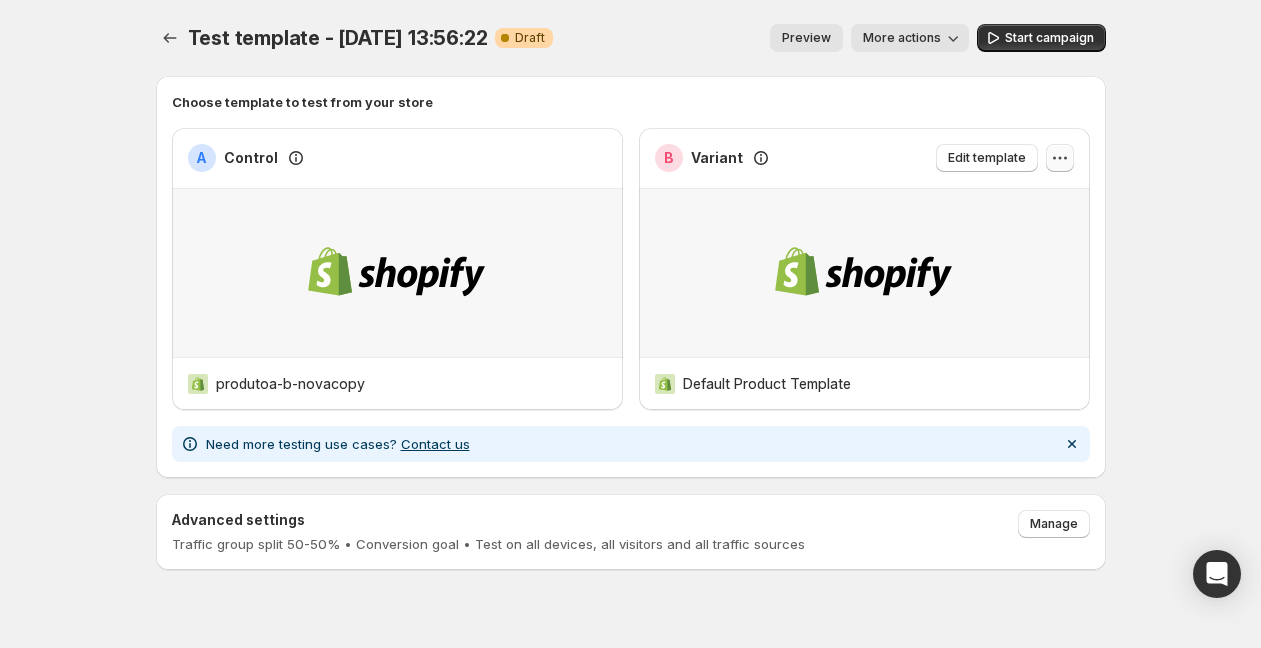 click 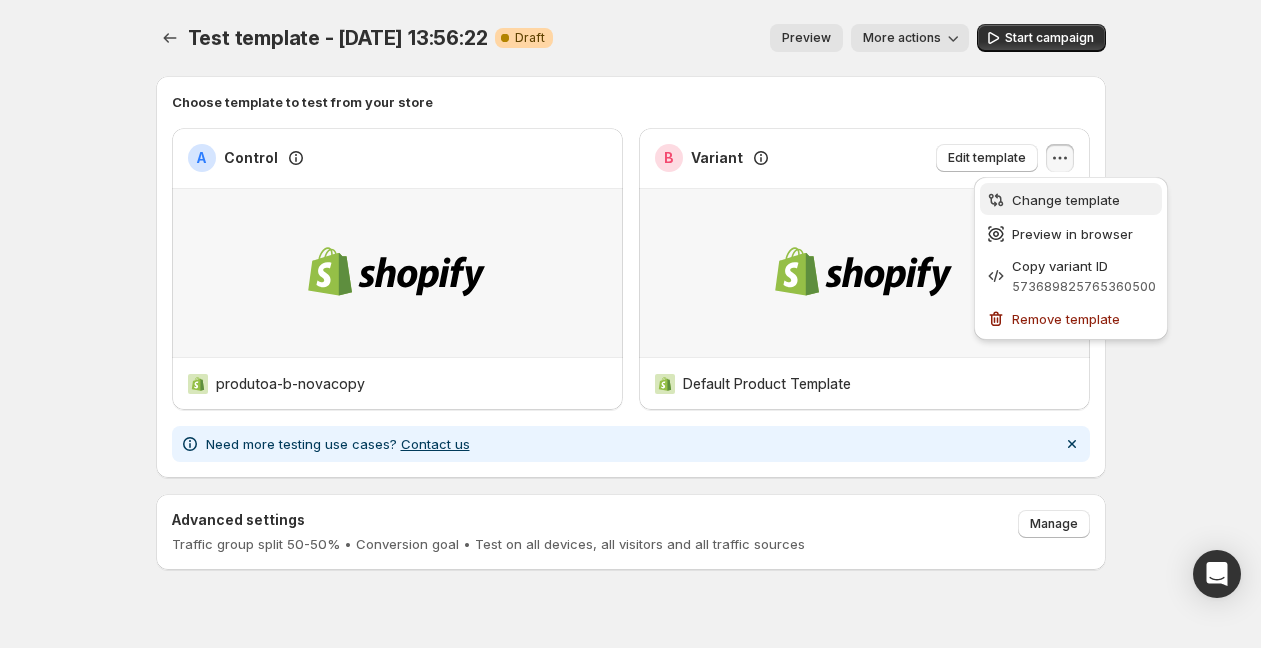 click on "Change template" at bounding box center [1066, 200] 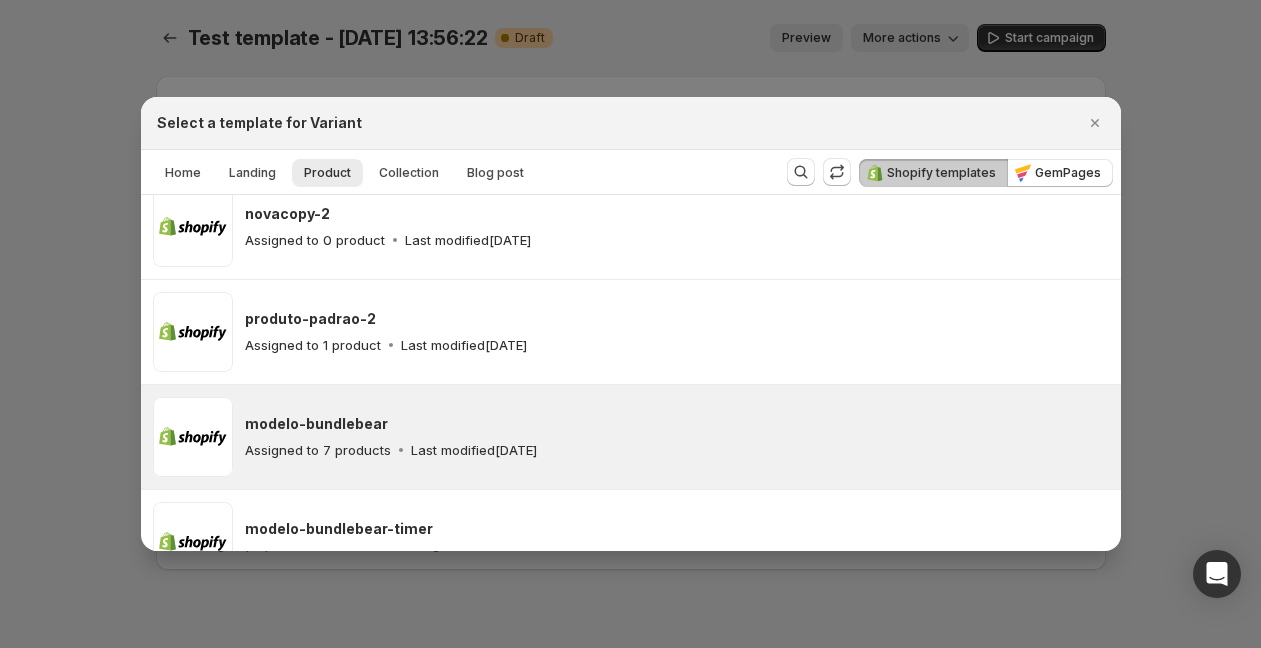scroll, scrollTop: 218, scrollLeft: 0, axis: vertical 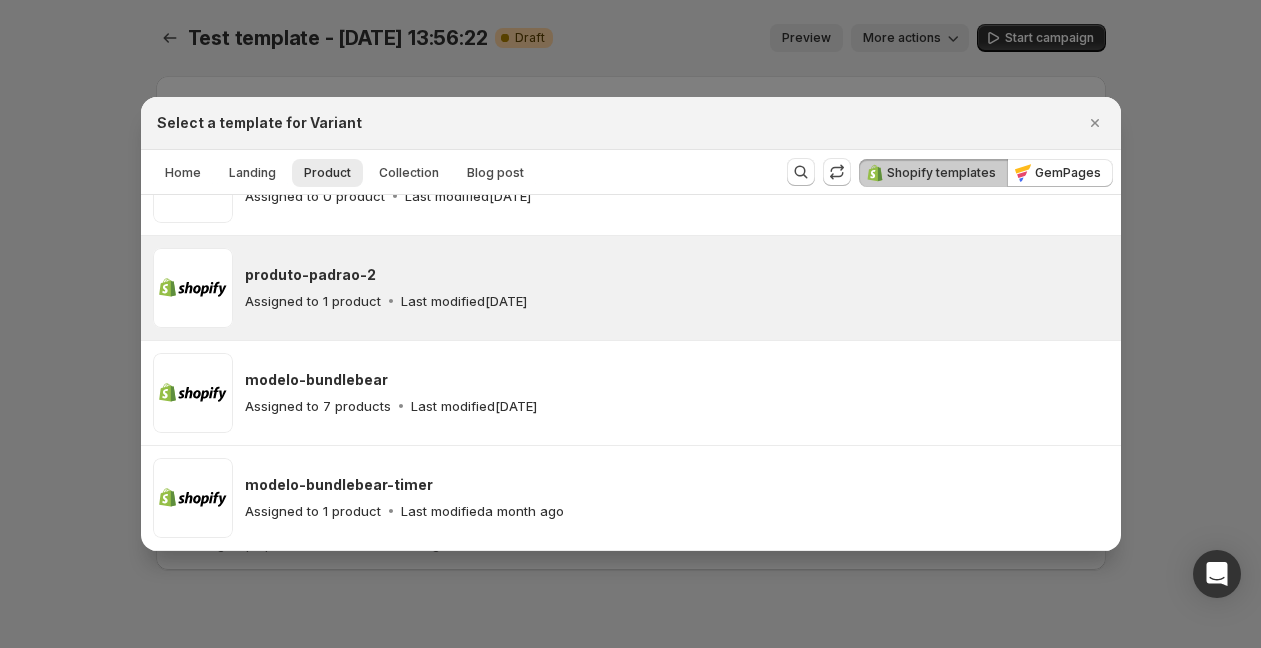 click on "Assigned to 1 product Last modified  19 days ago" at bounding box center [677, 301] 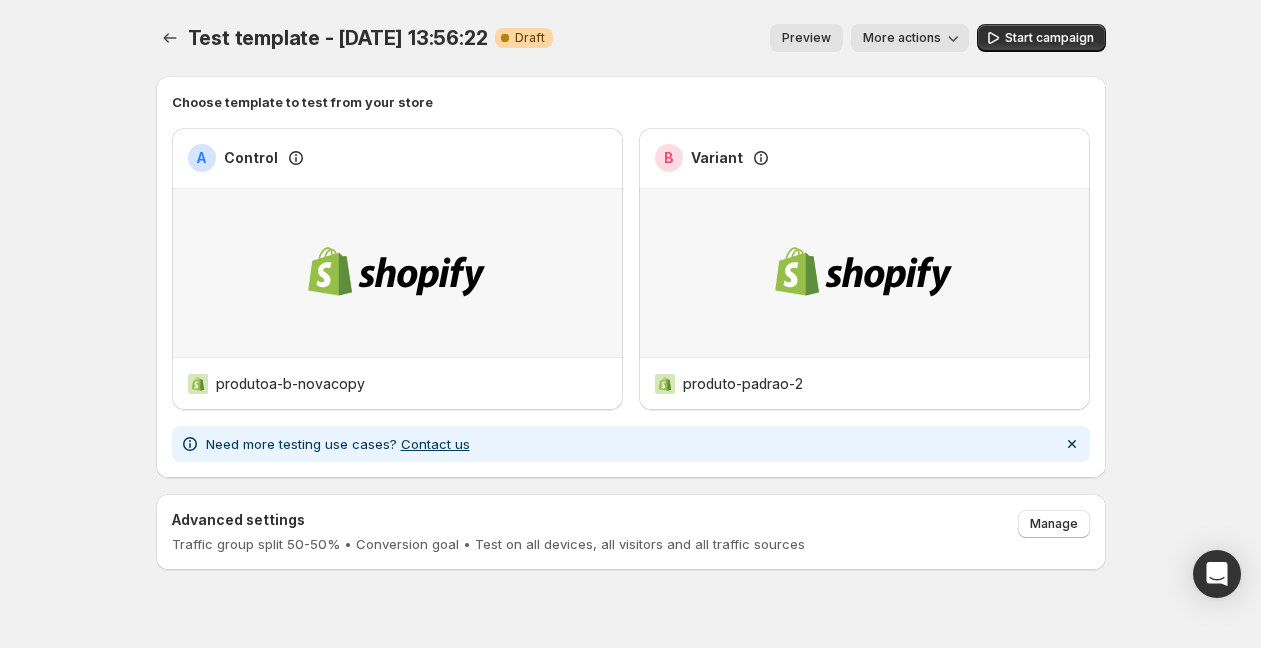 click on "Preview" at bounding box center [806, 38] 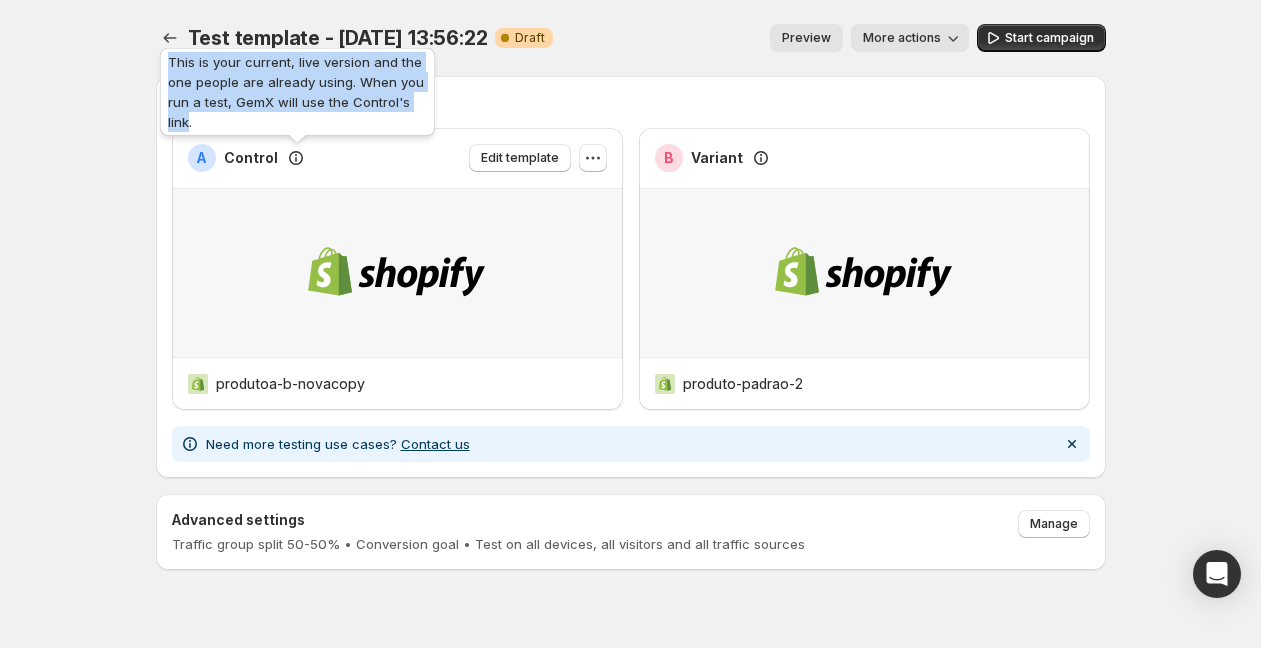 drag, startPoint x: 190, startPoint y: 119, endPoint x: 160, endPoint y: 62, distance: 64.412735 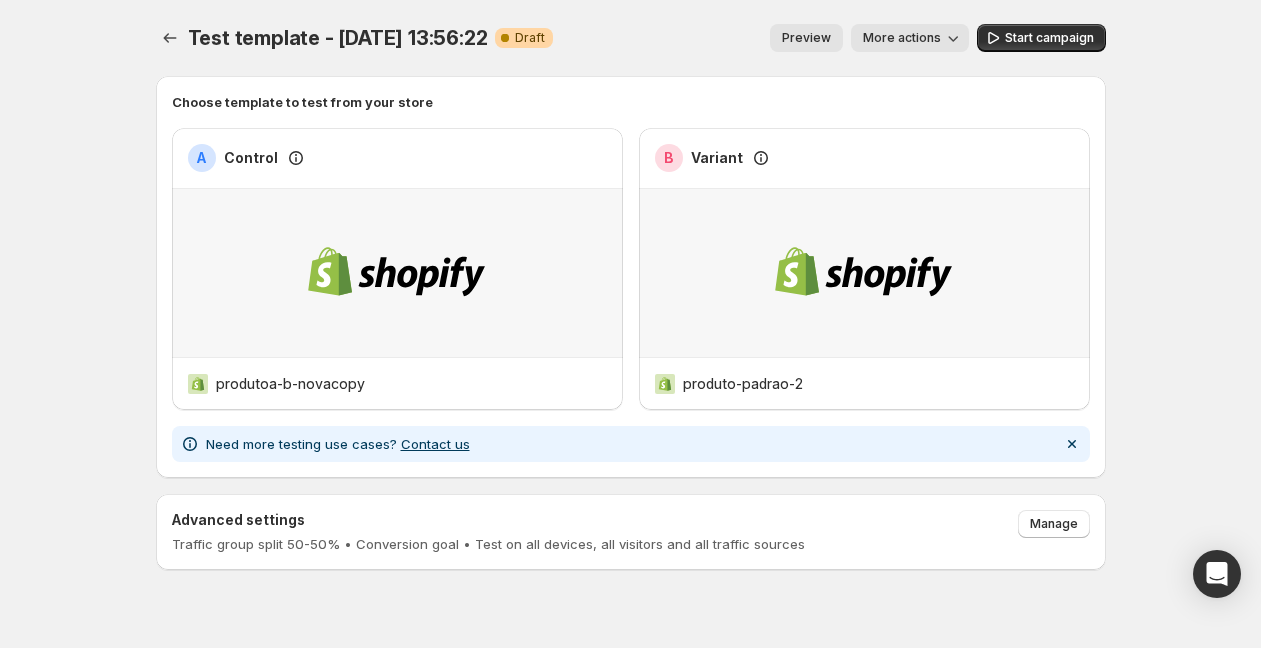 click on "More actions" at bounding box center (902, 38) 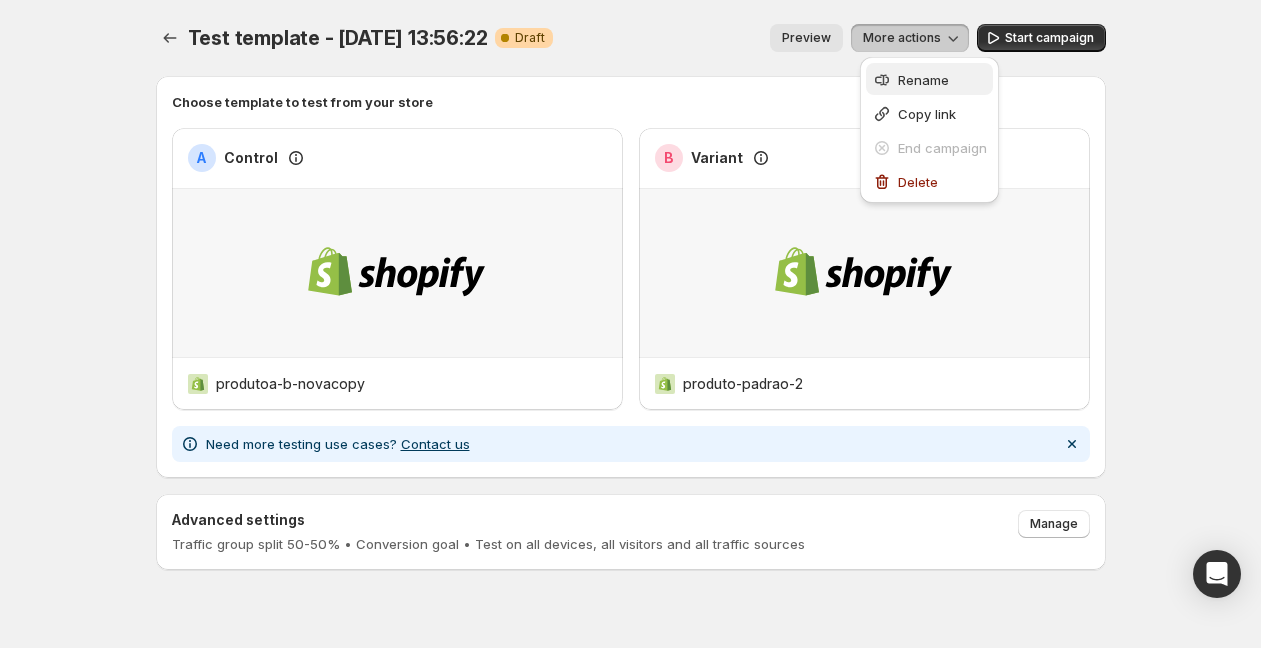 click on "Rename" at bounding box center (923, 80) 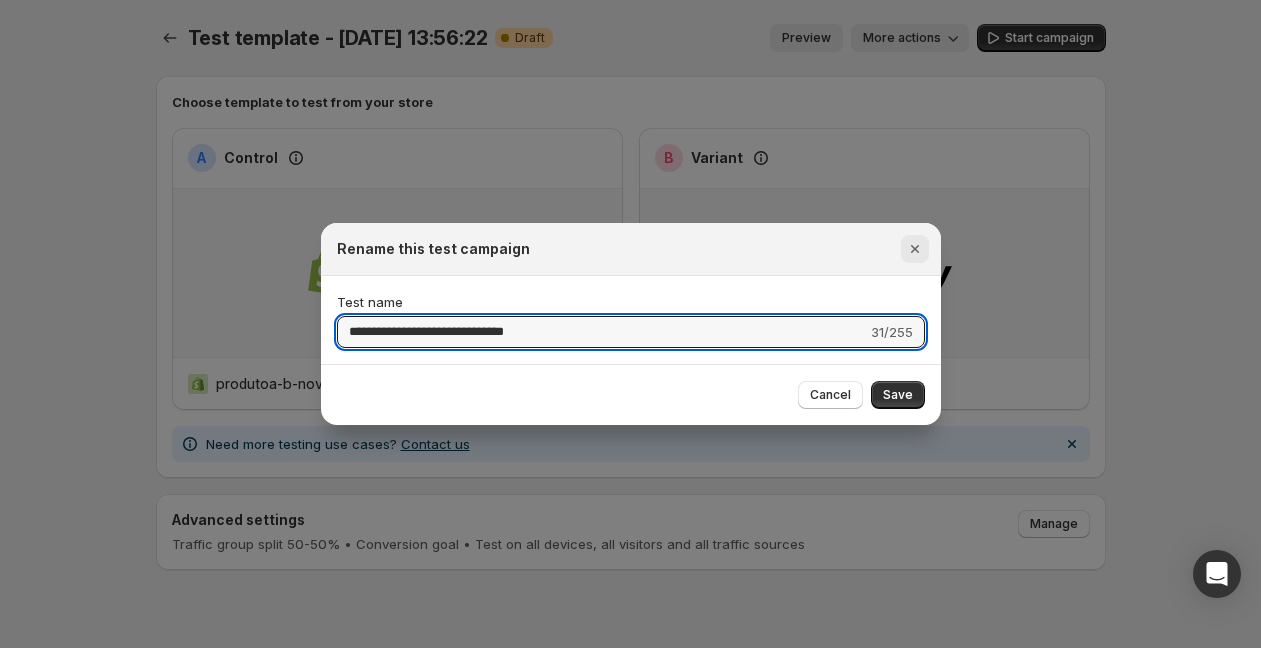click 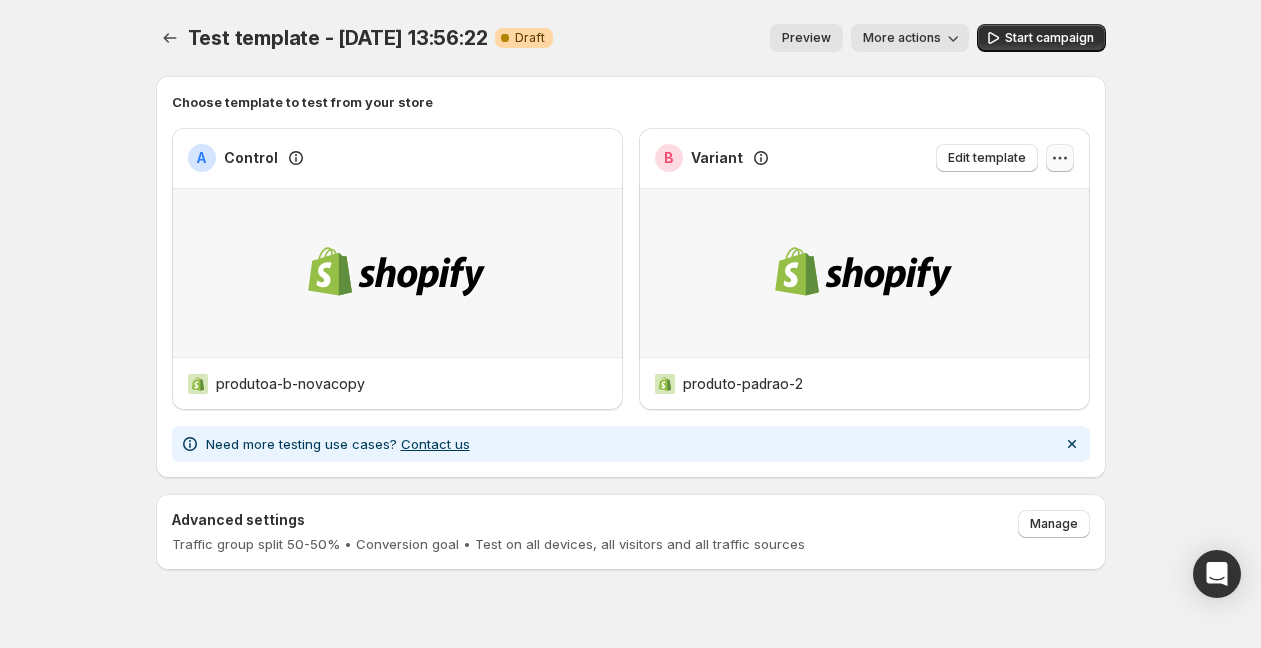 click 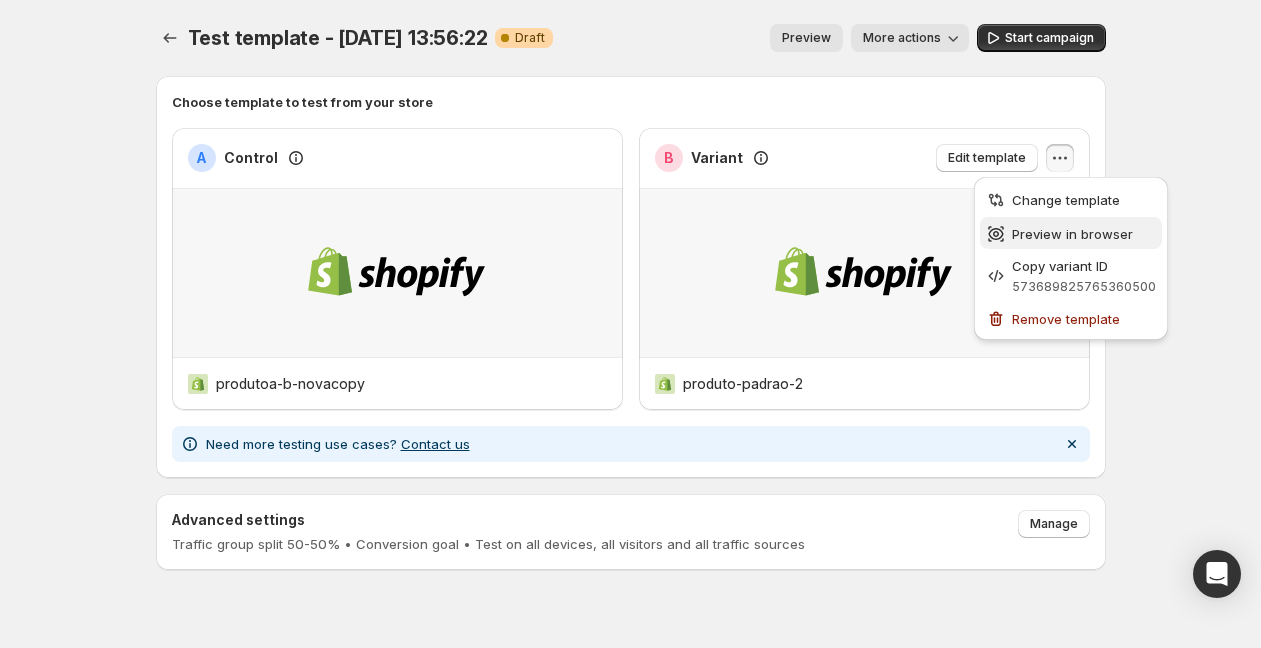 click on "Preview in browser" at bounding box center [1072, 234] 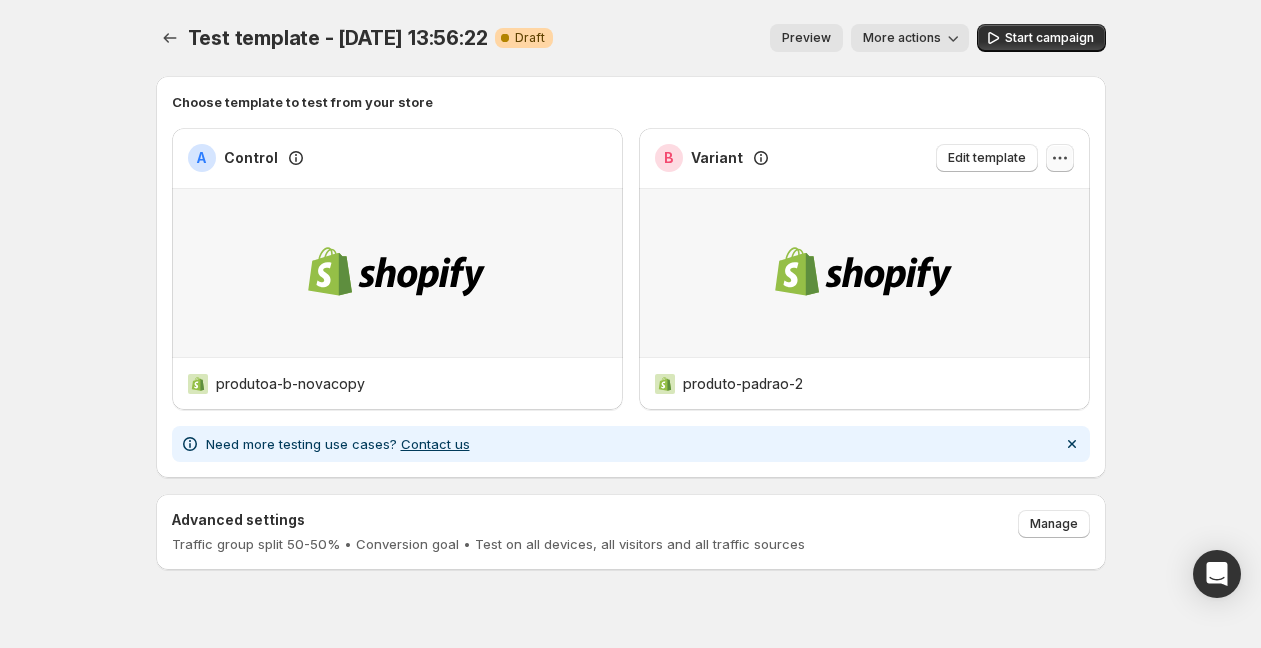 click 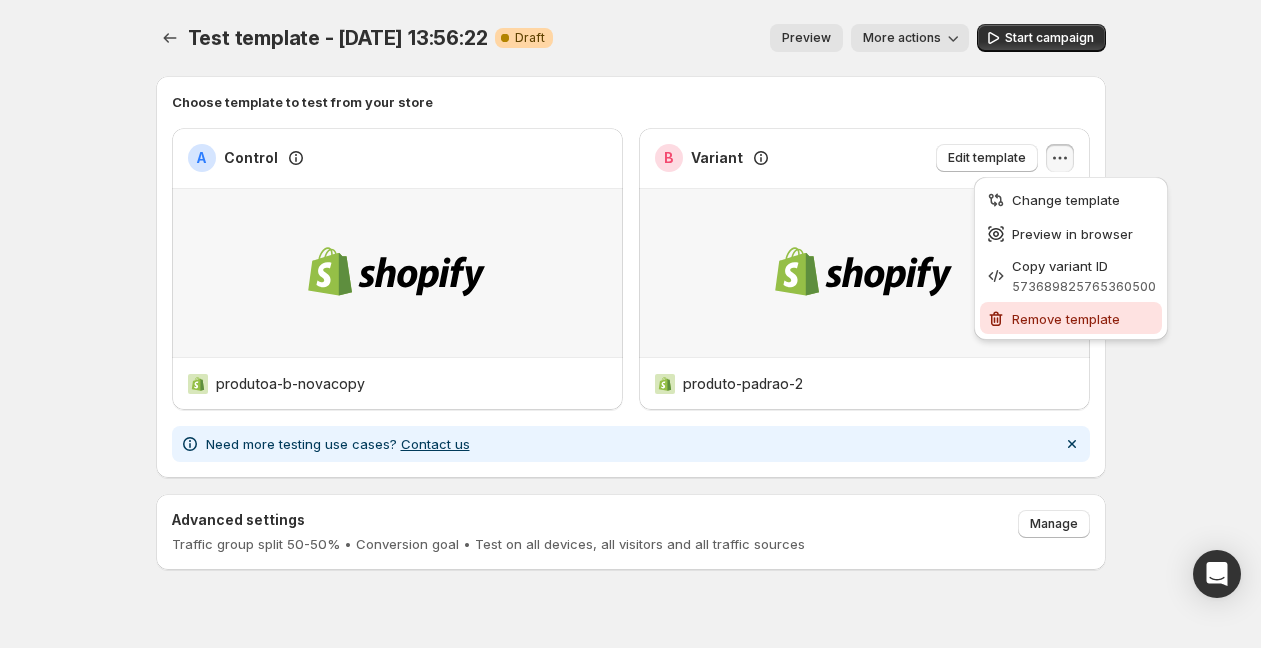 click on "Remove template" at bounding box center [1066, 319] 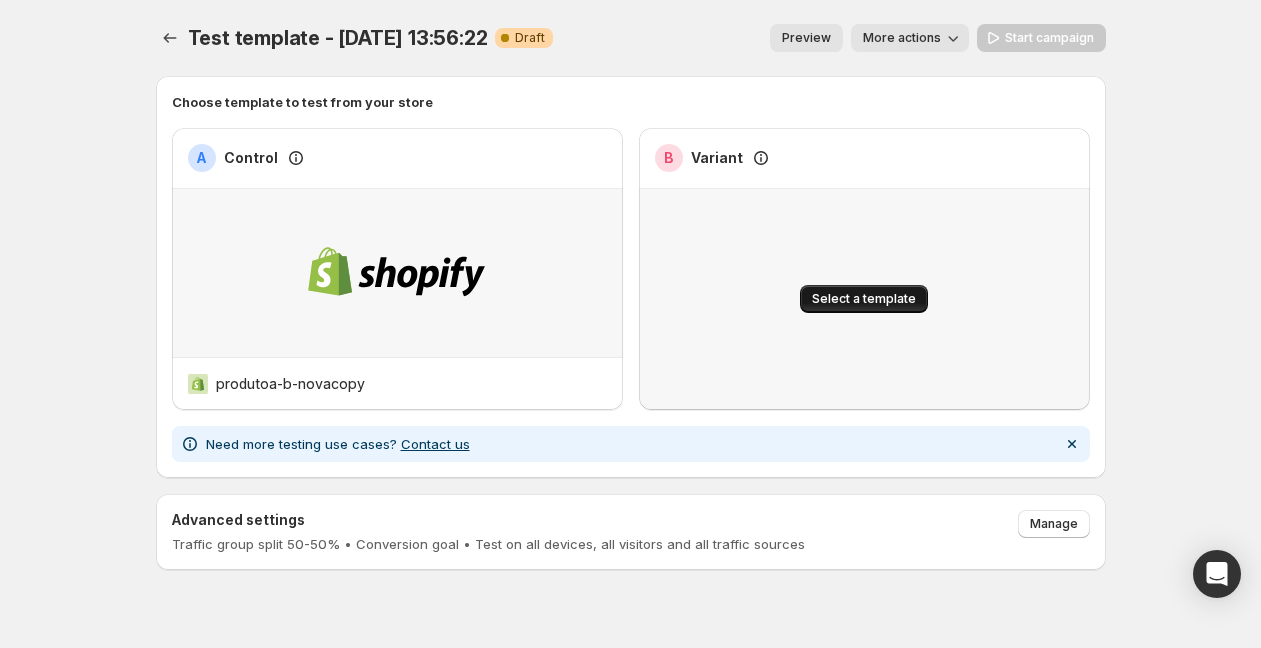 click on "Select a template" at bounding box center (864, 299) 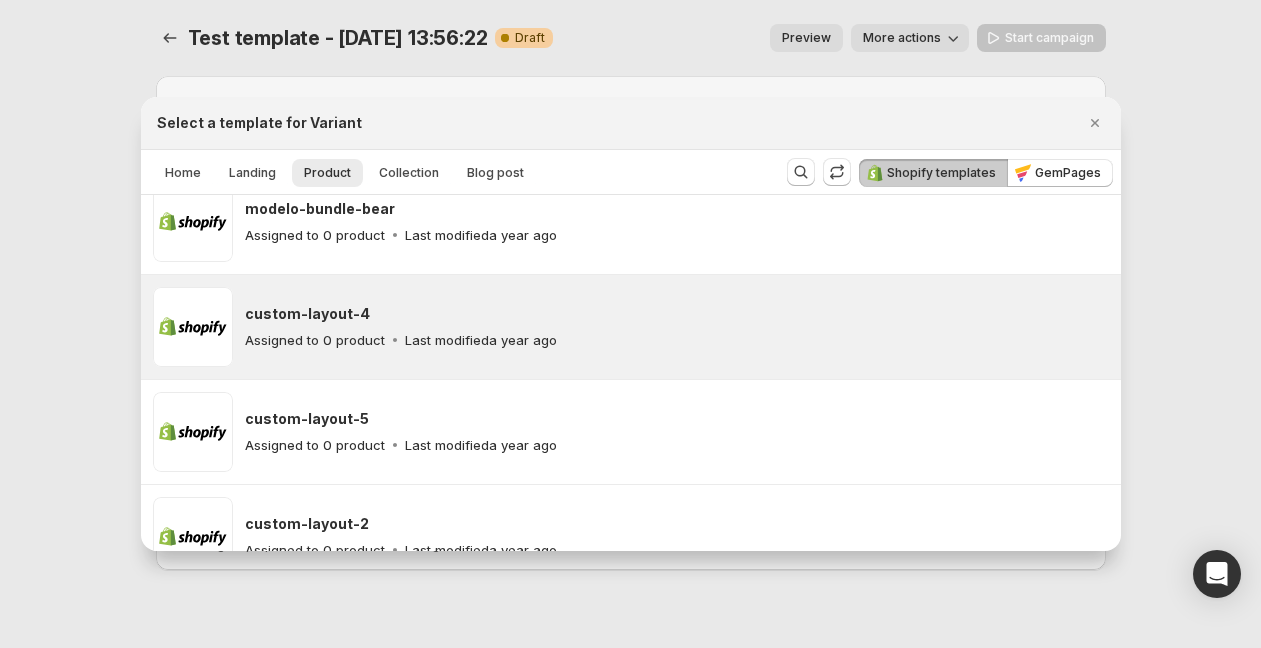 scroll, scrollTop: 837, scrollLeft: 0, axis: vertical 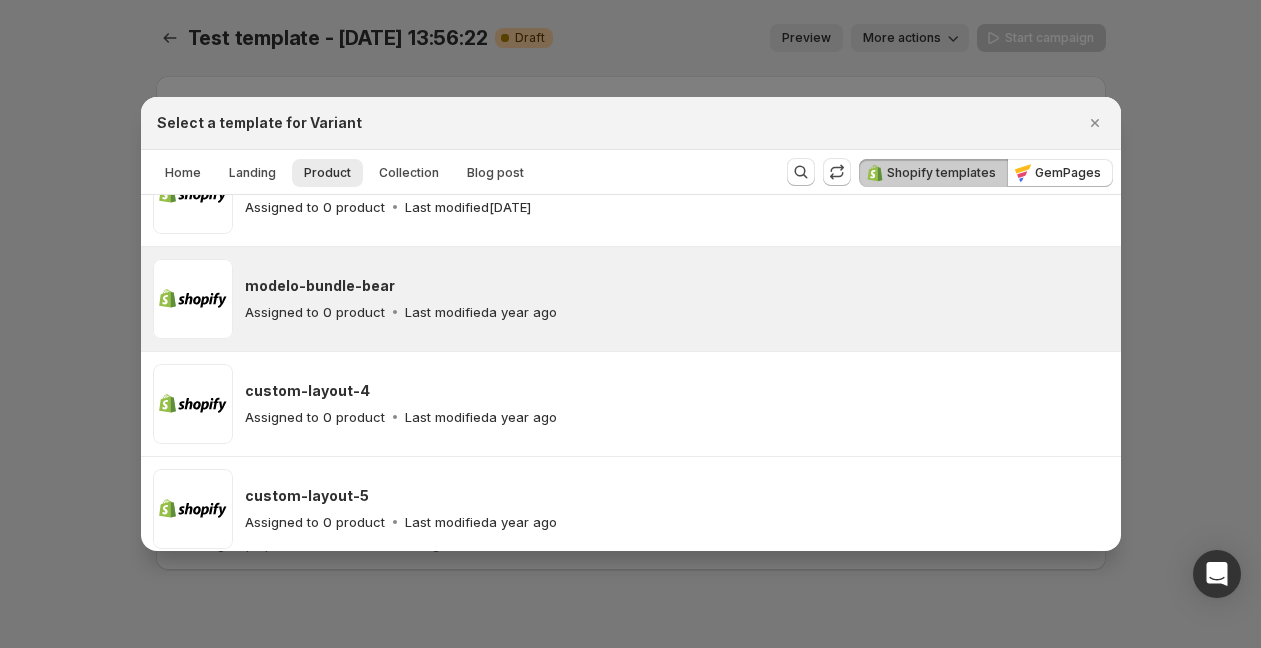 click on "modelo-bundle-bear" at bounding box center (677, 286) 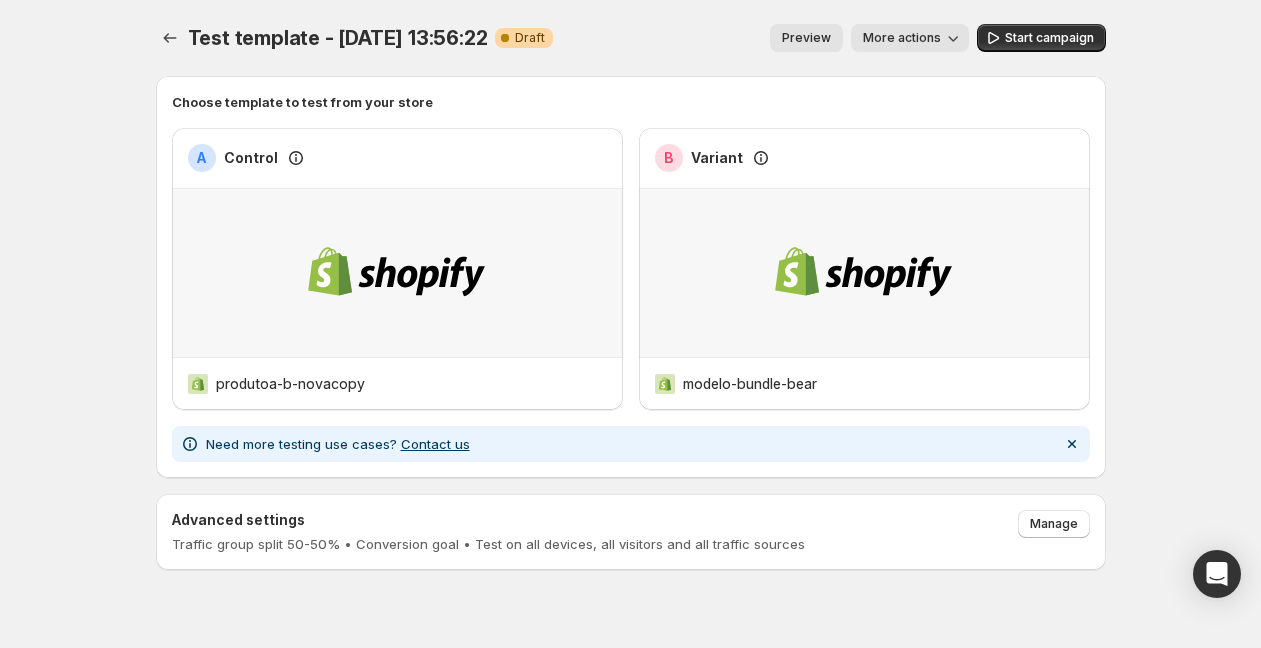 click on "Preview" at bounding box center [806, 38] 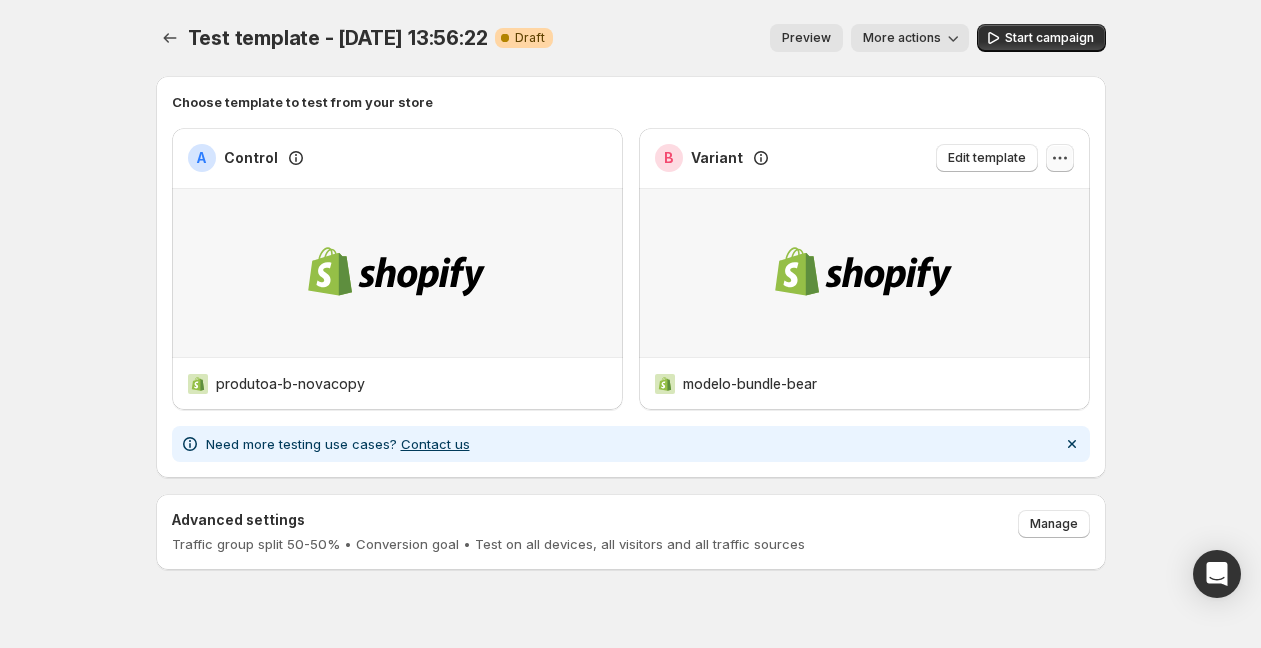 click 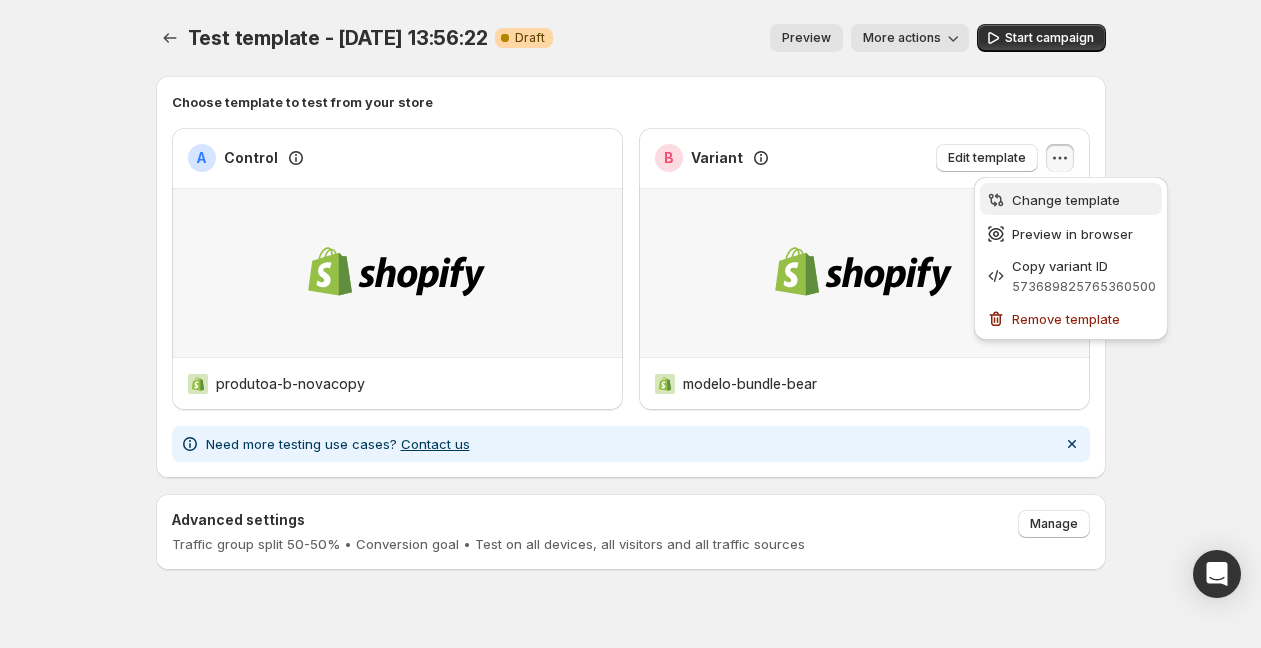 click on "Change template" at bounding box center [1071, 199] 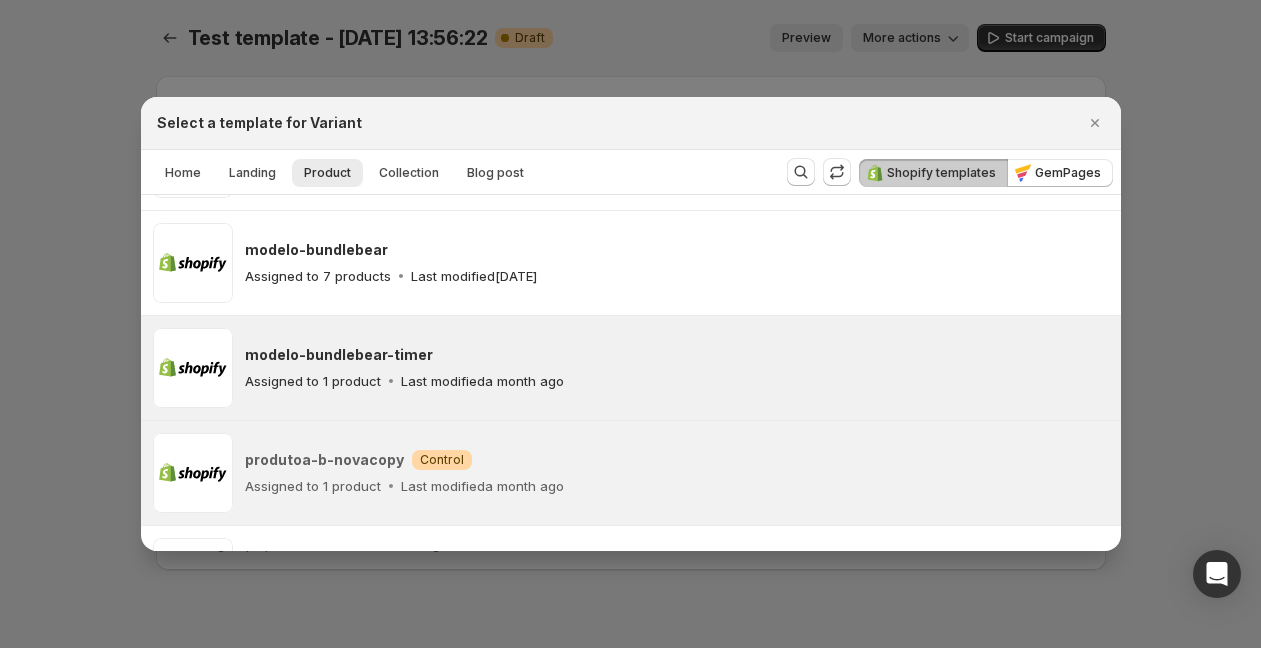 scroll, scrollTop: 352, scrollLeft: 0, axis: vertical 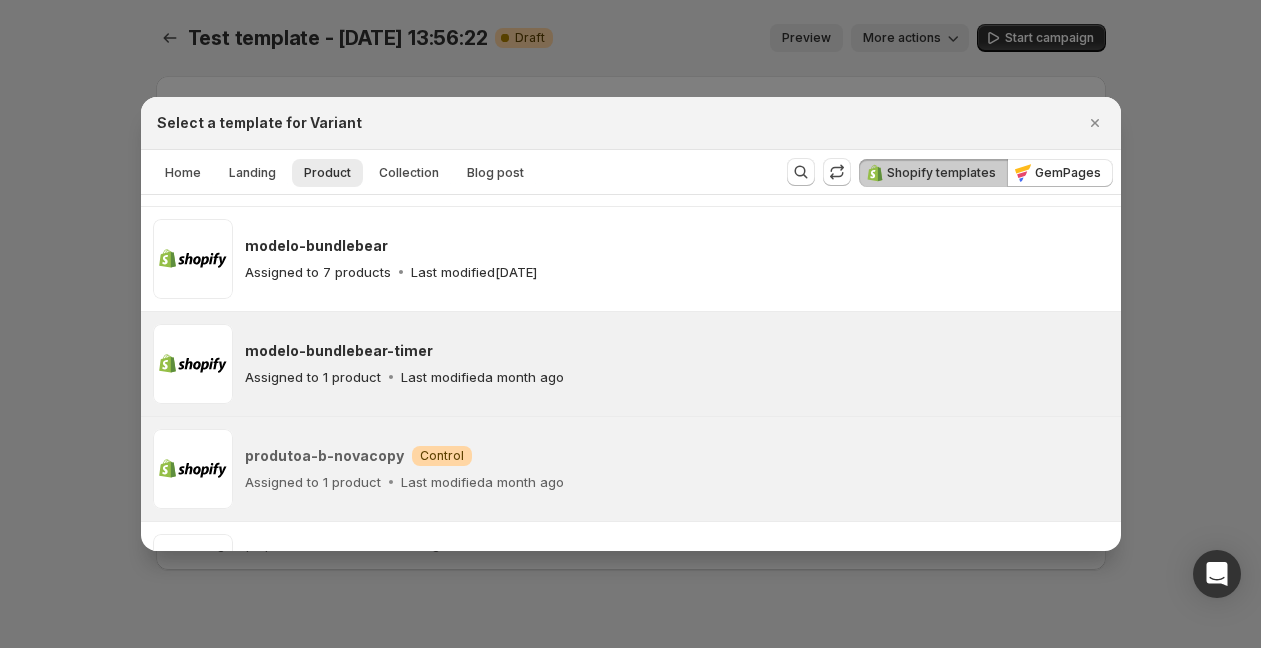 click on "modelo-bundlebear-timer" at bounding box center (339, 351) 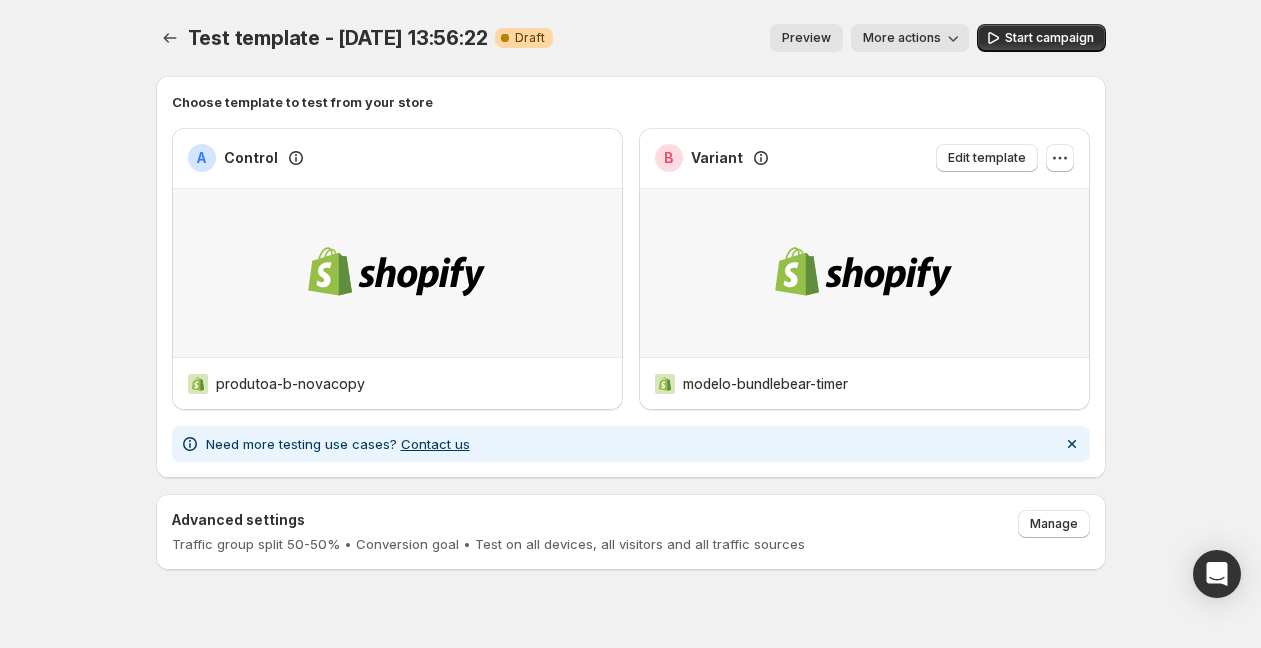 click on "Preview" at bounding box center [806, 38] 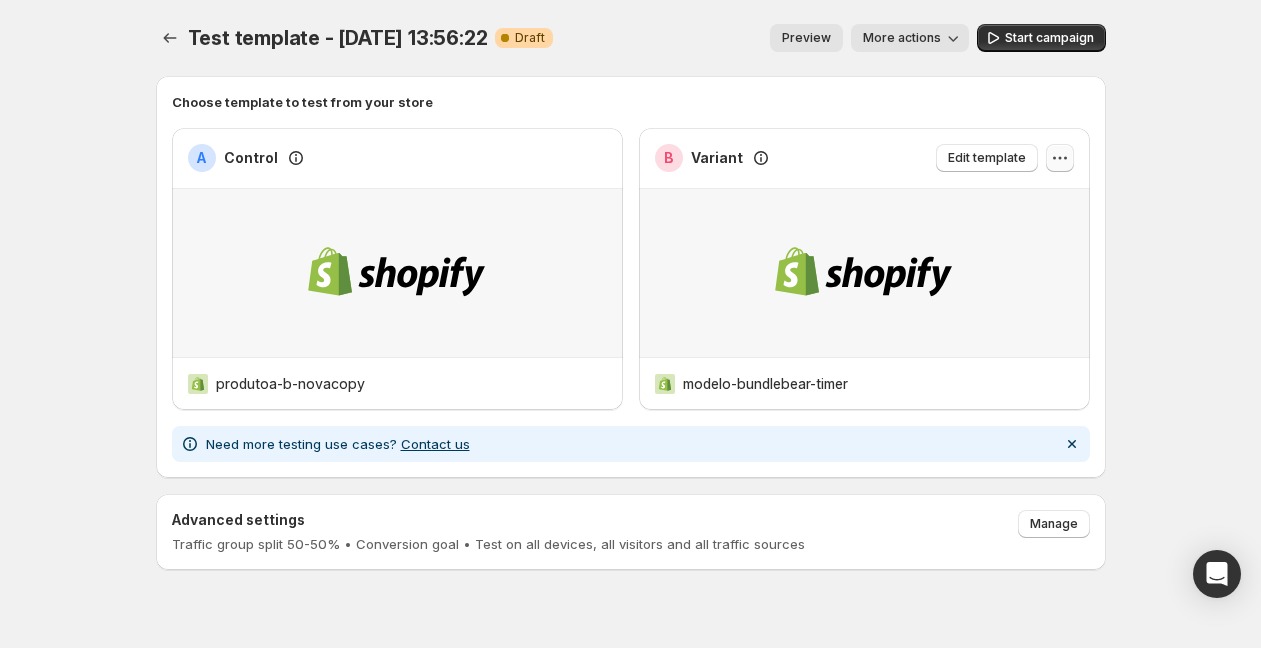 click 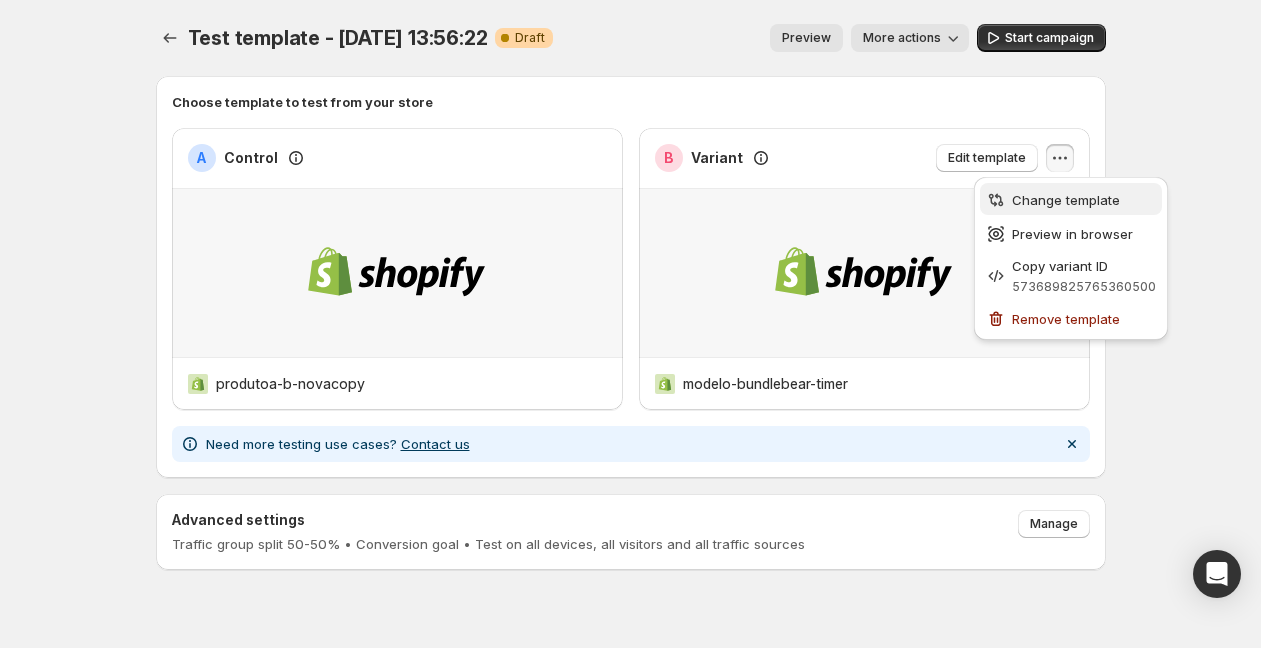 click on "Change template" at bounding box center (1084, 200) 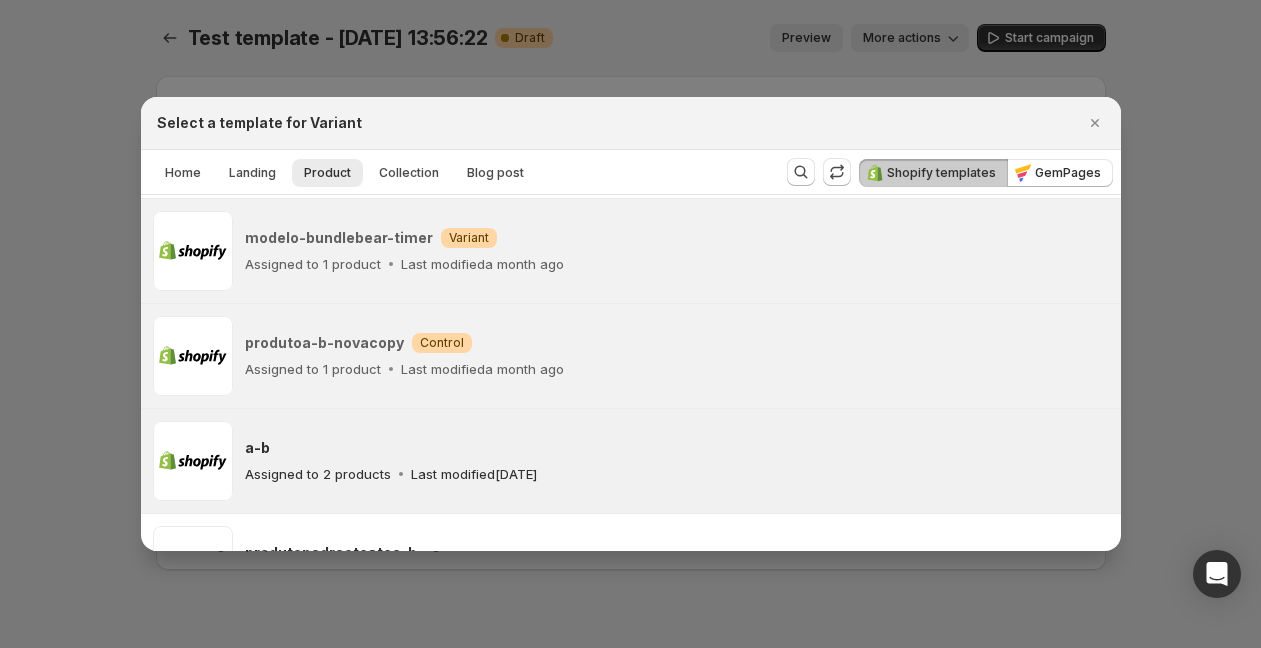 scroll, scrollTop: 473, scrollLeft: 0, axis: vertical 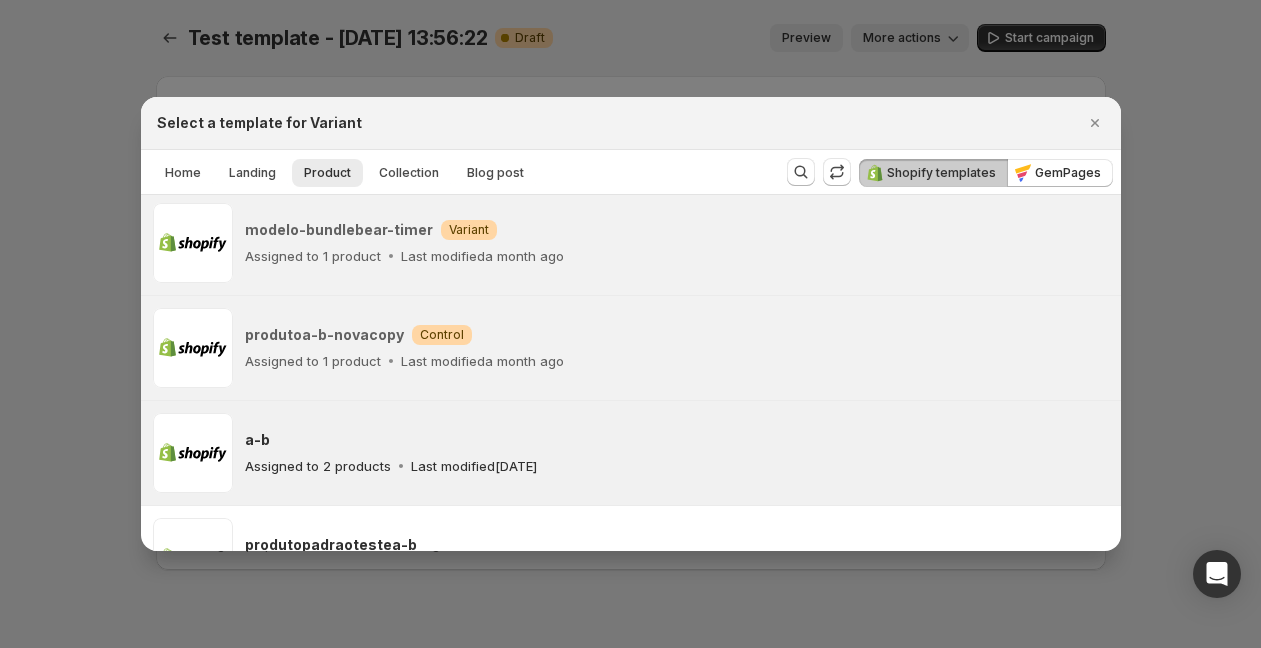 click on "a-b" at bounding box center [677, 440] 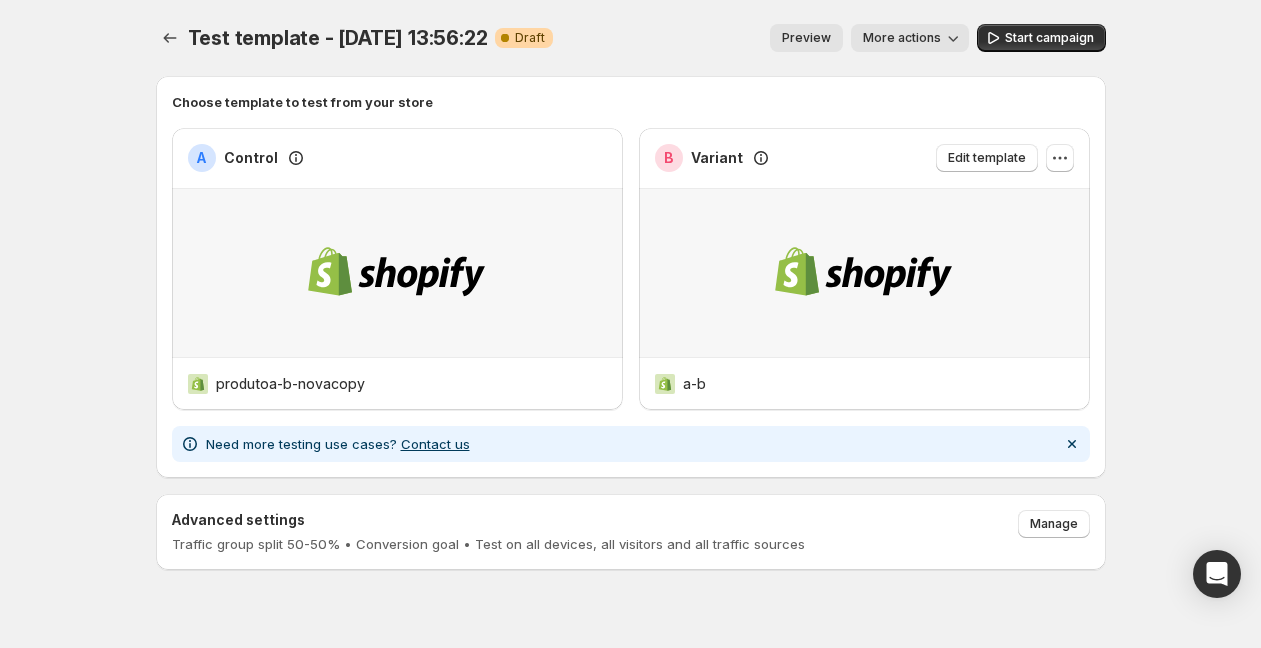 click on "Preview" at bounding box center [806, 38] 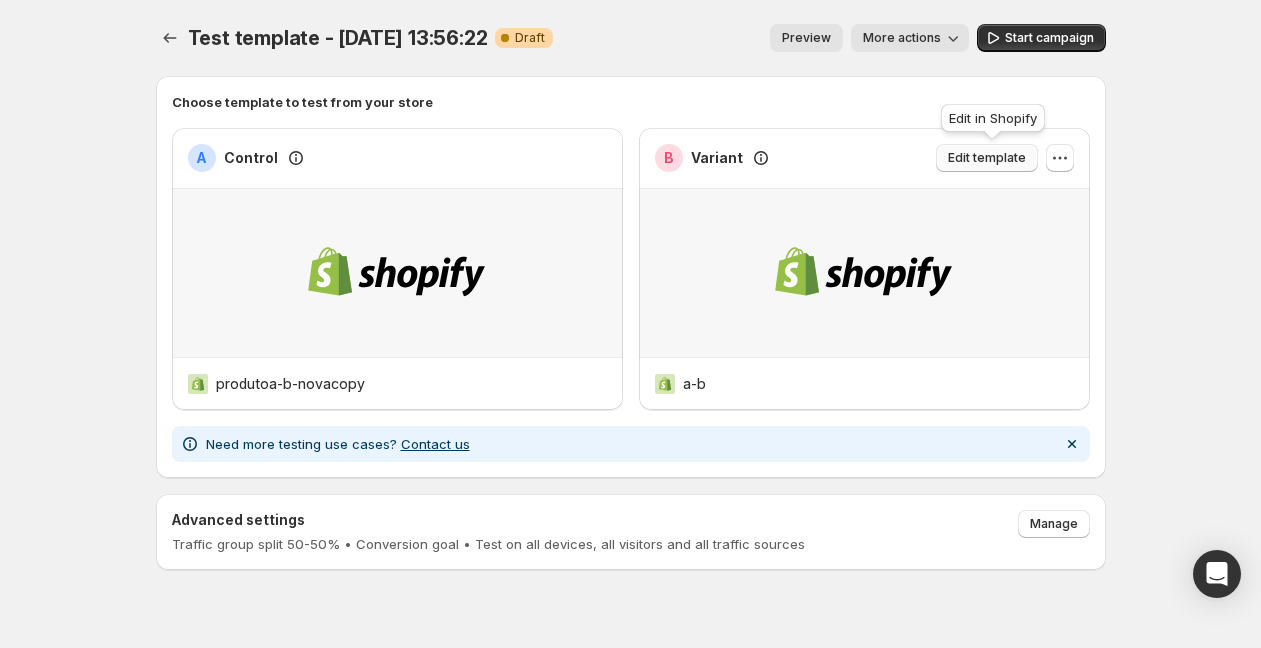 click on "Edit template" at bounding box center [987, 158] 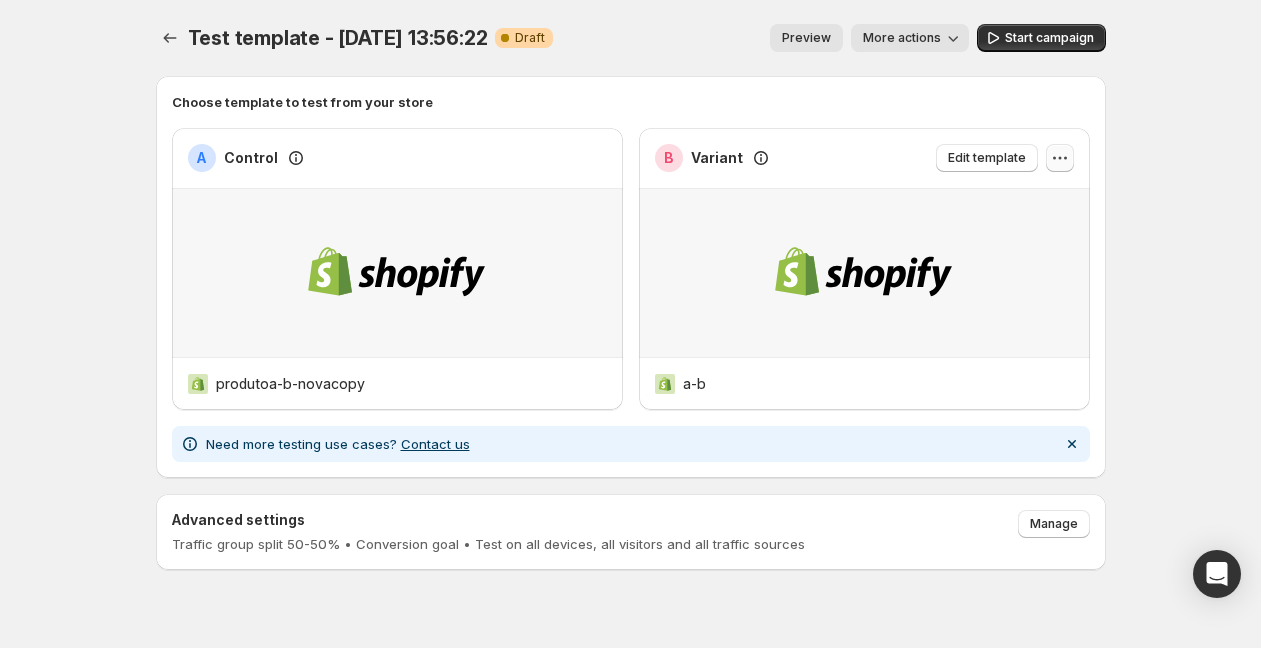 click 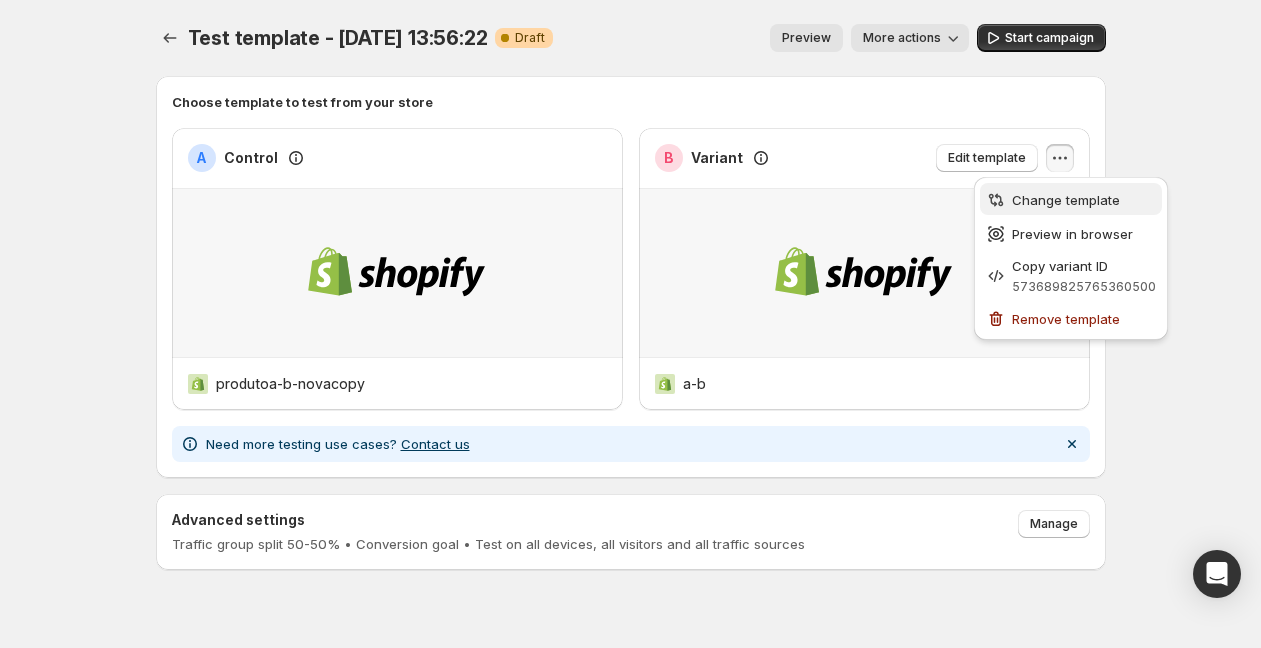 click on "Change template" at bounding box center (1084, 200) 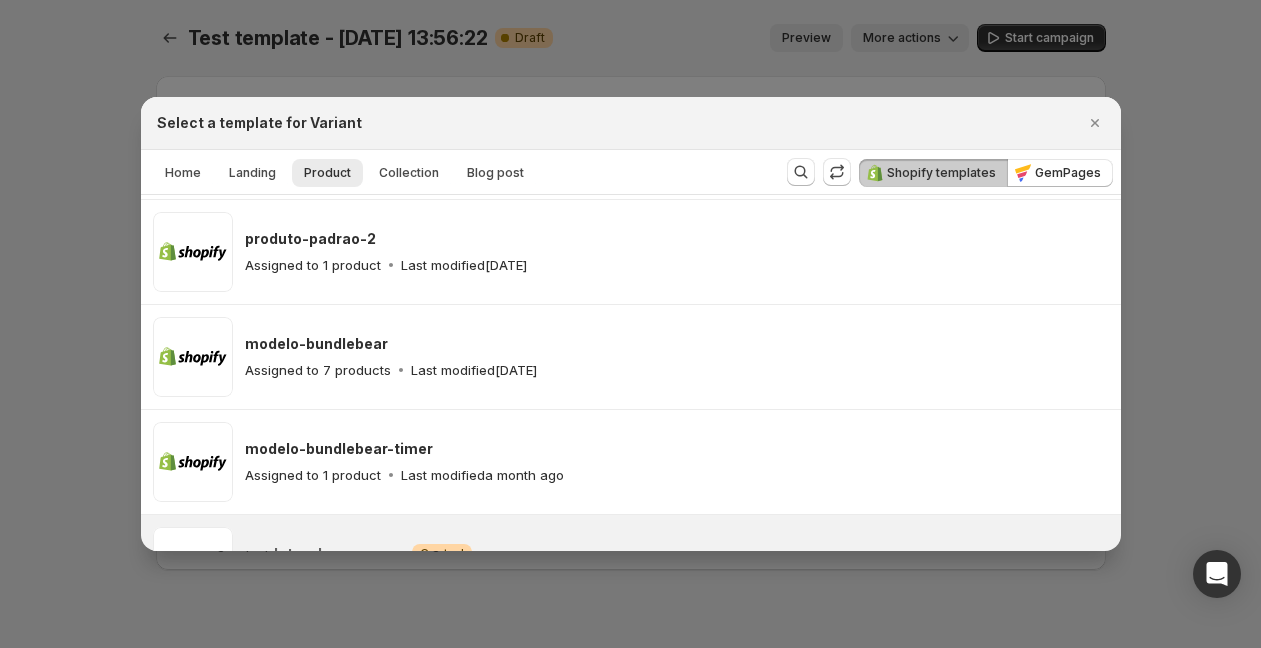 scroll, scrollTop: 551, scrollLeft: 0, axis: vertical 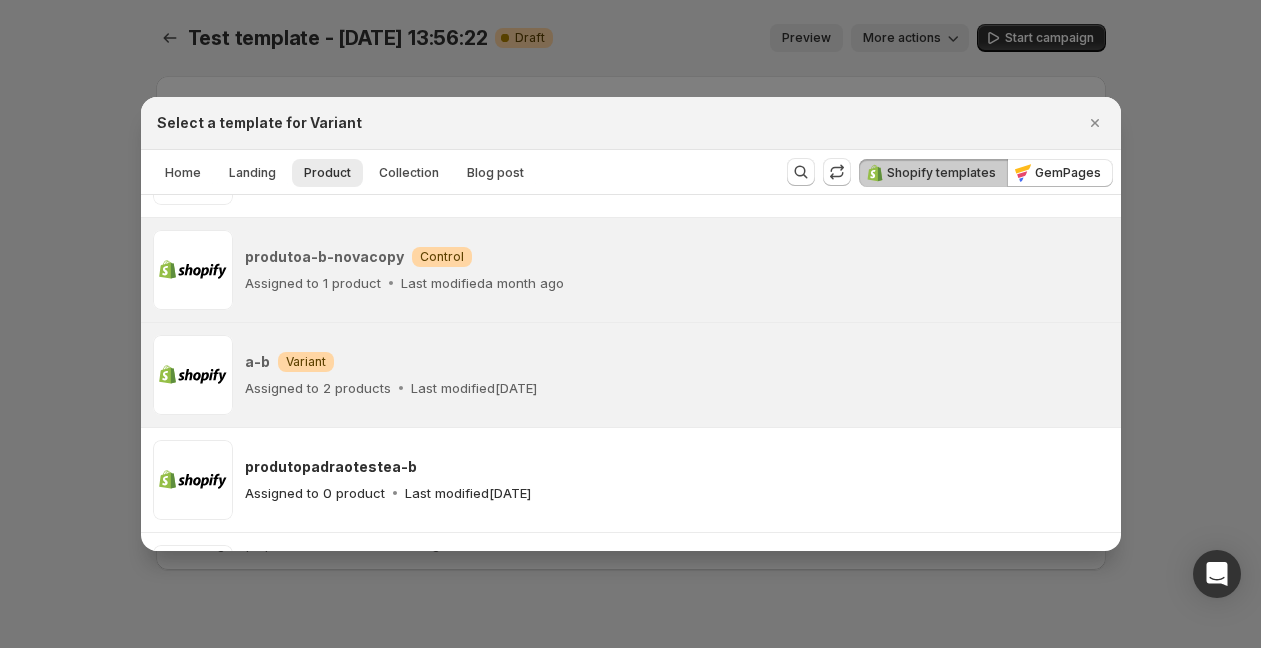 click on "Last modified  a month ago" at bounding box center [482, 283] 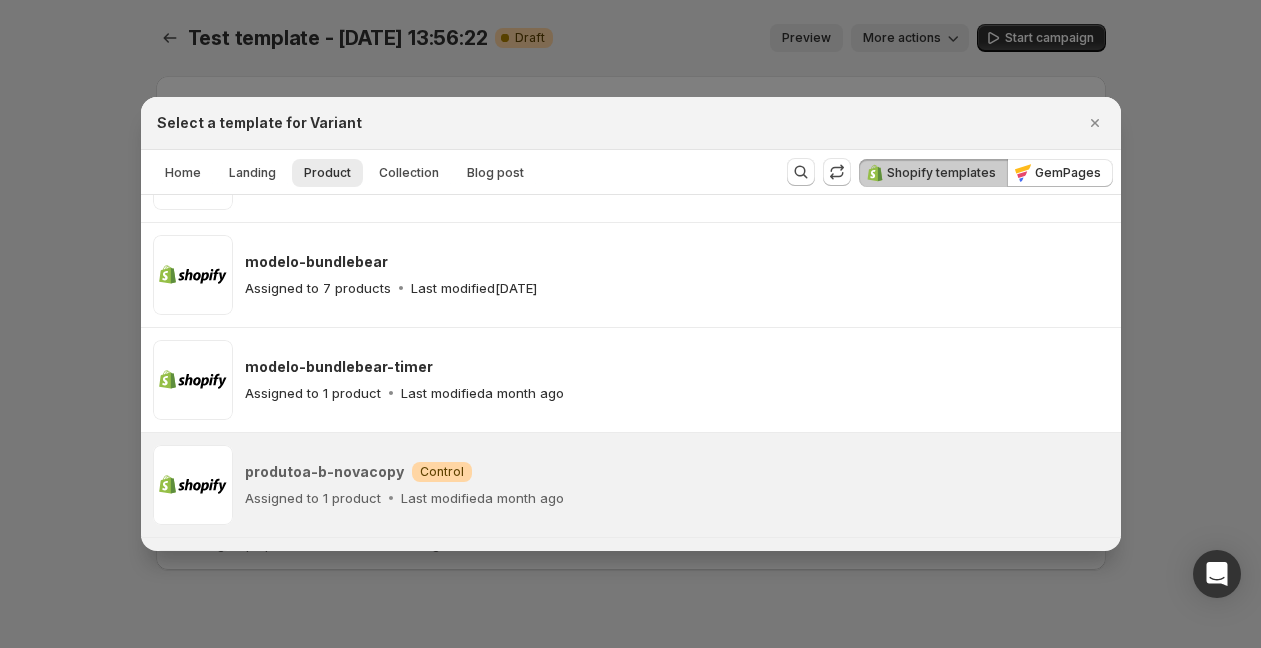 scroll, scrollTop: 0, scrollLeft: 0, axis: both 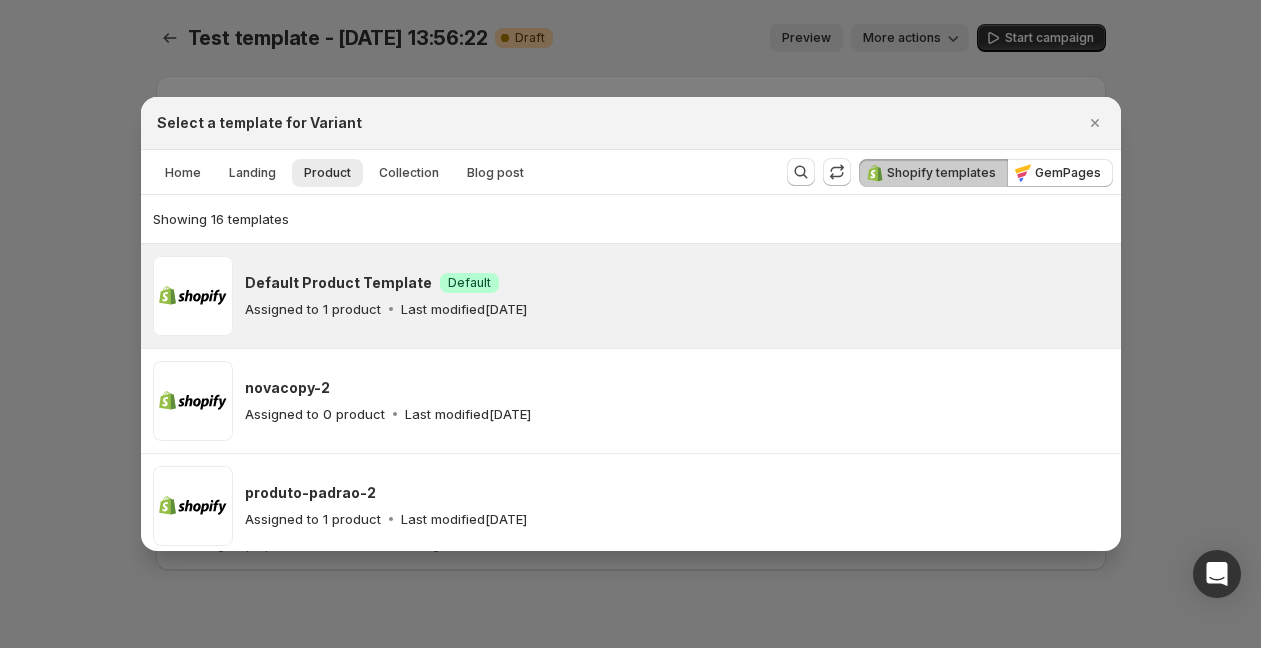 click on "Assigned to 1 product Last modified  23 days ago" at bounding box center (677, 309) 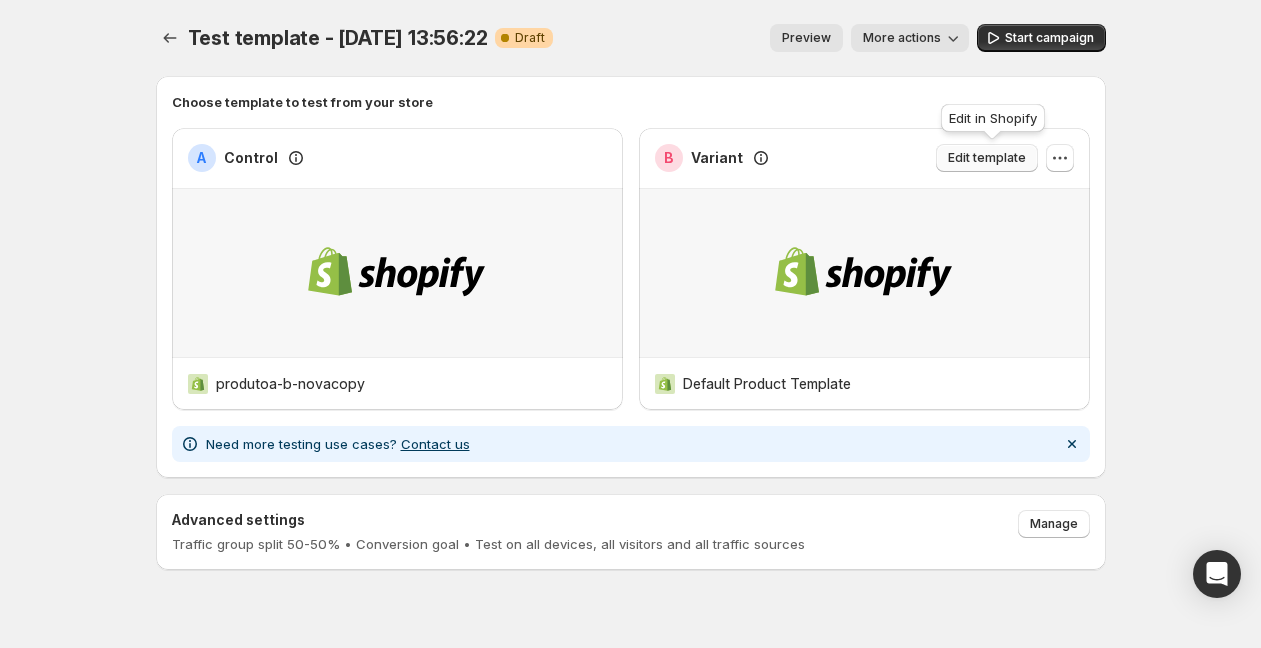 click on "Edit template" at bounding box center [987, 158] 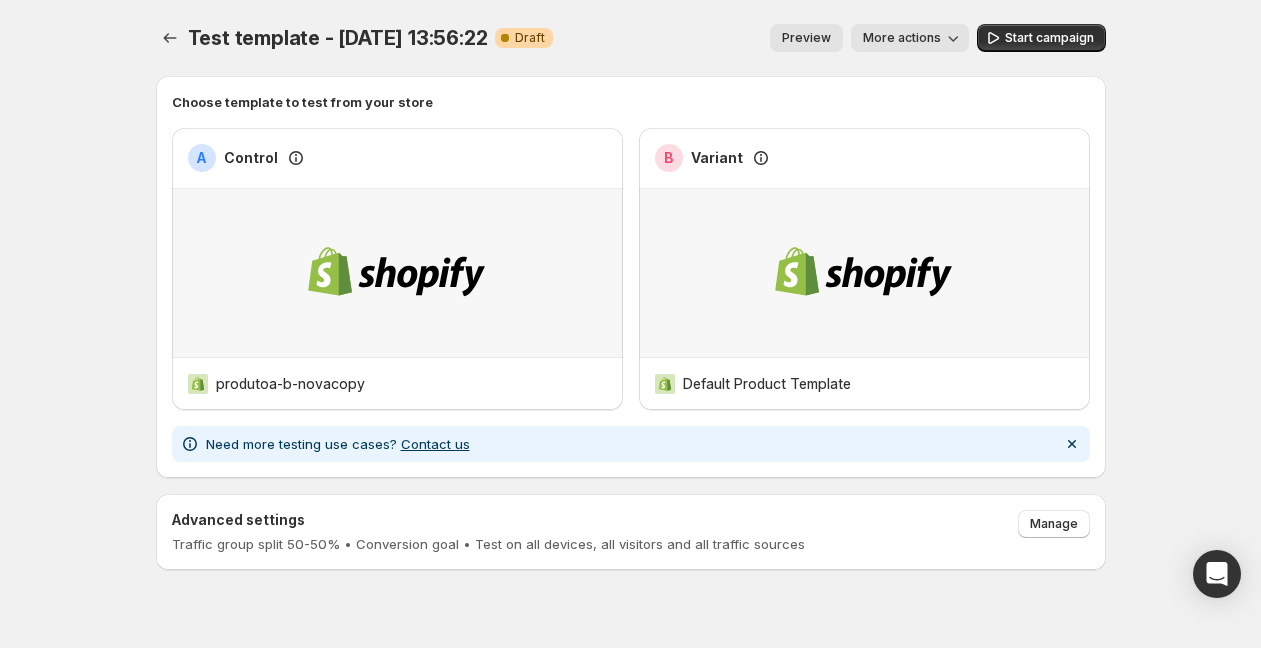 click on "Preview" at bounding box center (806, 38) 